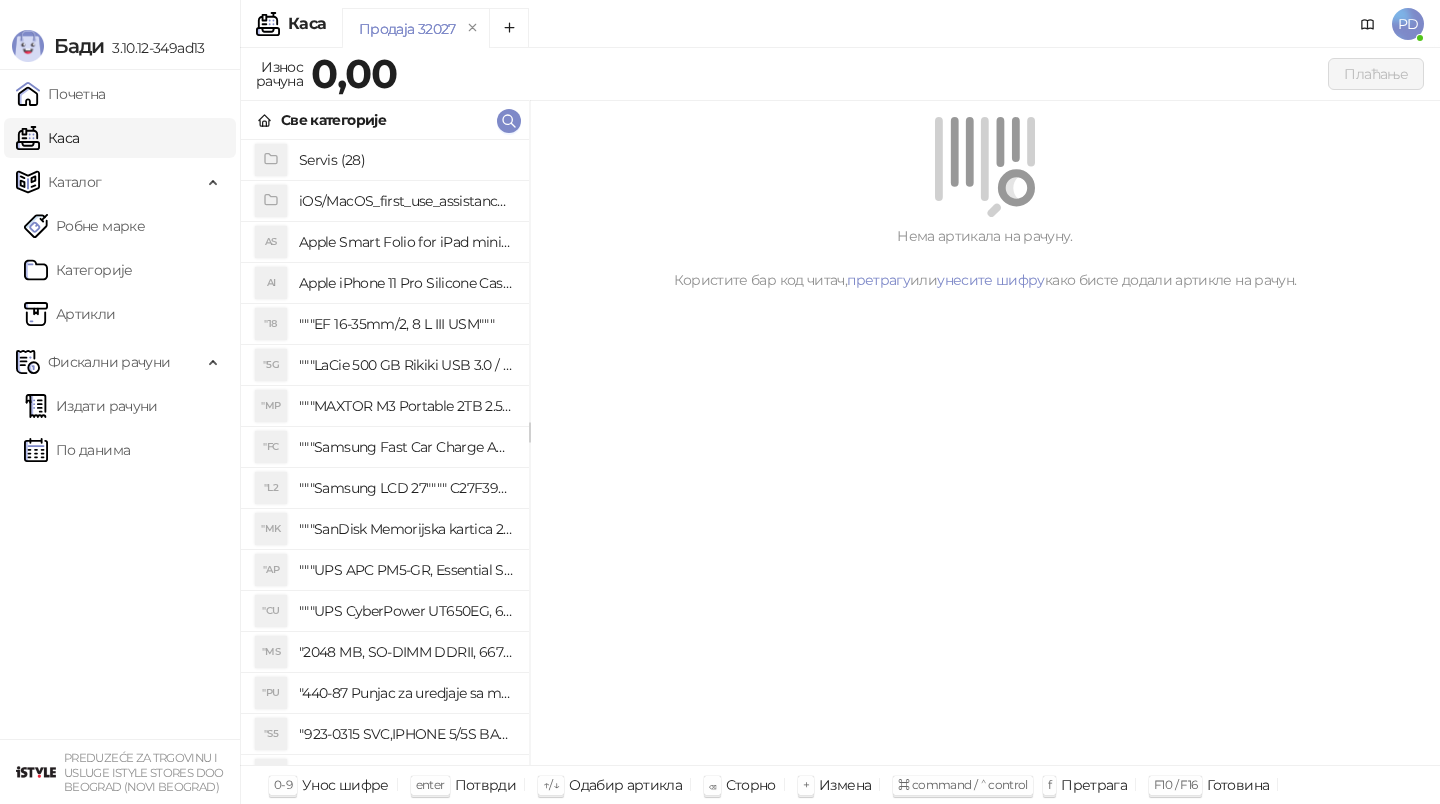 click 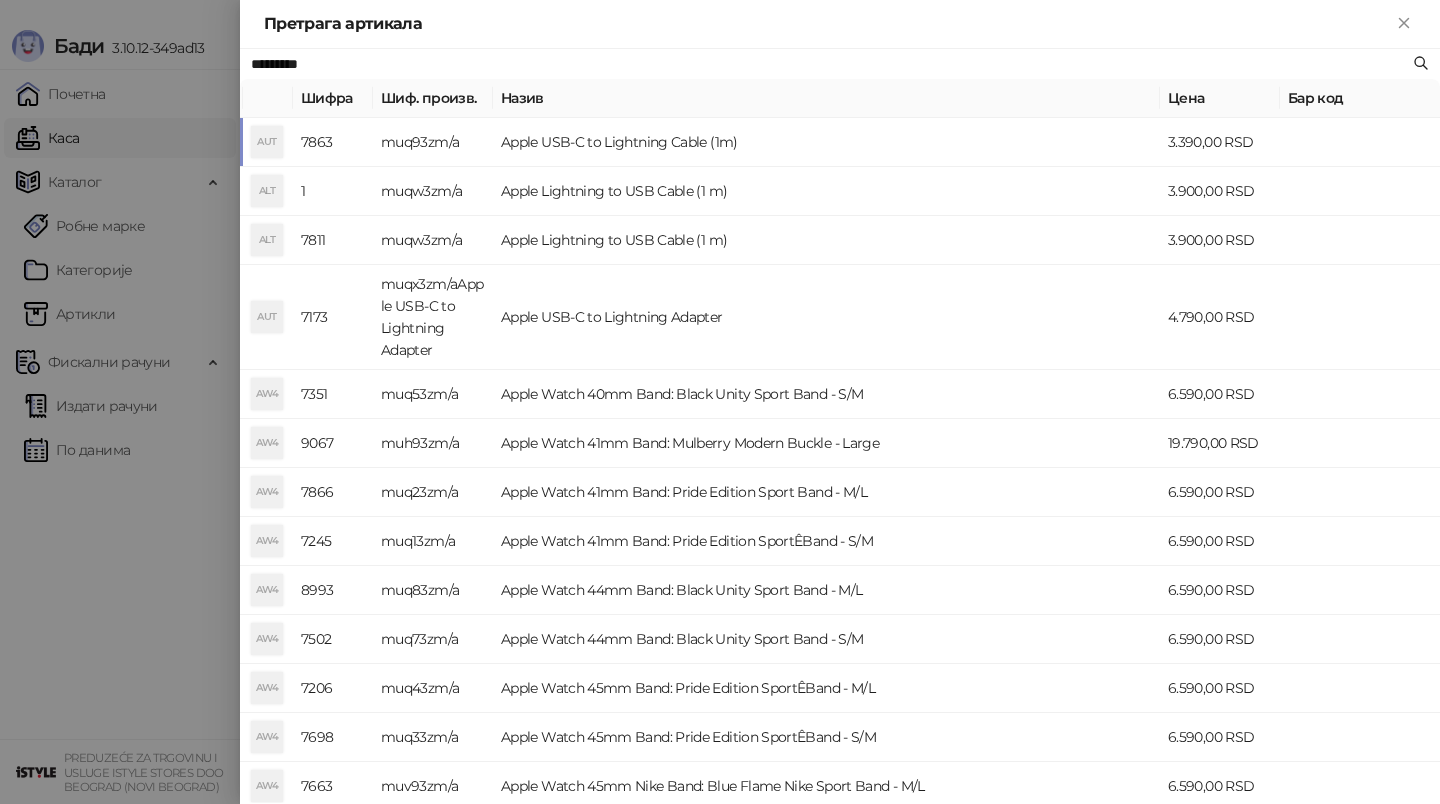 click on "muq93zm/a" at bounding box center [433, 142] 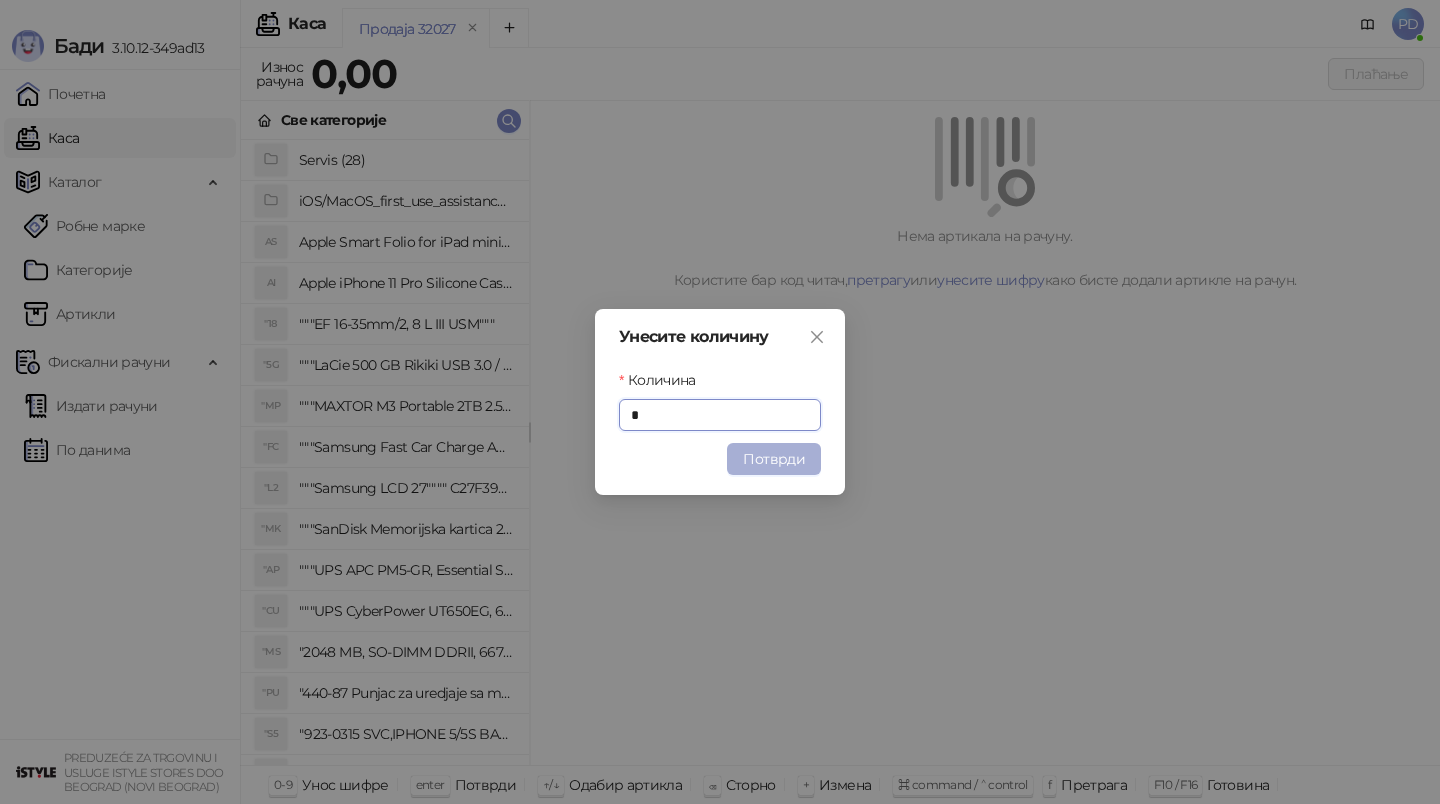 click on "Потврди" at bounding box center (774, 459) 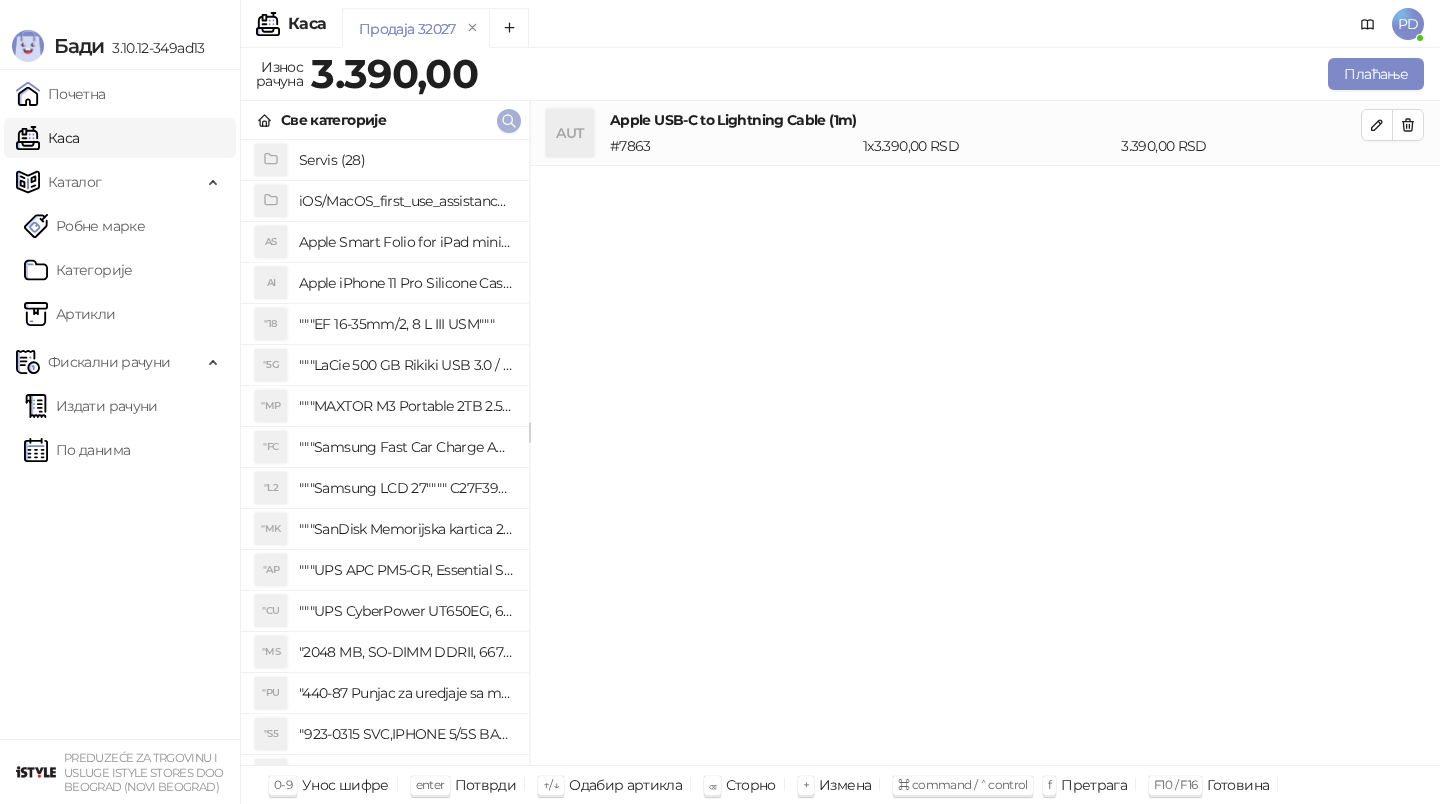 click 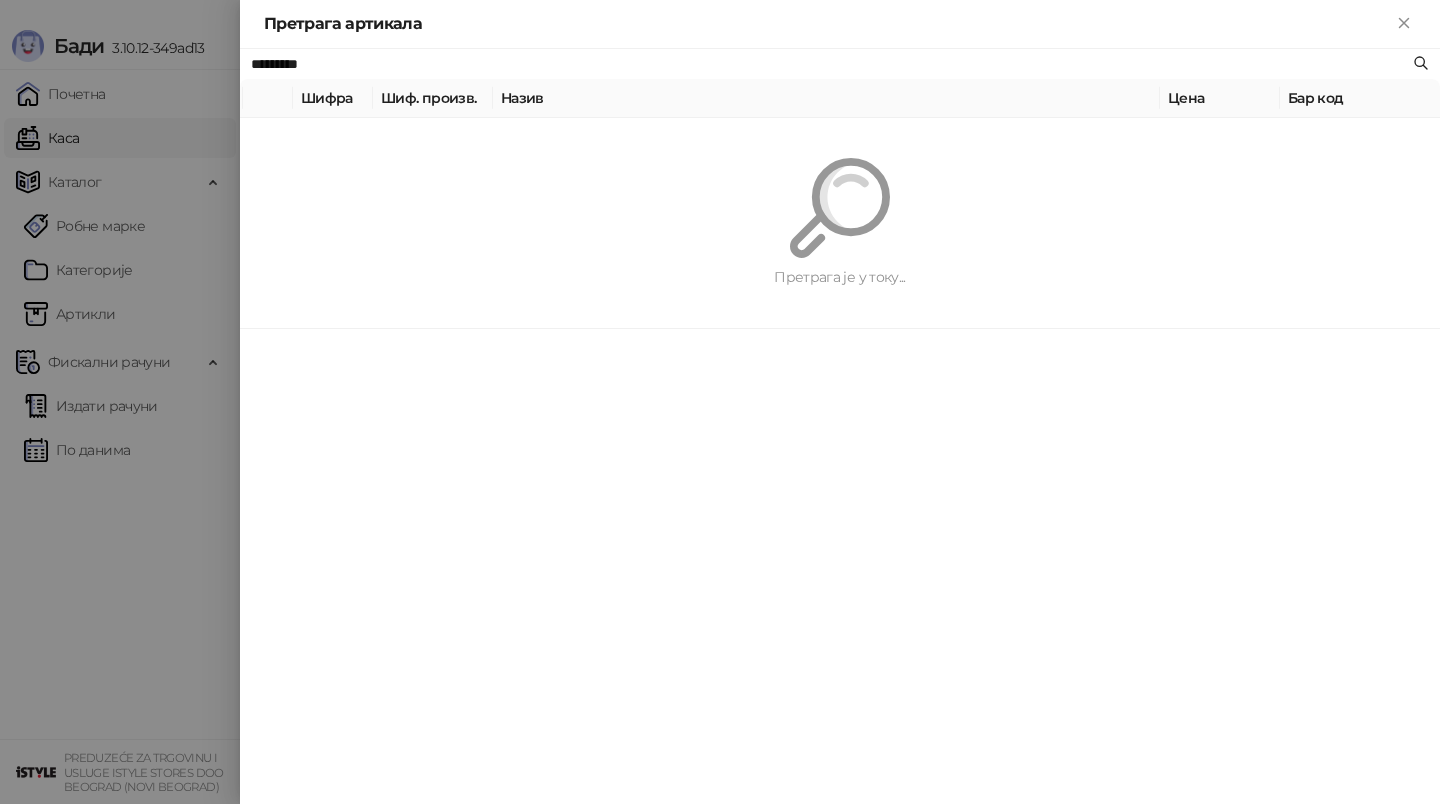 paste 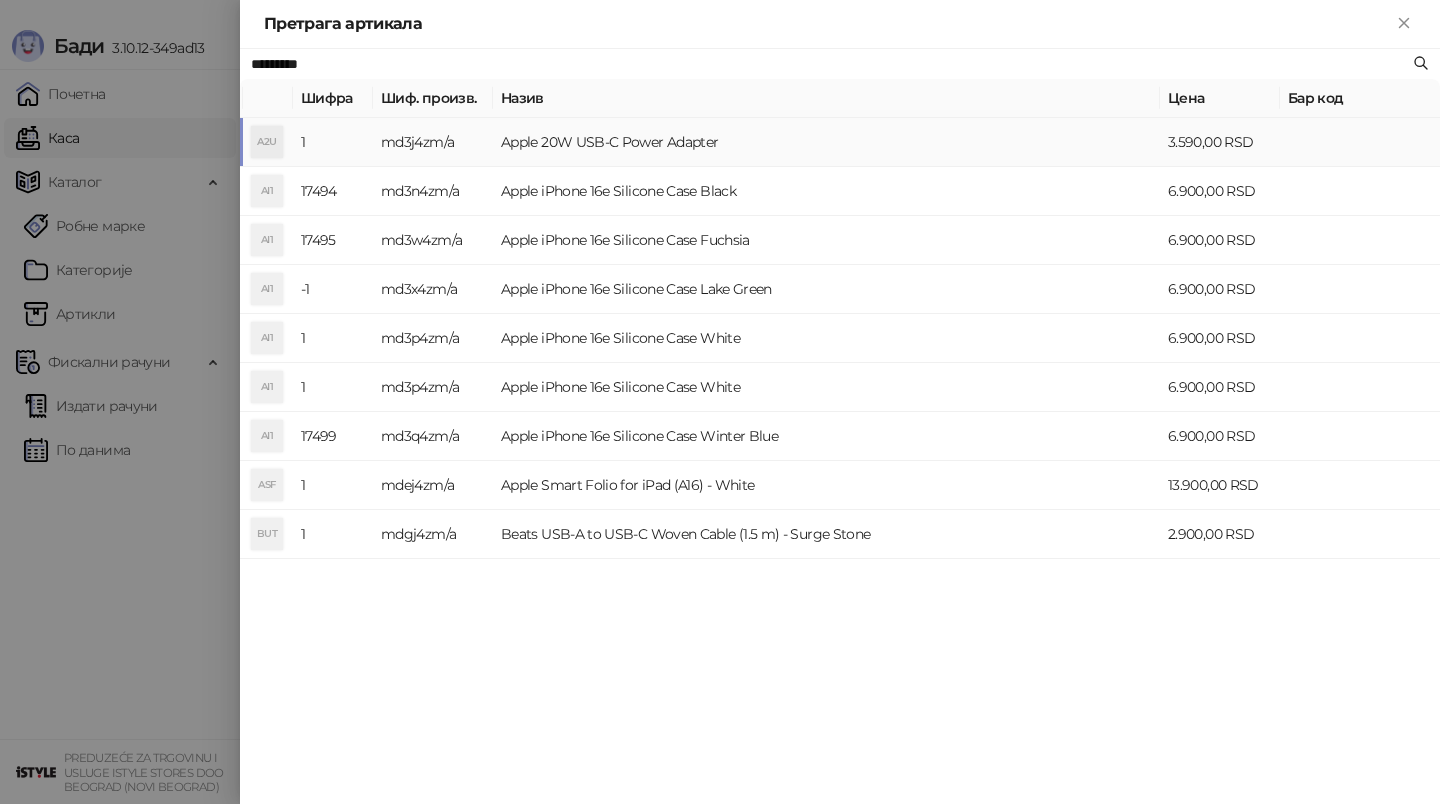 type on "*********" 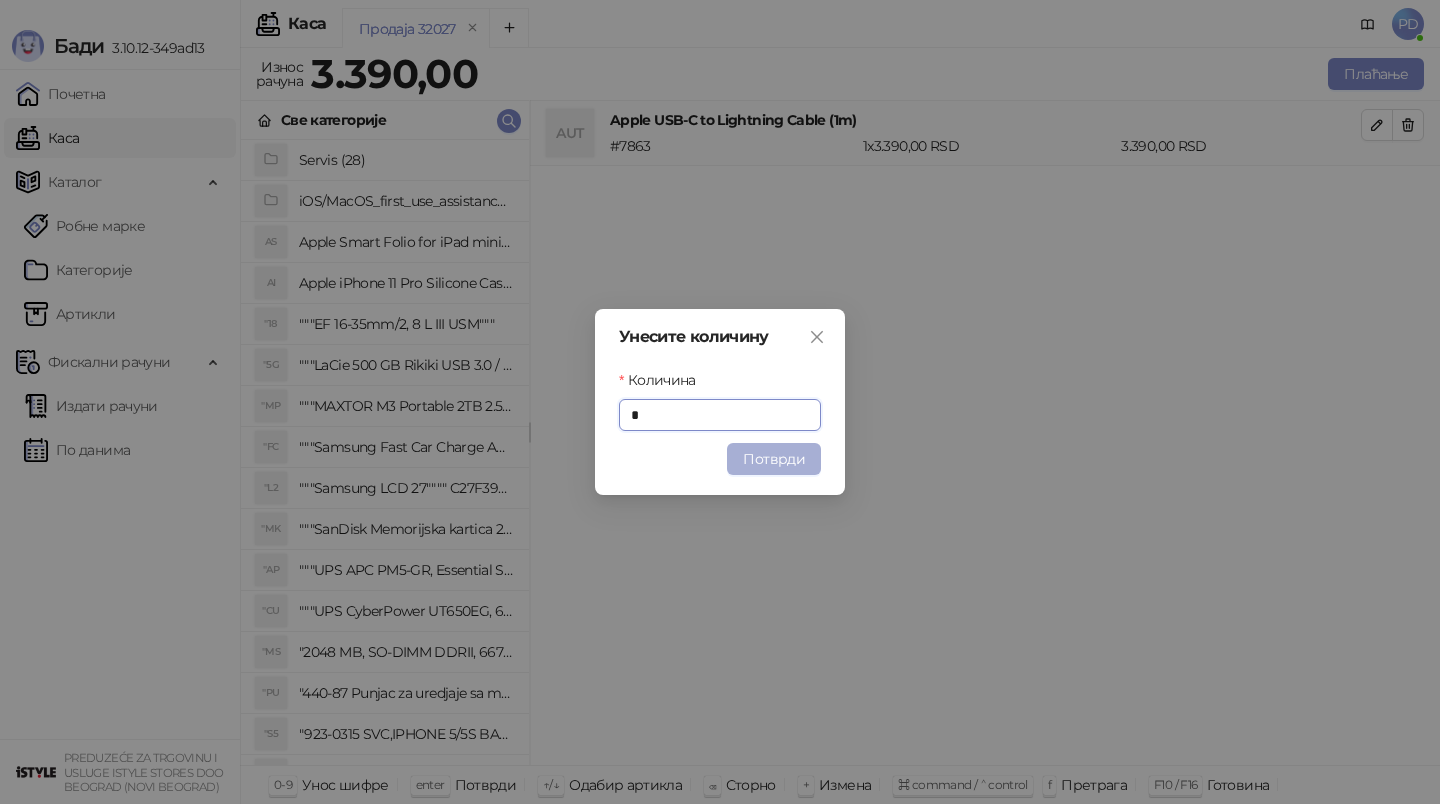 click on "Потврди" at bounding box center [774, 459] 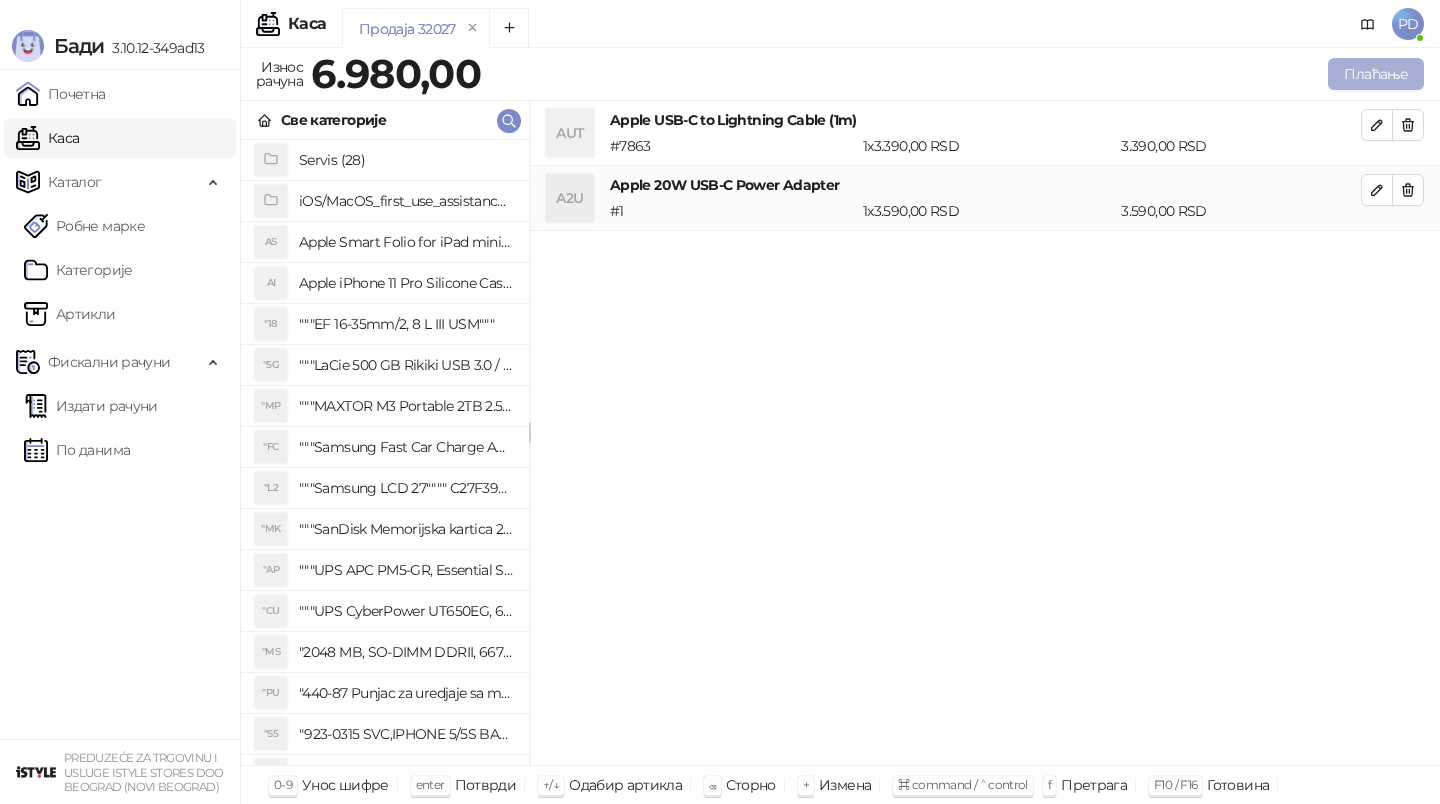 click on "Плаћање" at bounding box center [1376, 74] 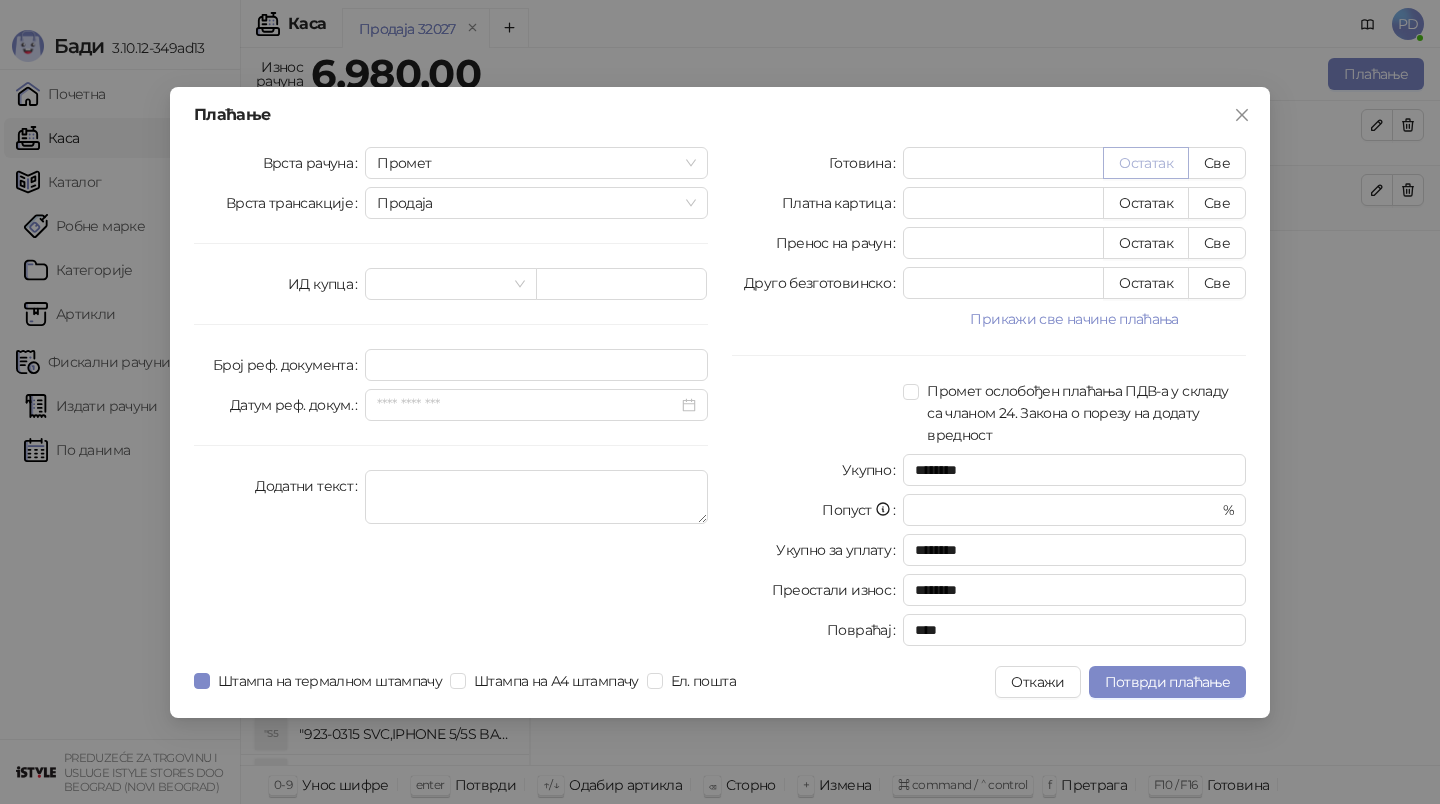 click on "Остатак" at bounding box center (1146, 163) 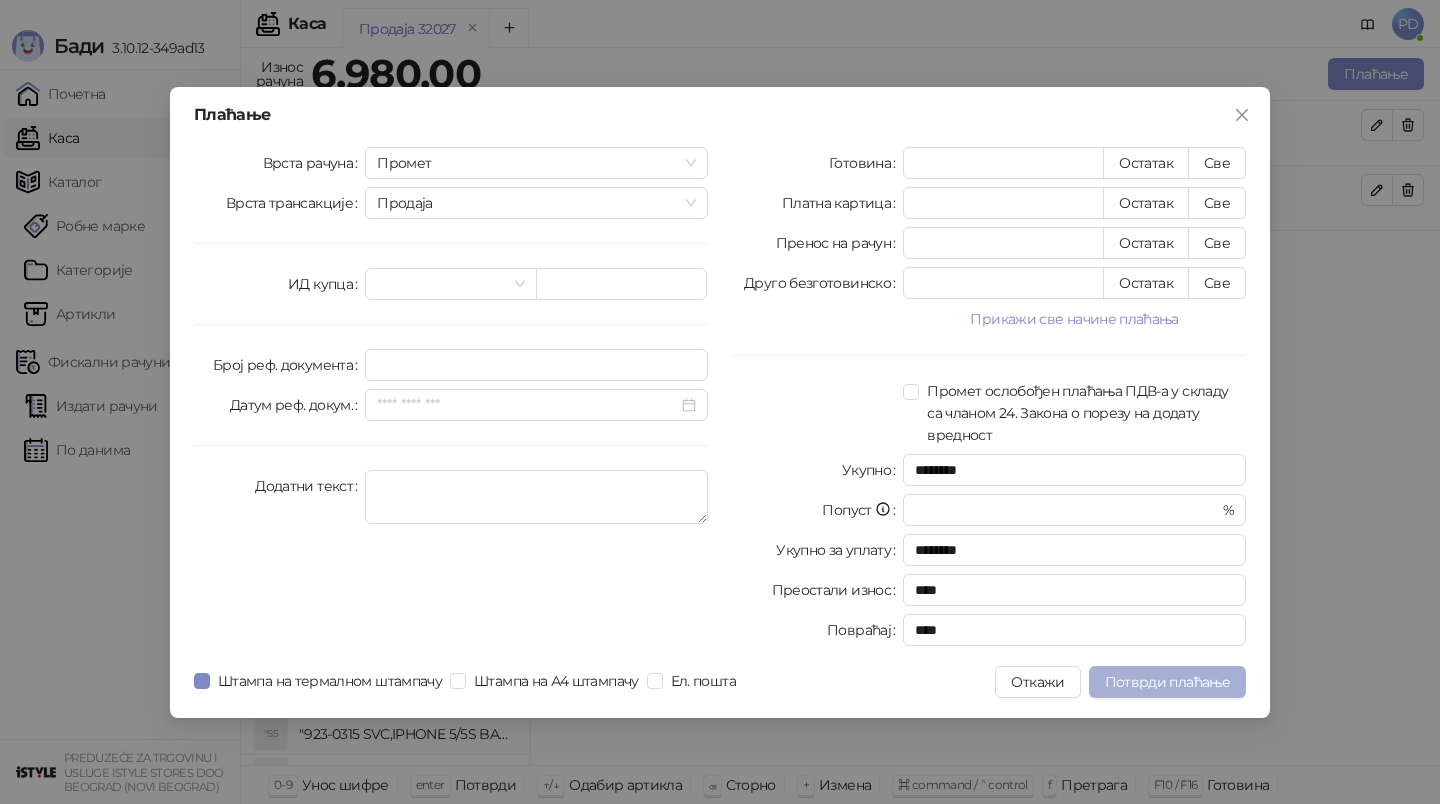 click on "Потврди плаћање" at bounding box center (1167, 682) 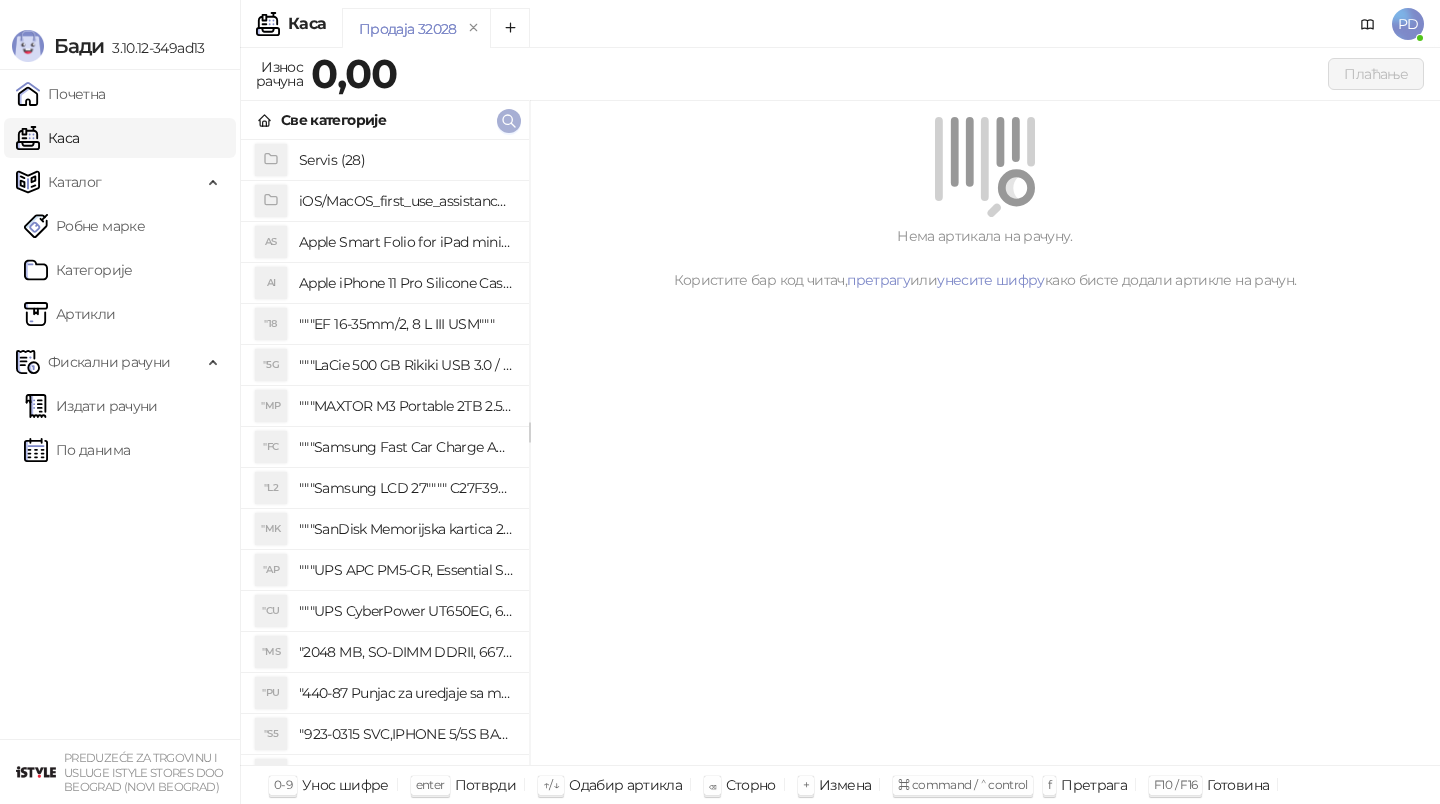 click 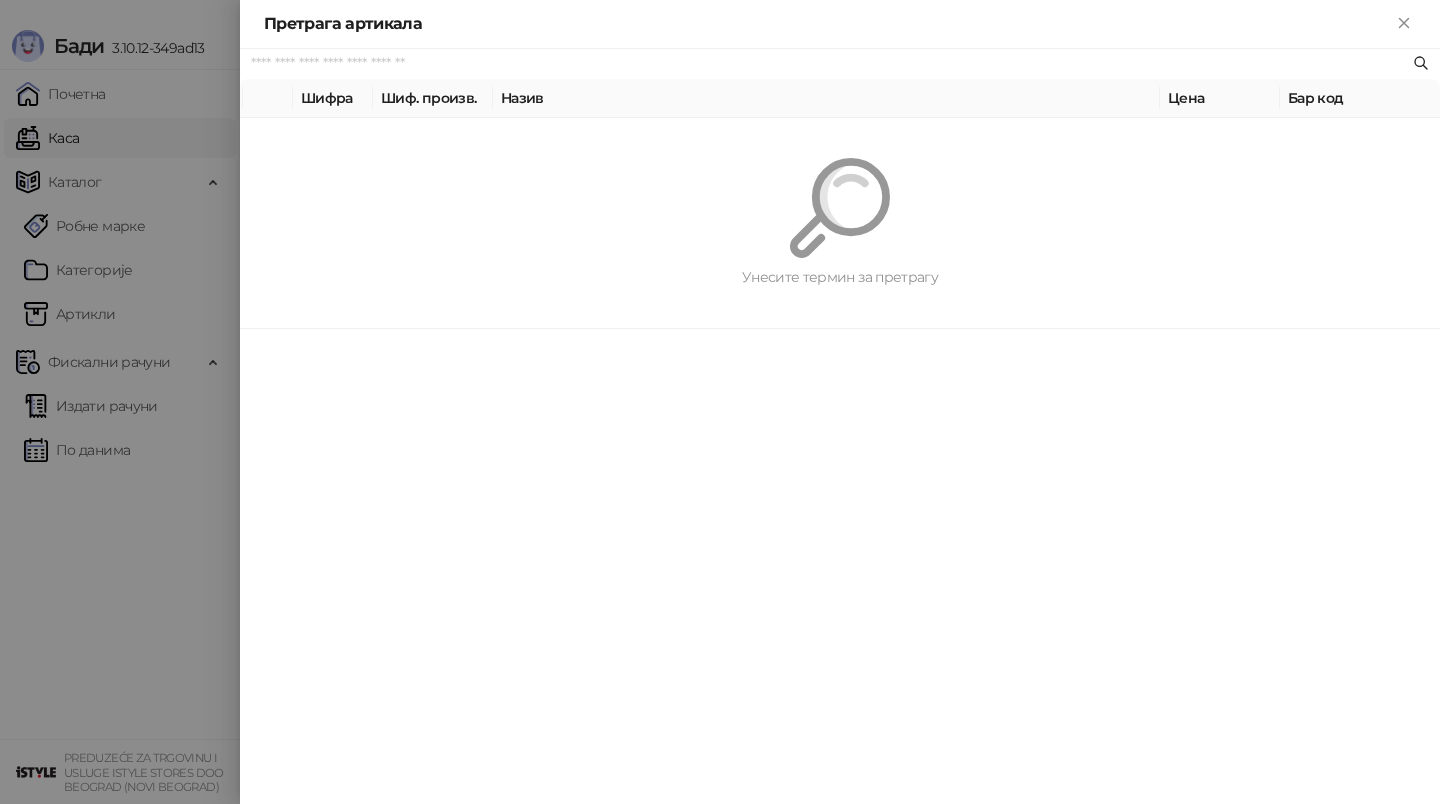 paste on "*********" 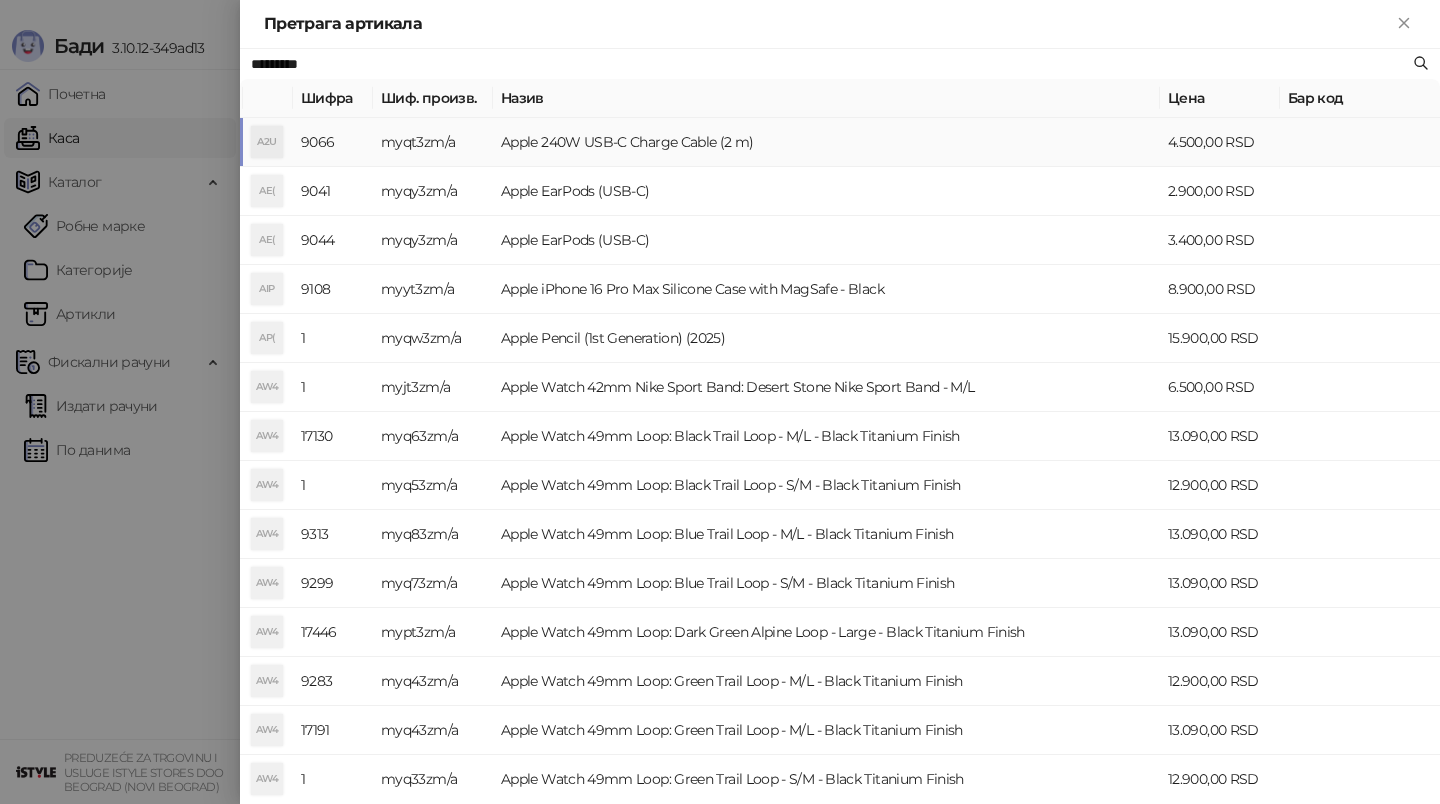 click on "myqt3zm/a" at bounding box center (433, 142) 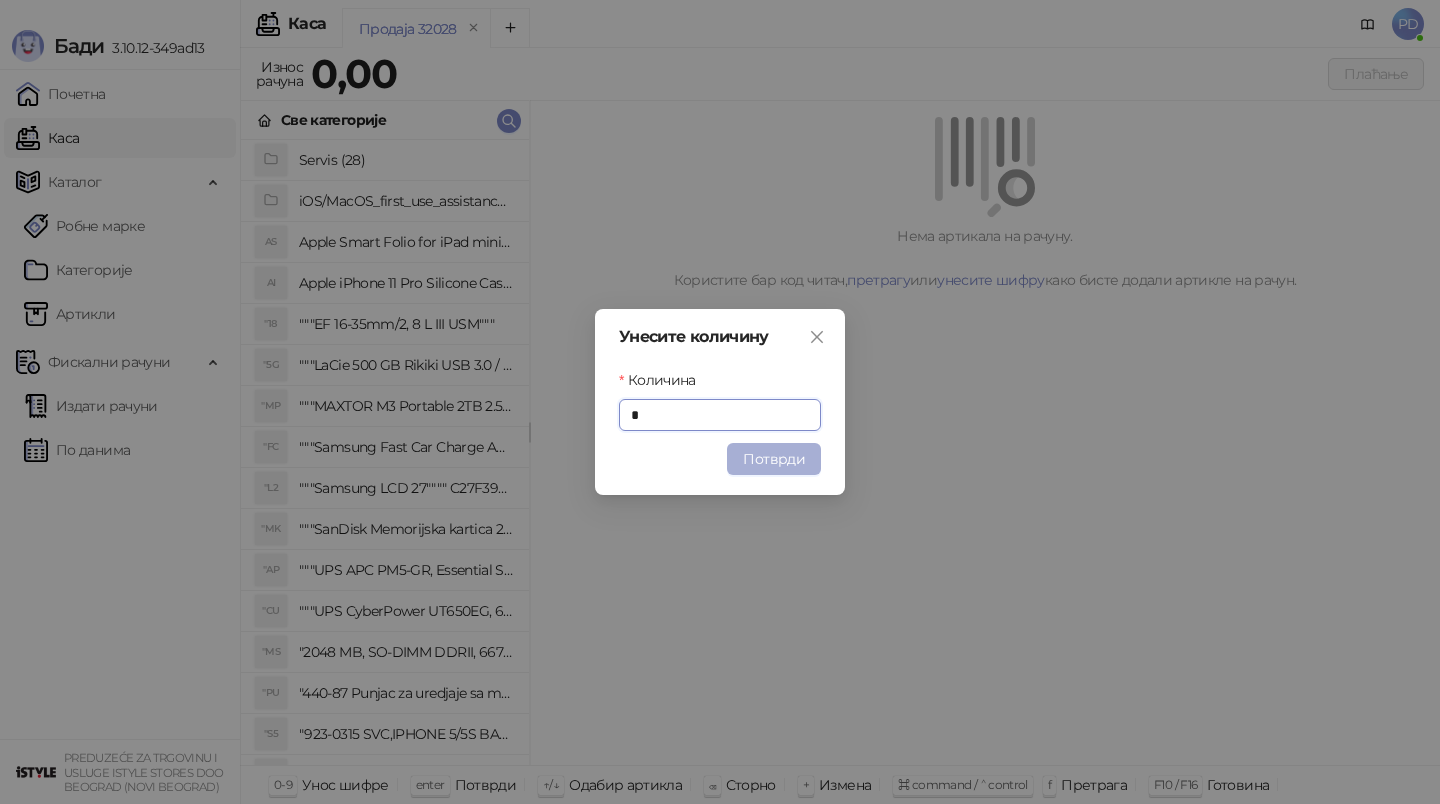 click on "Потврди" at bounding box center (774, 459) 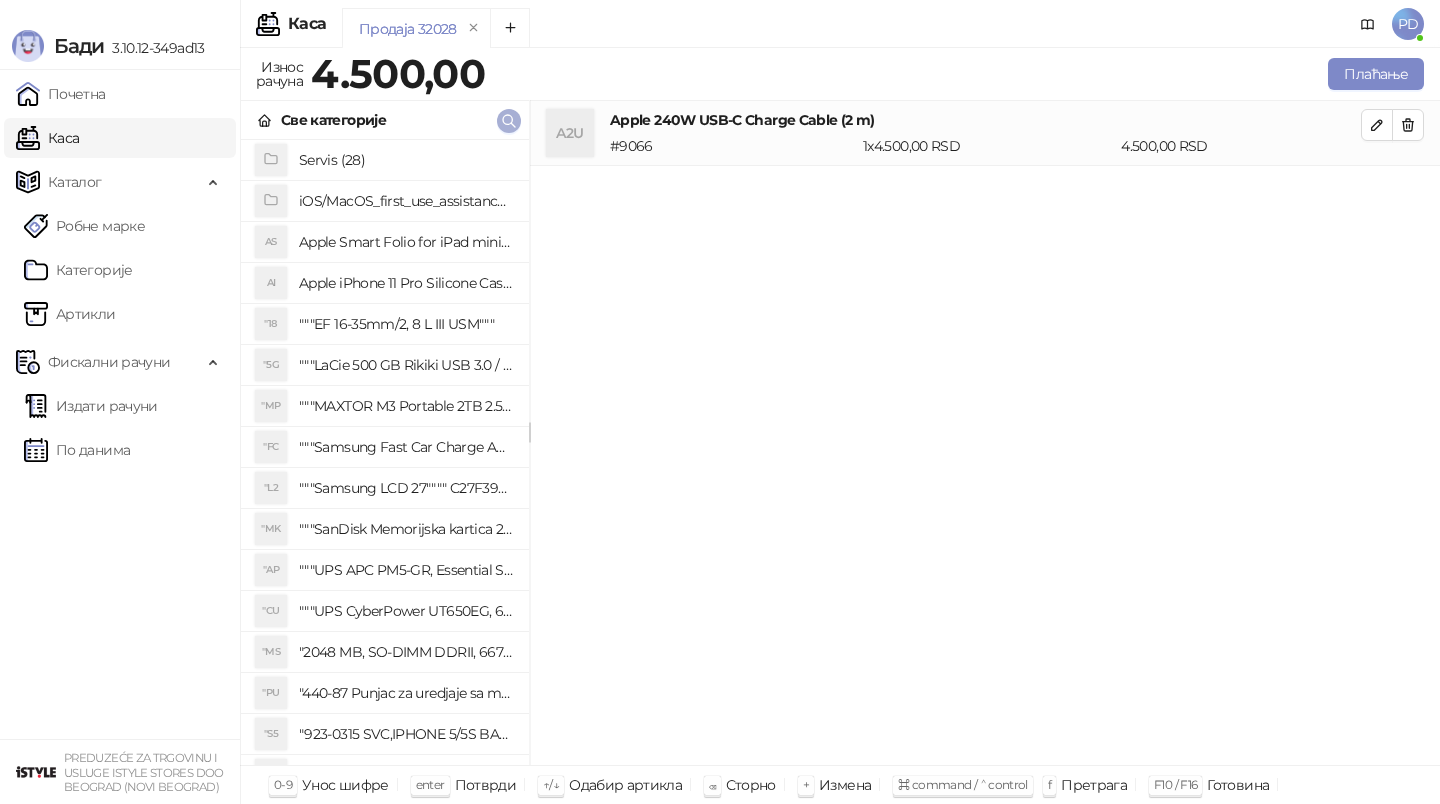 click 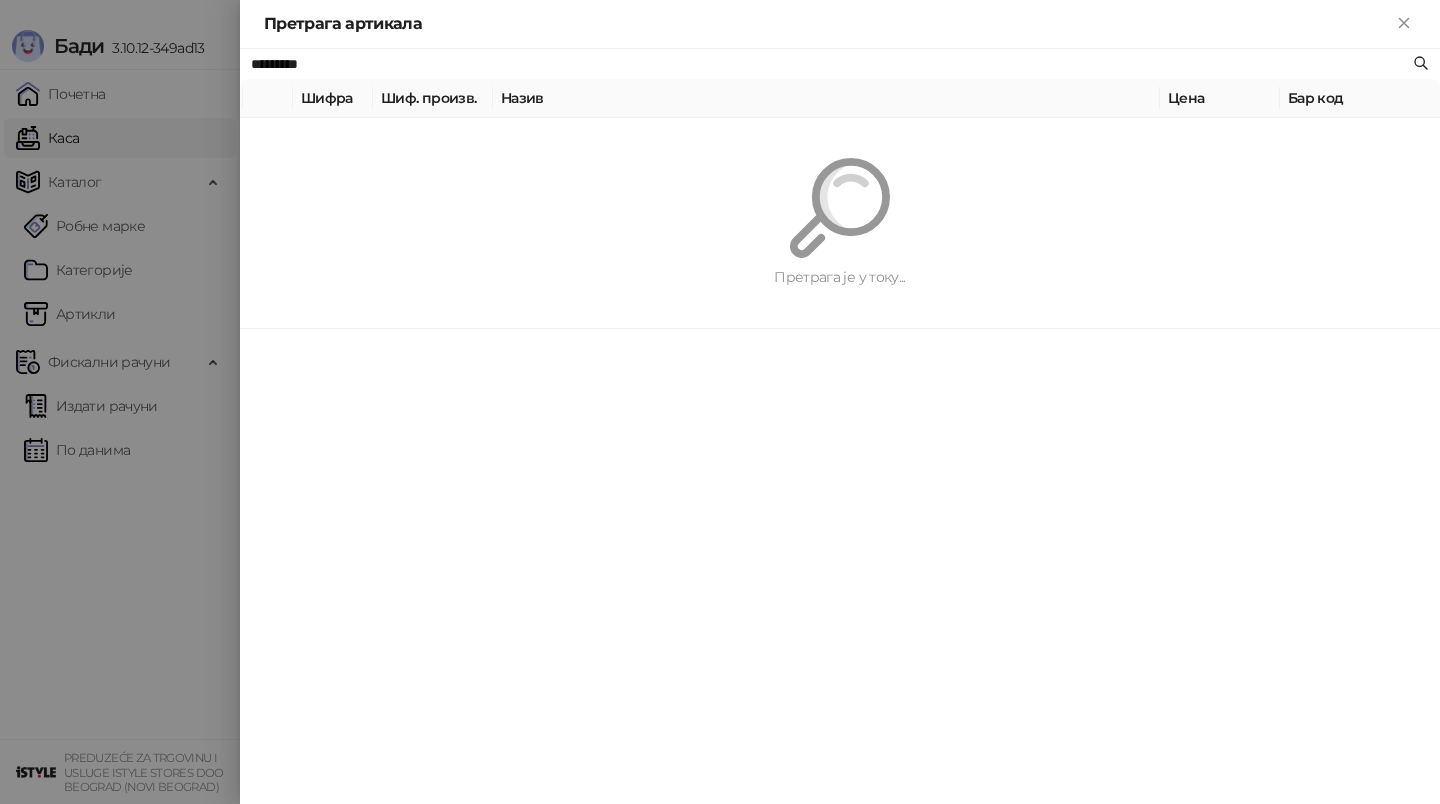 paste 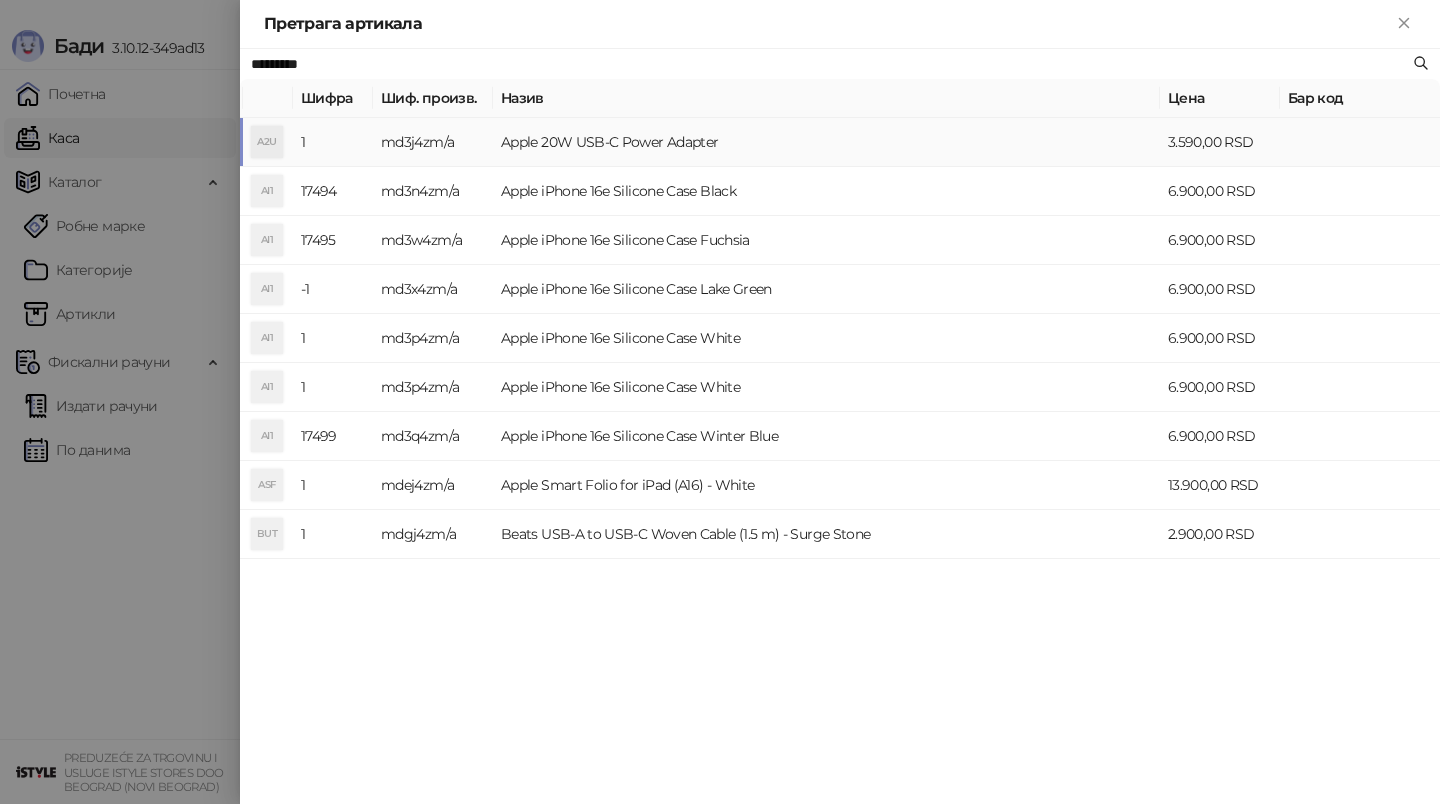 click on "md3j4zm/a" at bounding box center [433, 142] 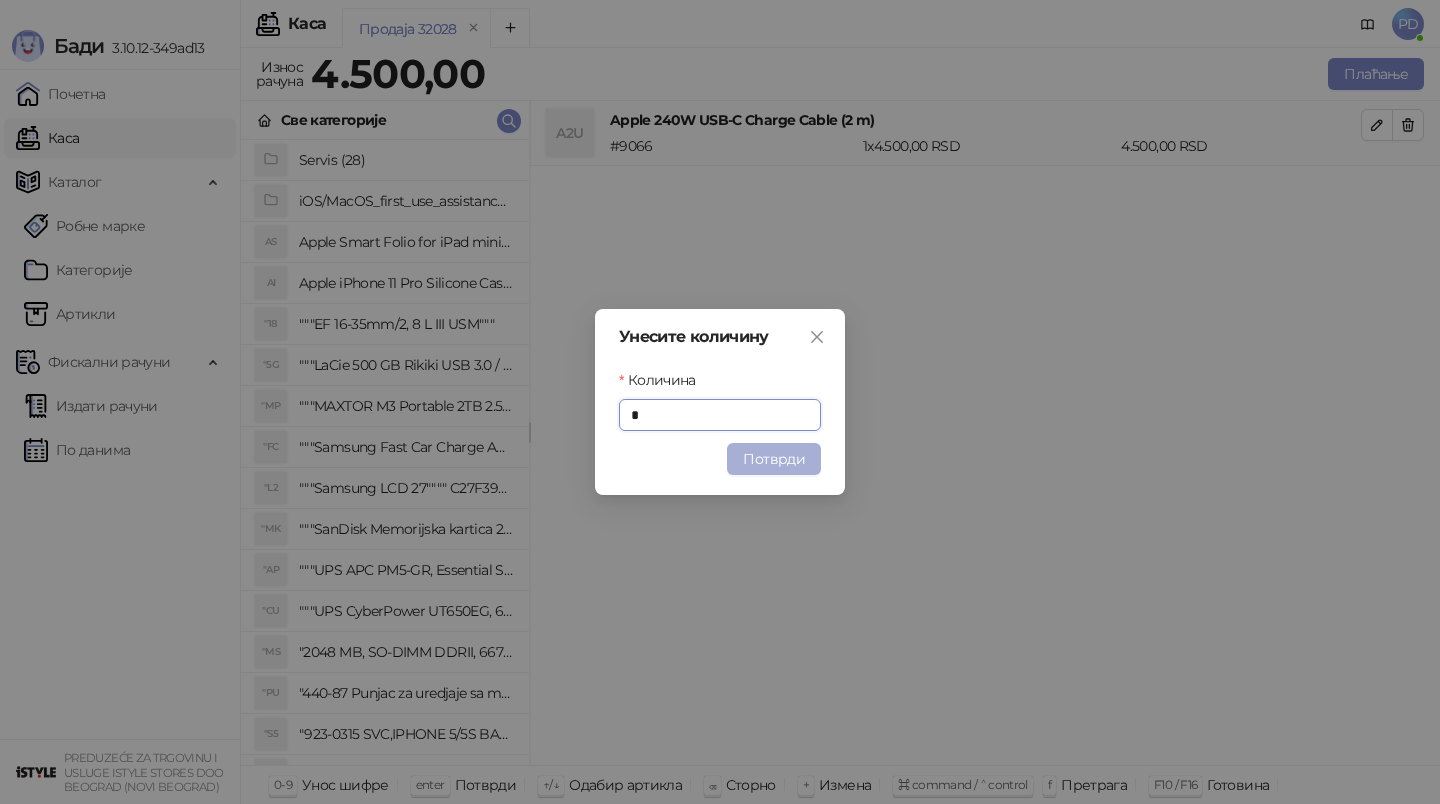 click on "Потврди" at bounding box center (774, 459) 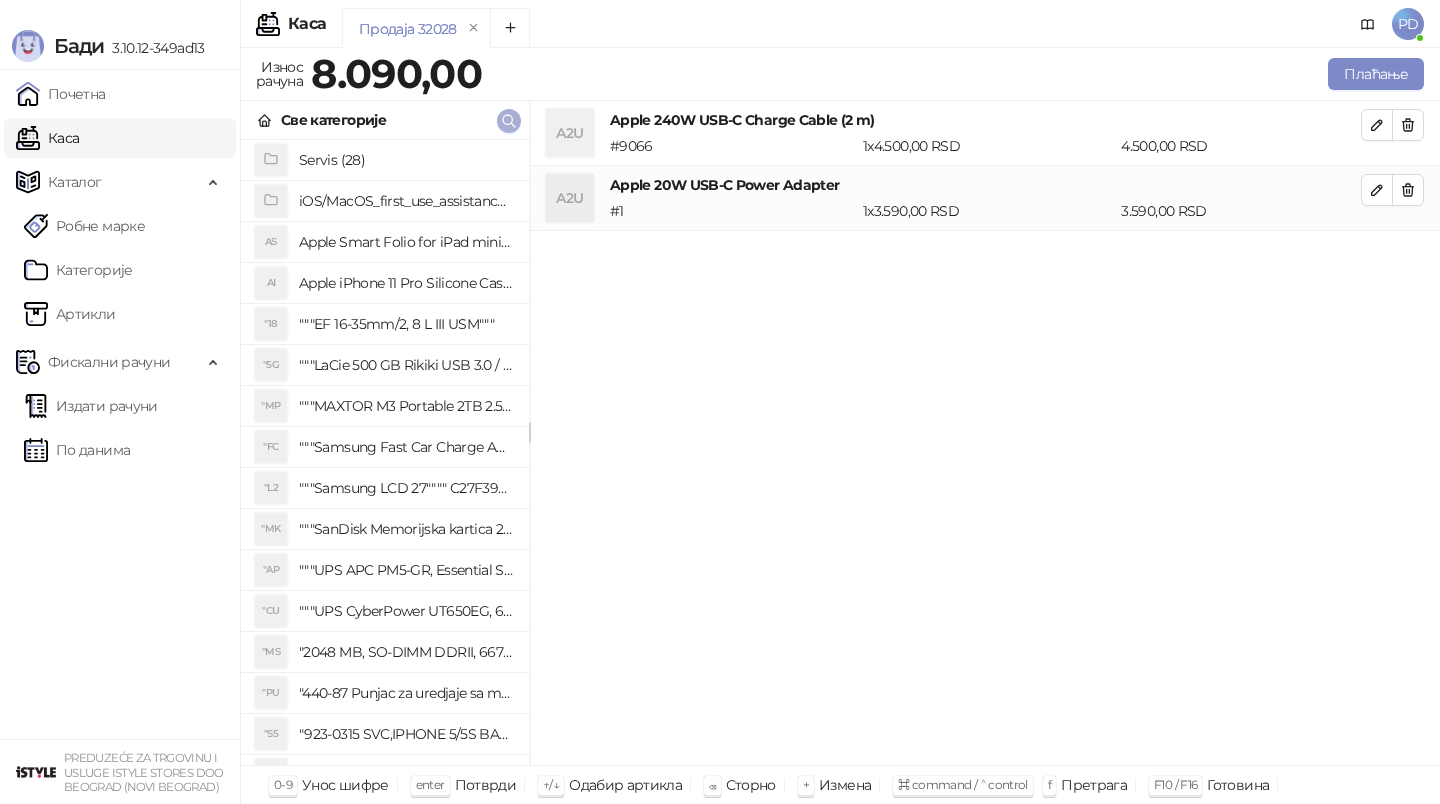 click 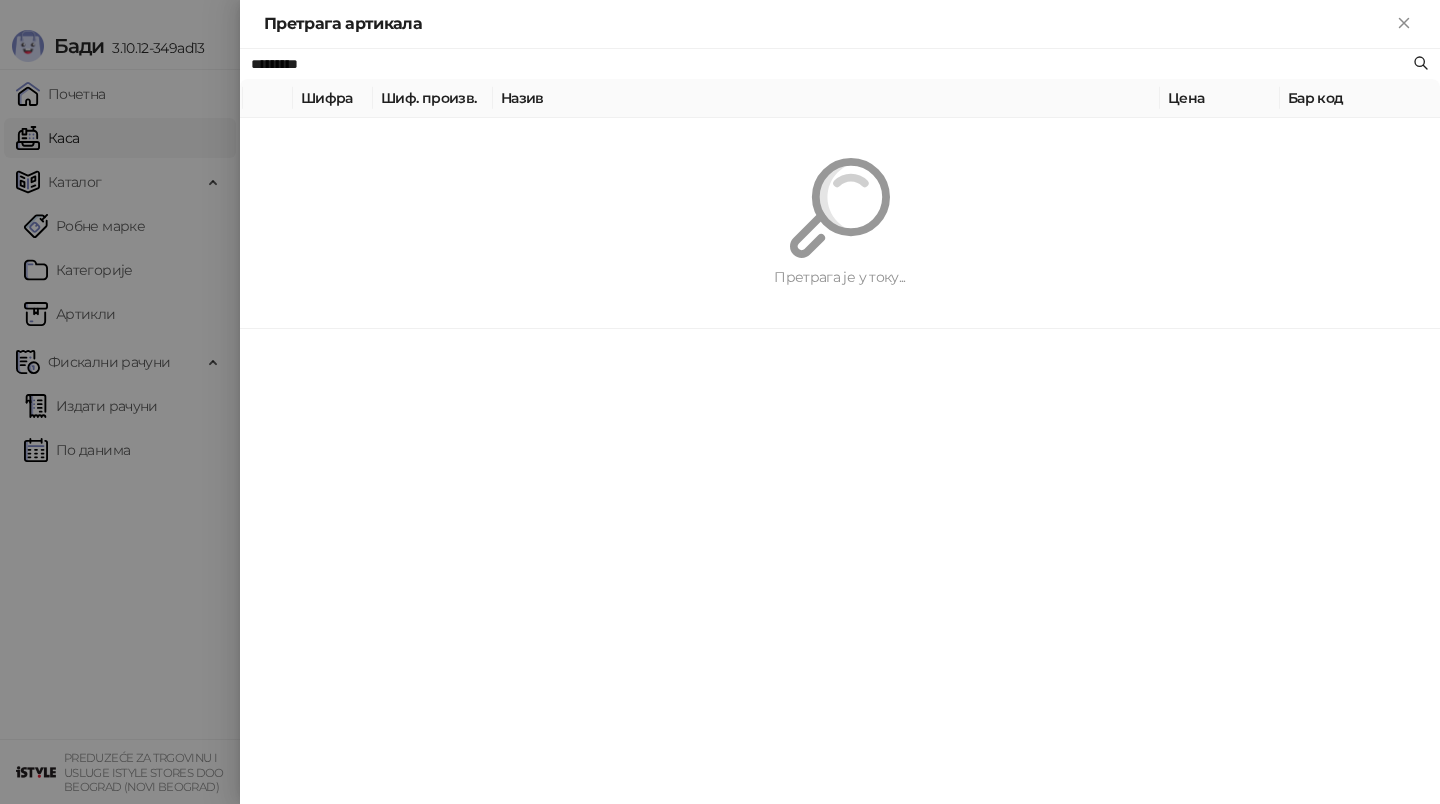 paste on "**********" 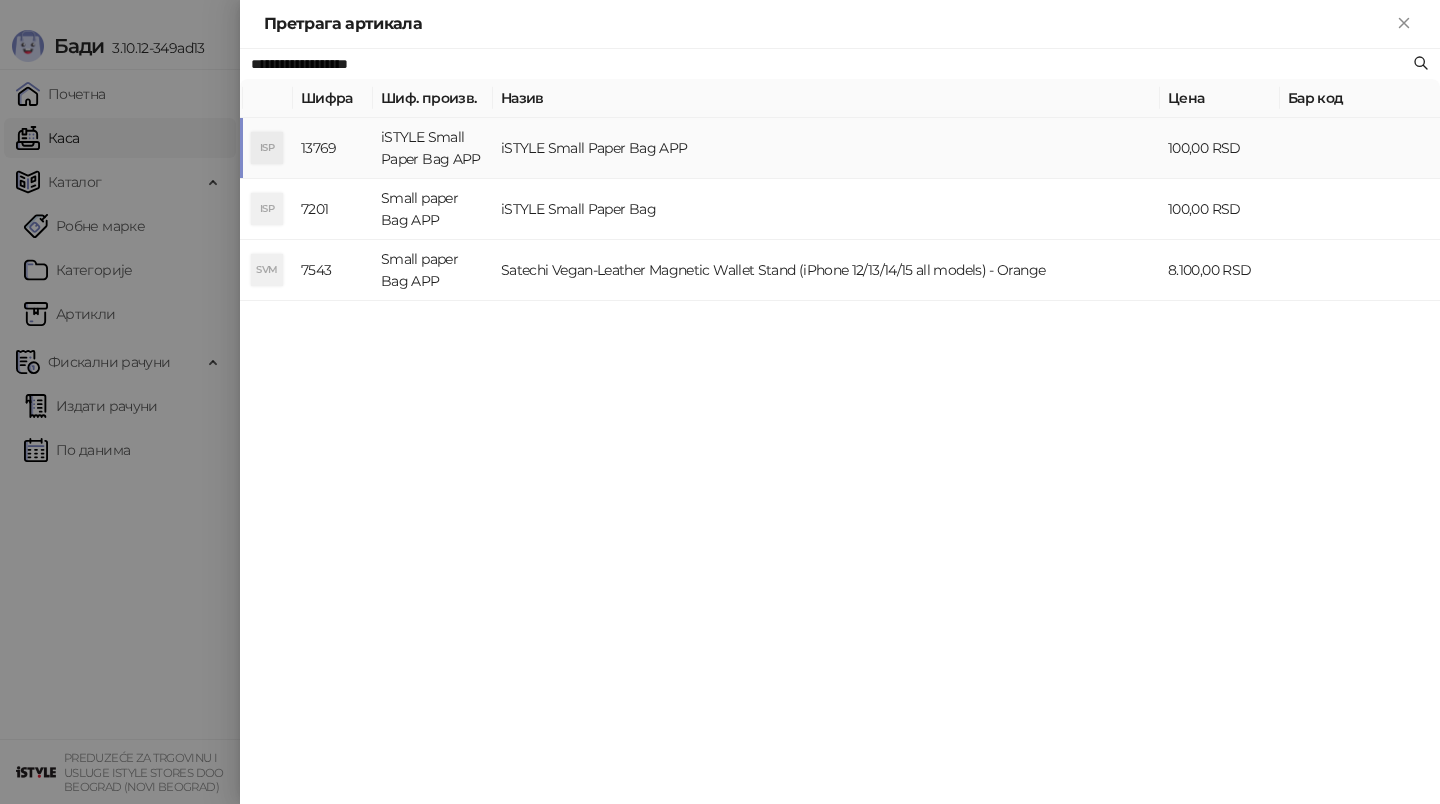 type on "**********" 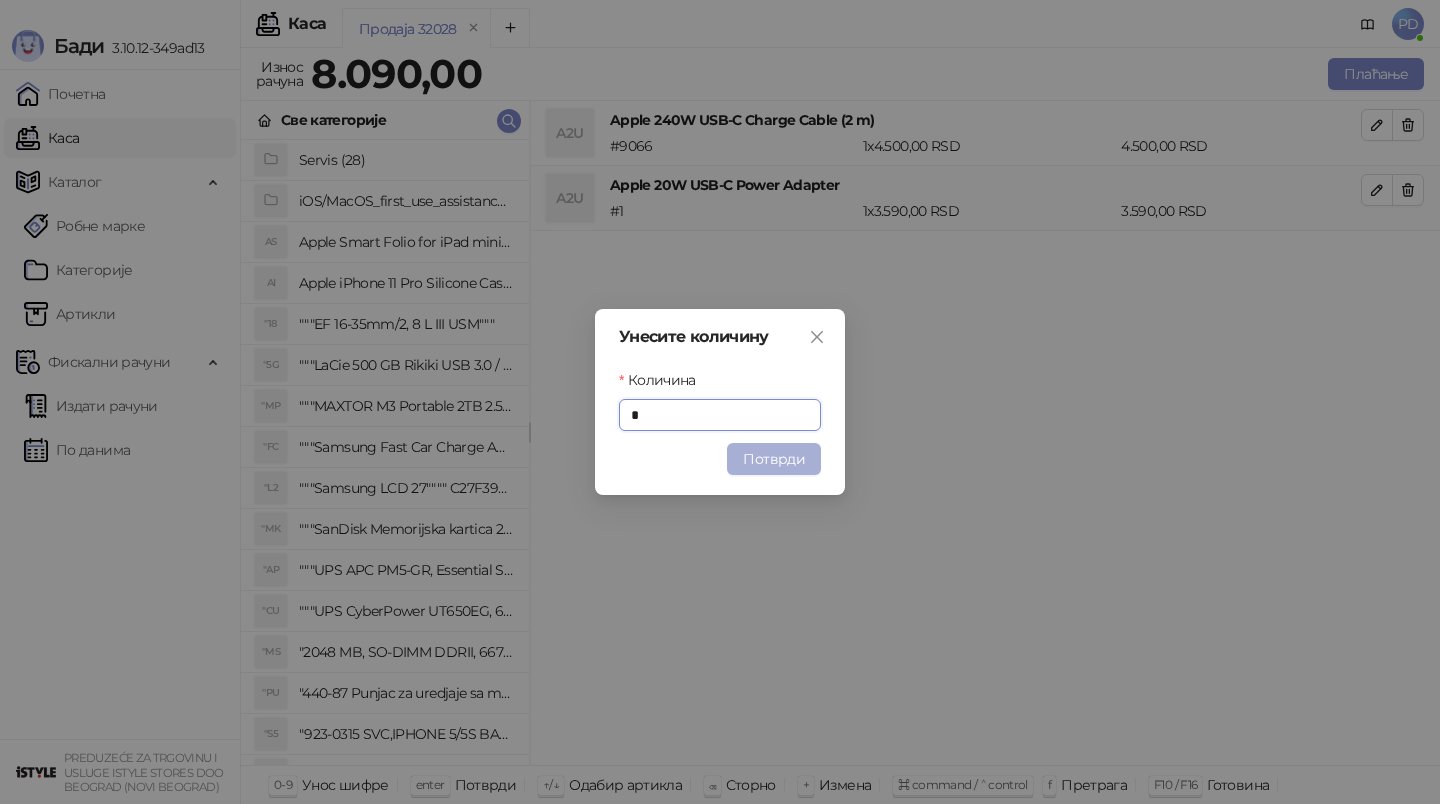 click on "Потврди" at bounding box center (774, 459) 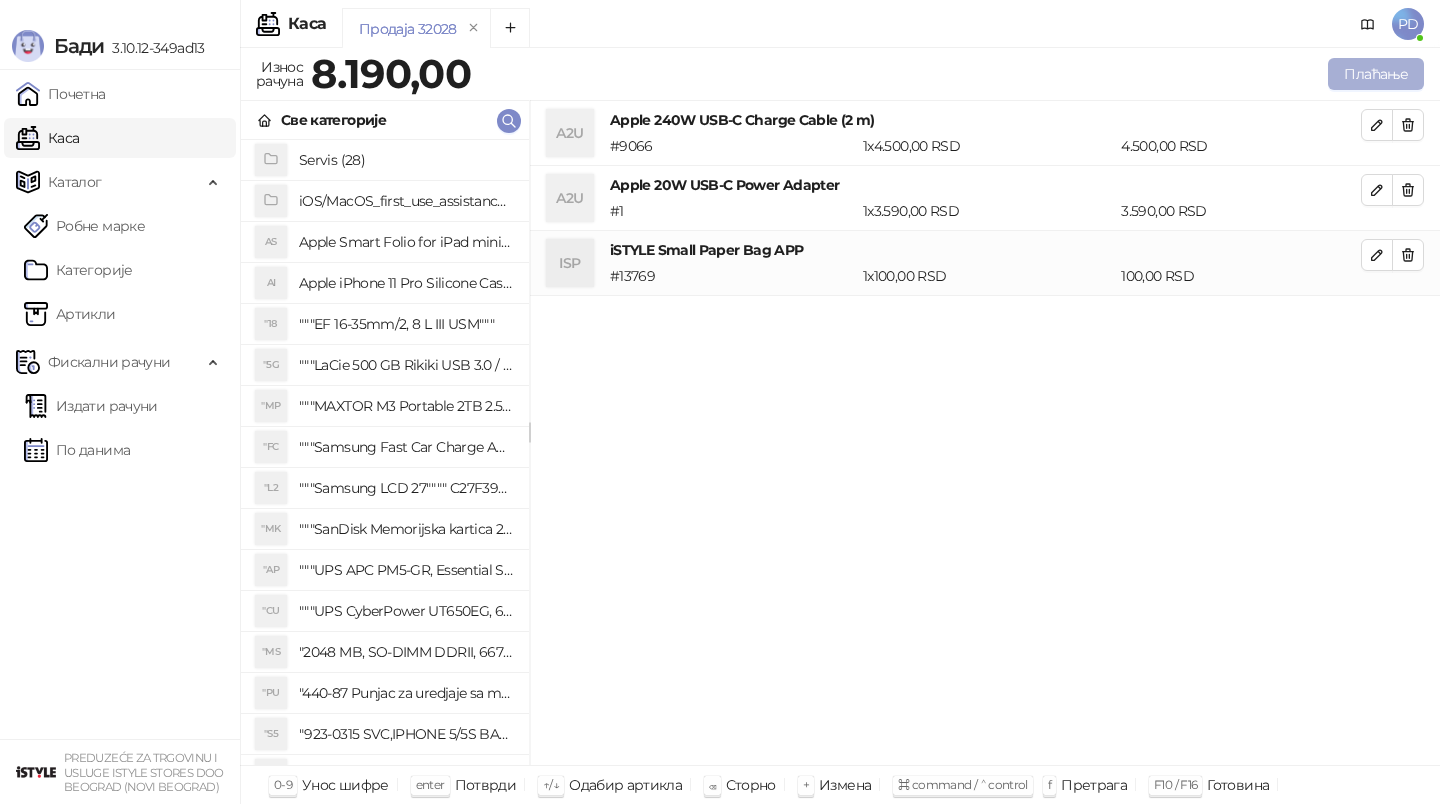 click on "Плаћање" at bounding box center (1376, 74) 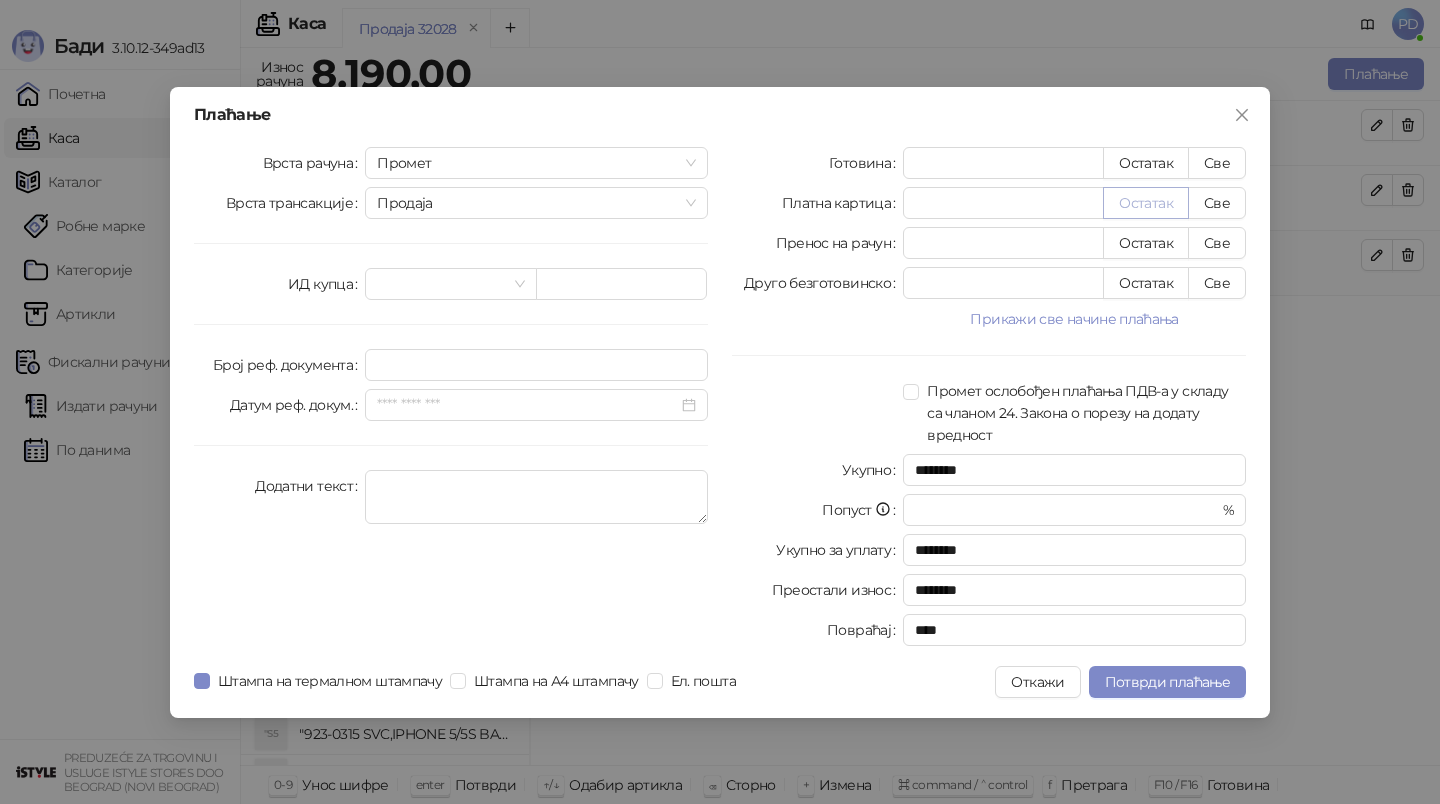 click on "Остатак" at bounding box center (1146, 203) 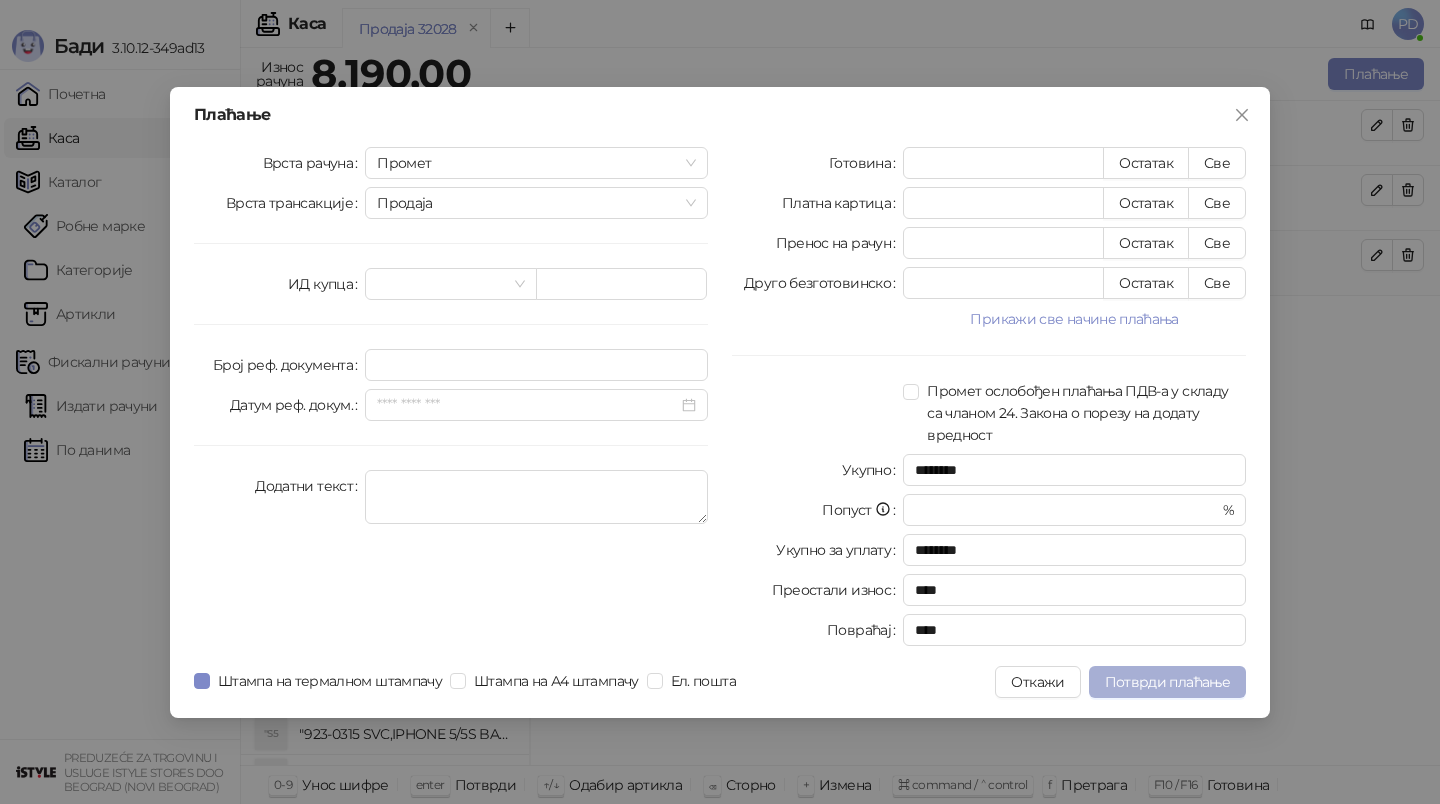 click on "Потврди плаћање" at bounding box center (1167, 682) 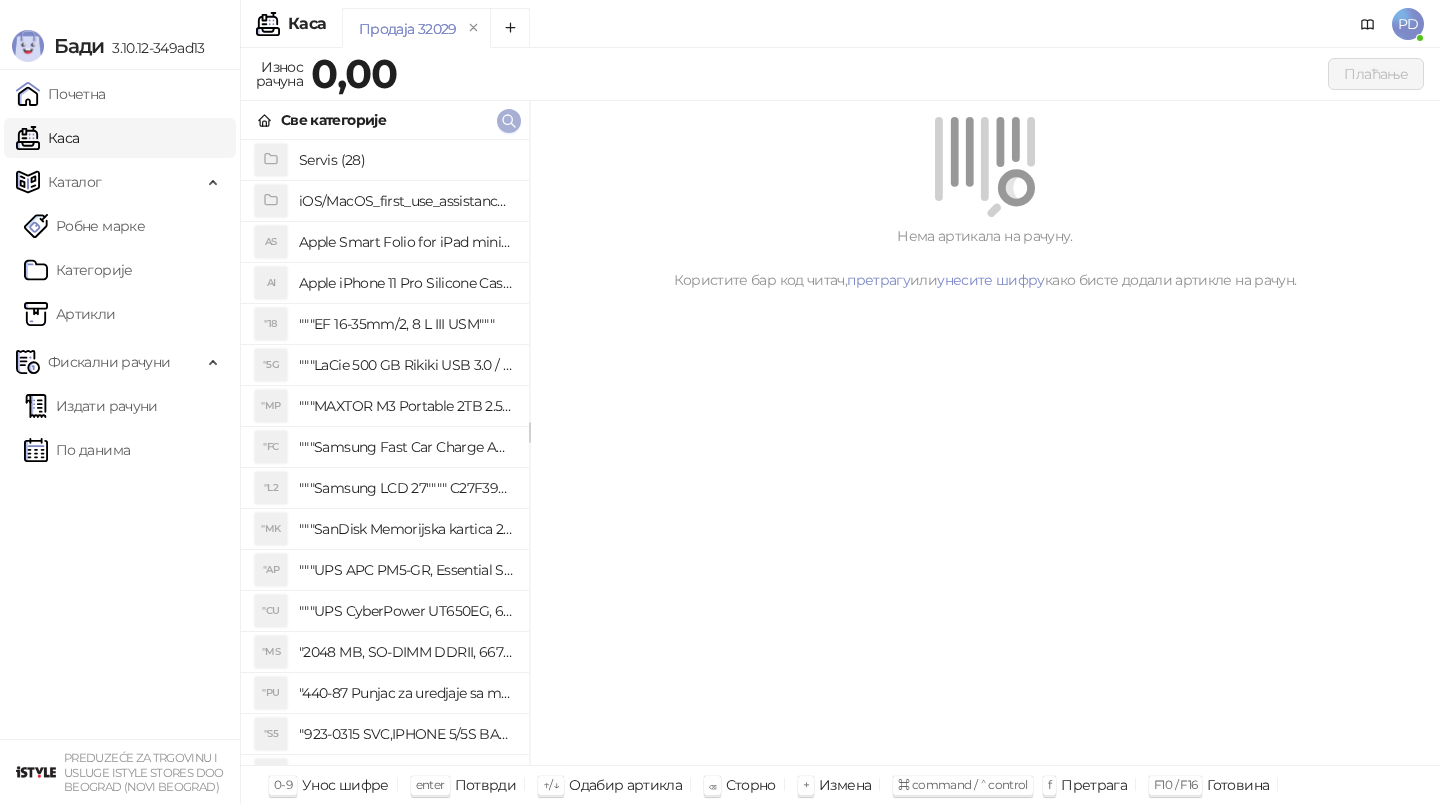 click 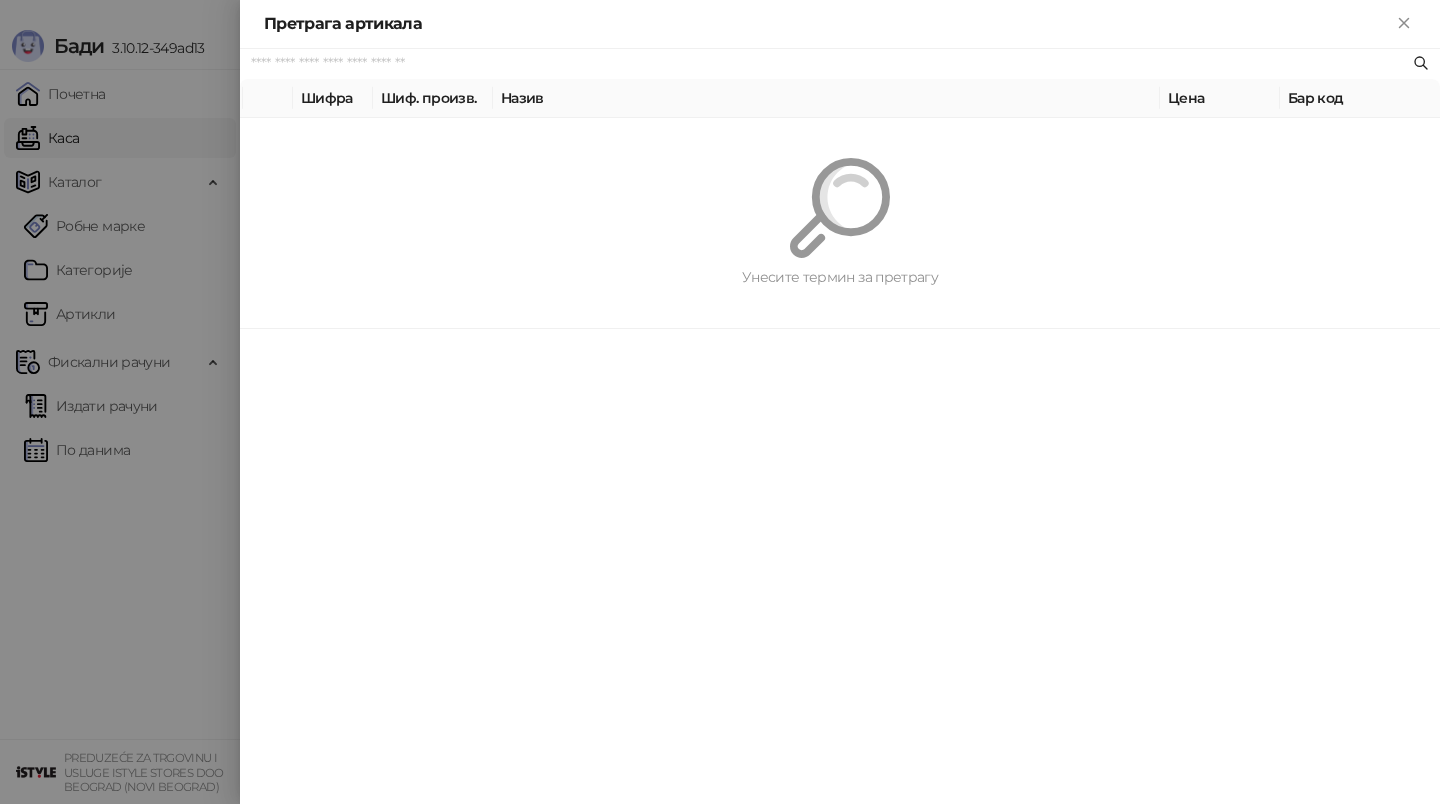 paste on "**********" 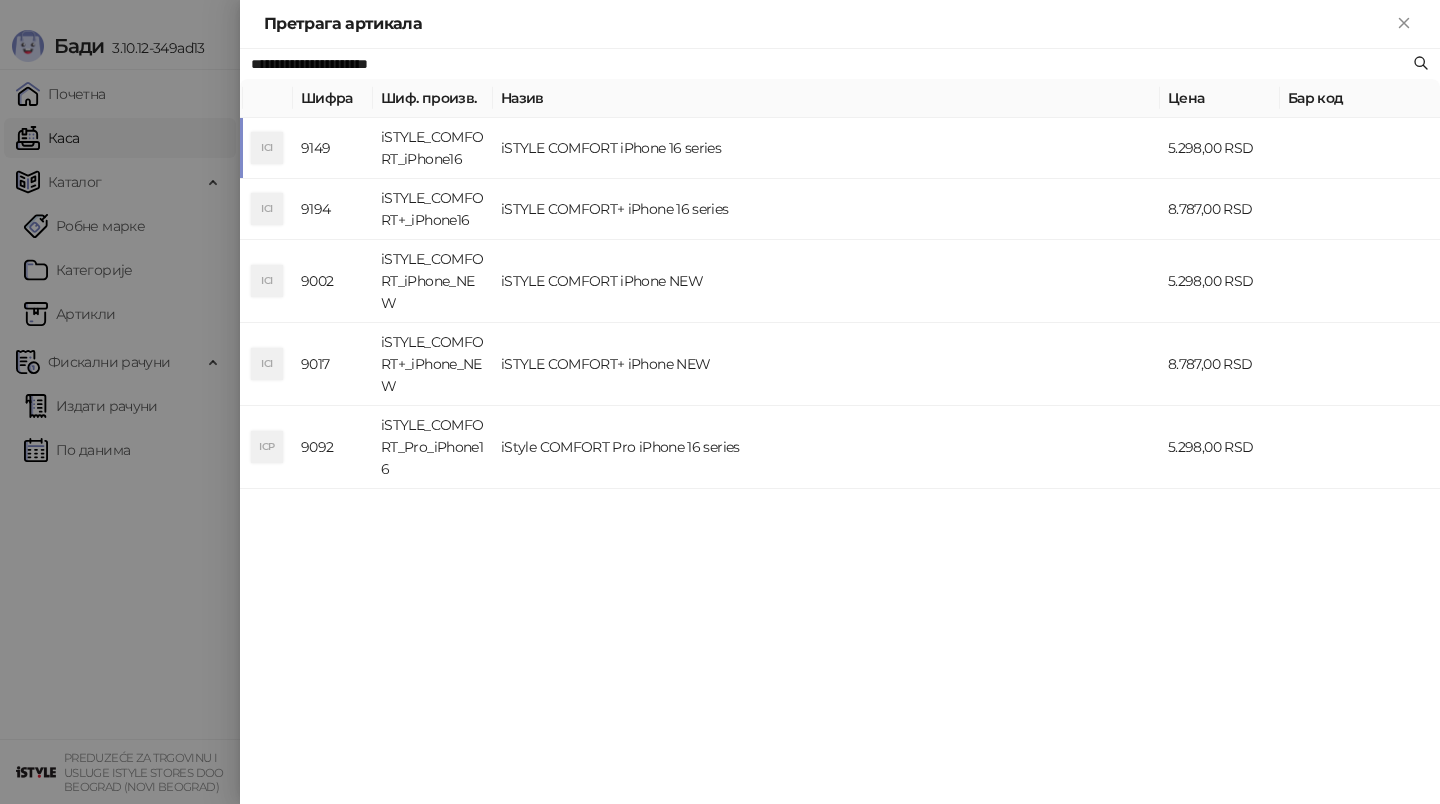 click on "iSTYLE_COMFORT_iPhone16" at bounding box center [433, 148] 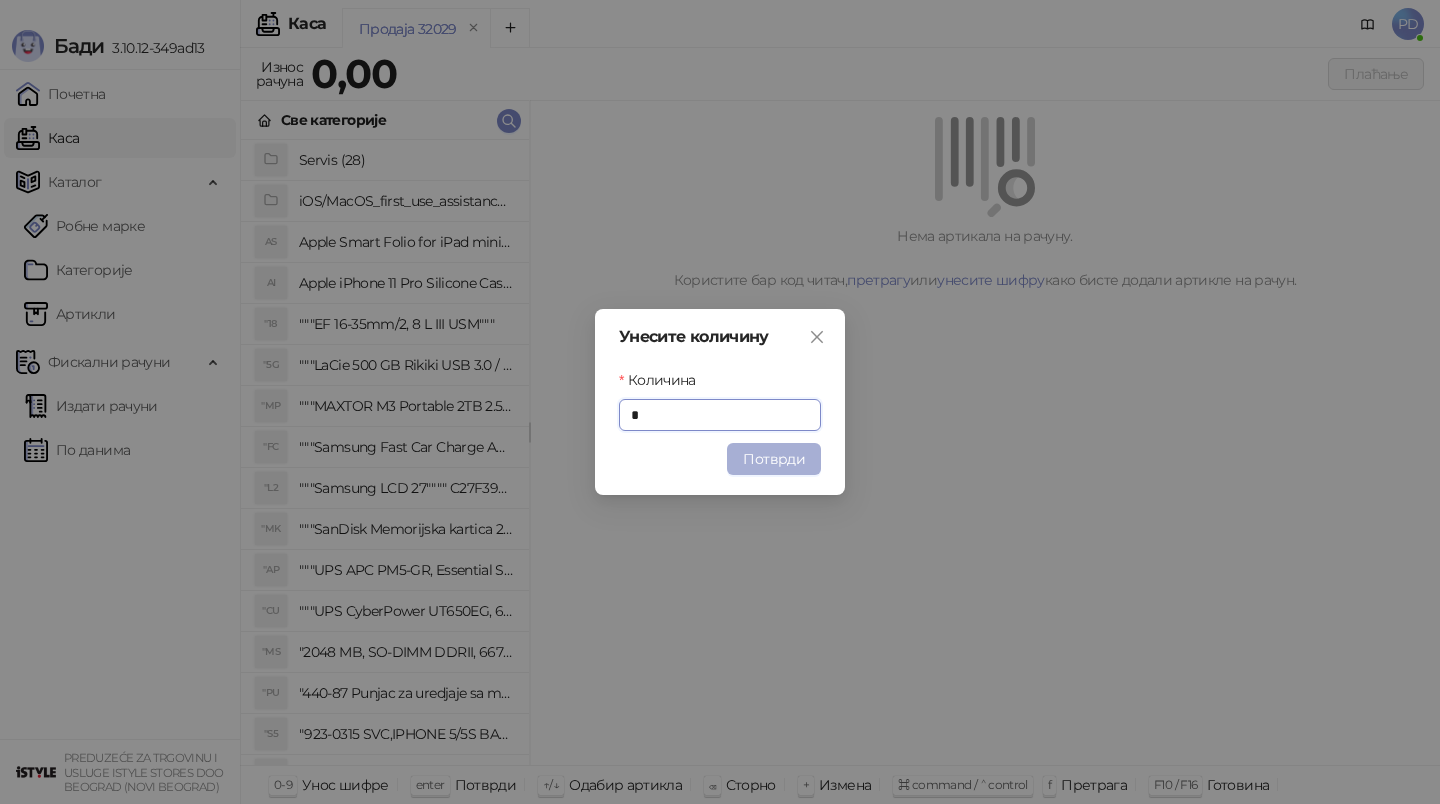 click on "Потврди" at bounding box center (774, 459) 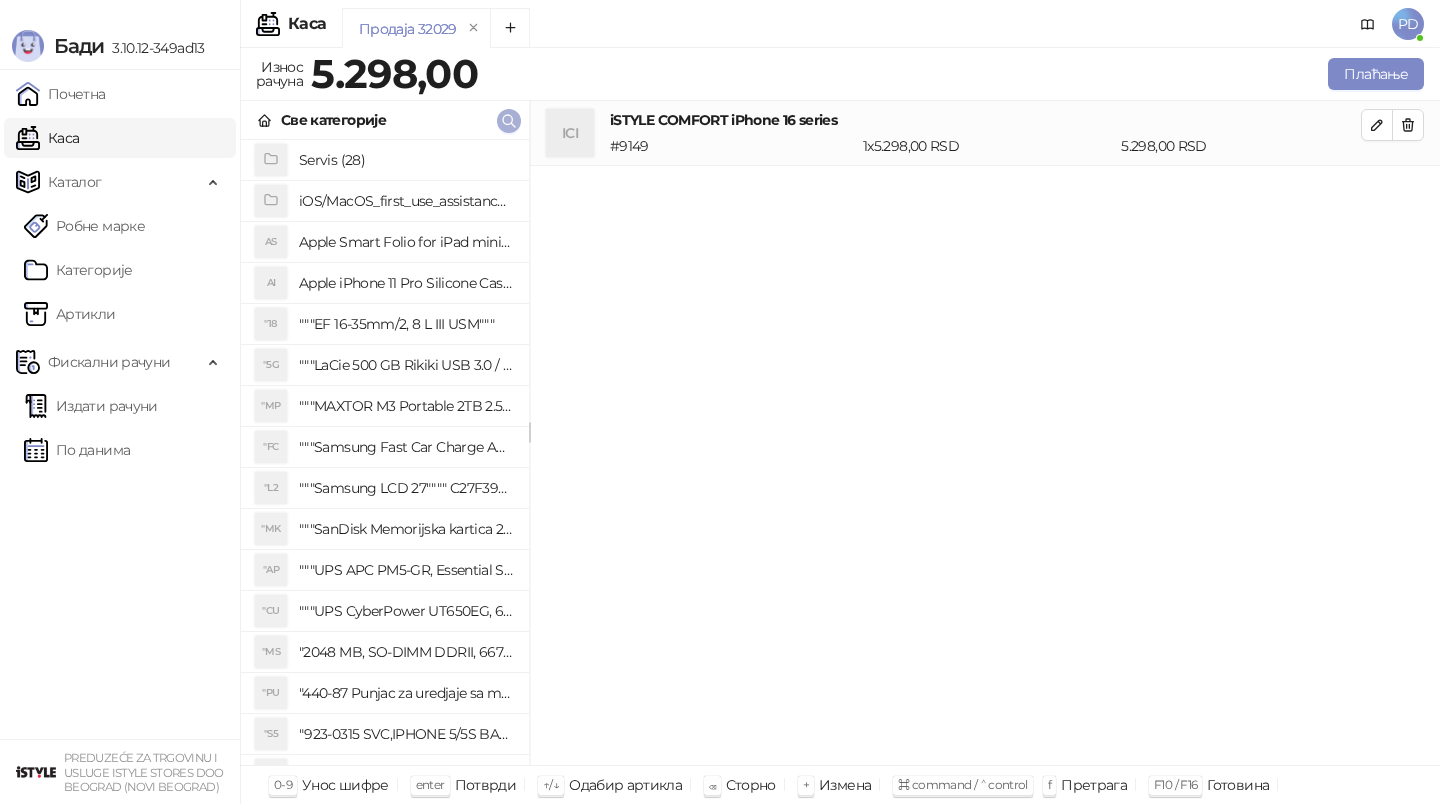 click 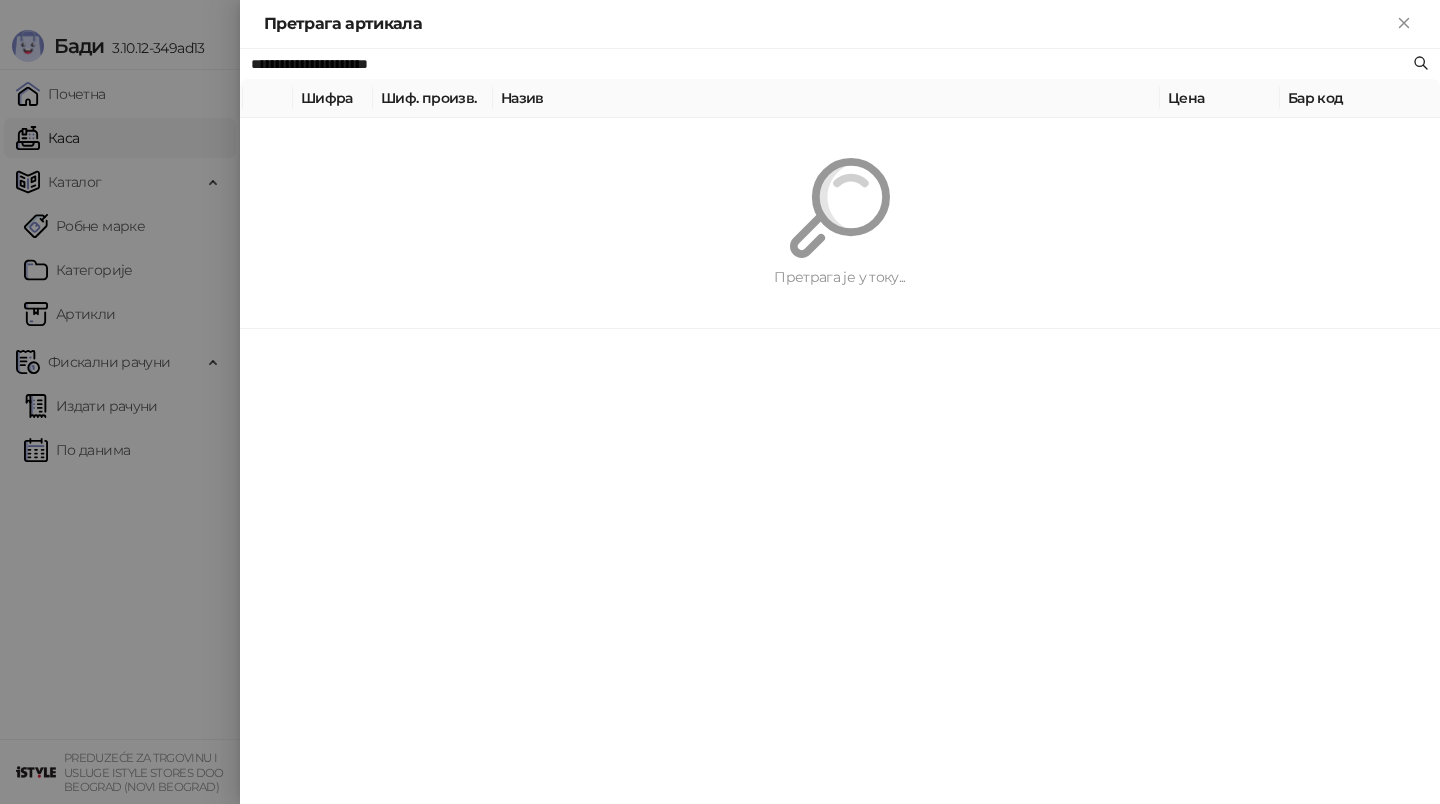 paste 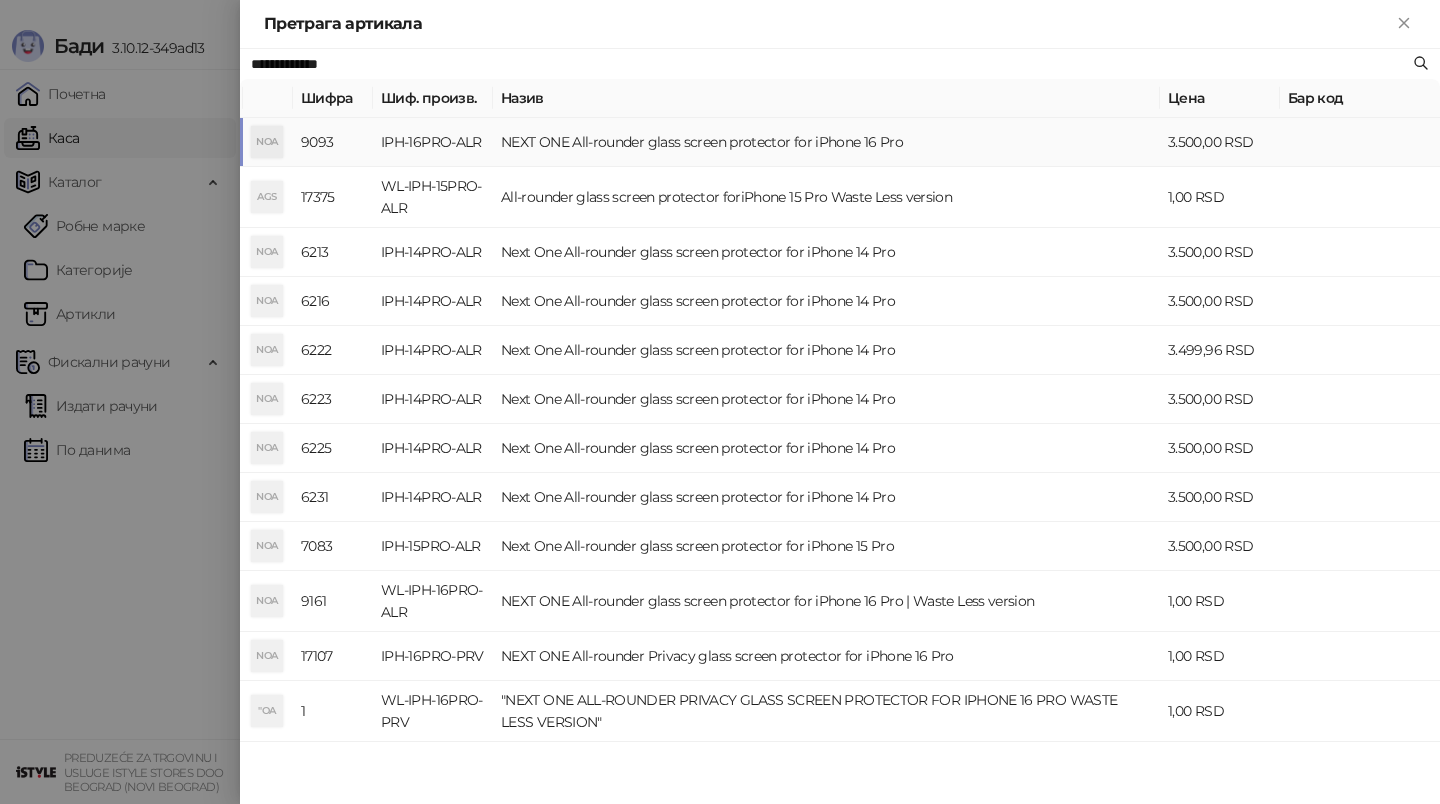 type on "**********" 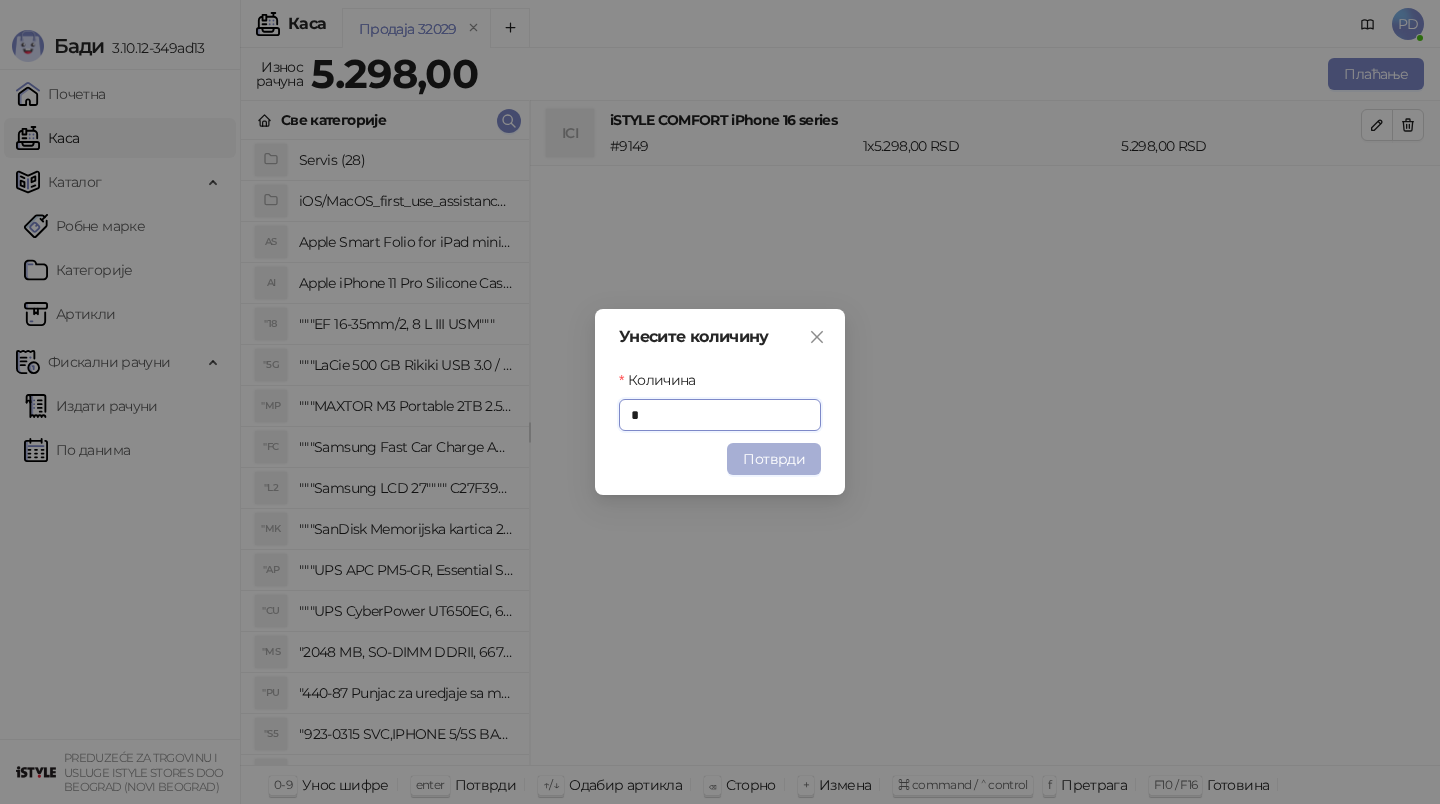 click on "Потврди" at bounding box center [774, 459] 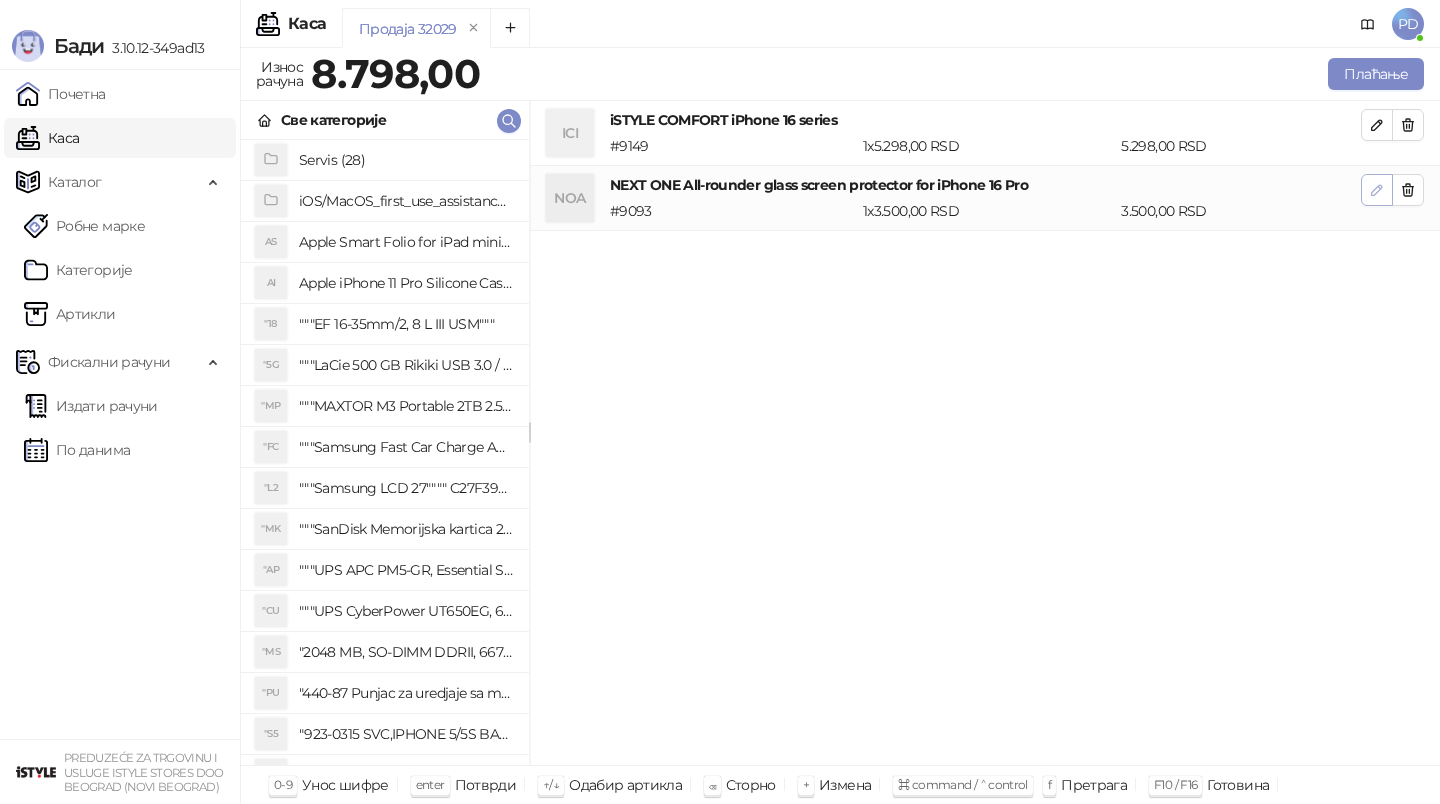click 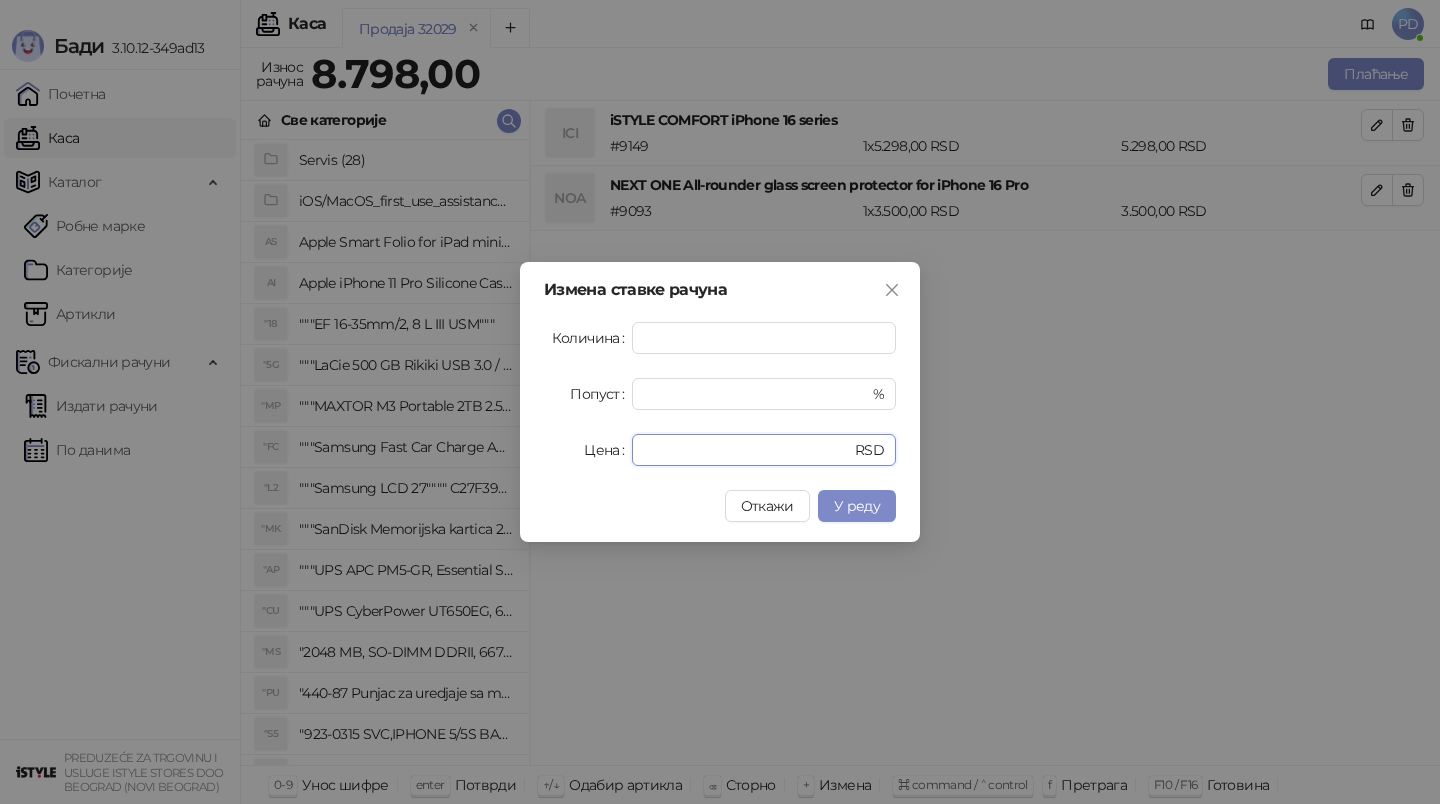 drag, startPoint x: 746, startPoint y: 443, endPoint x: 573, endPoint y: 442, distance: 173.00288 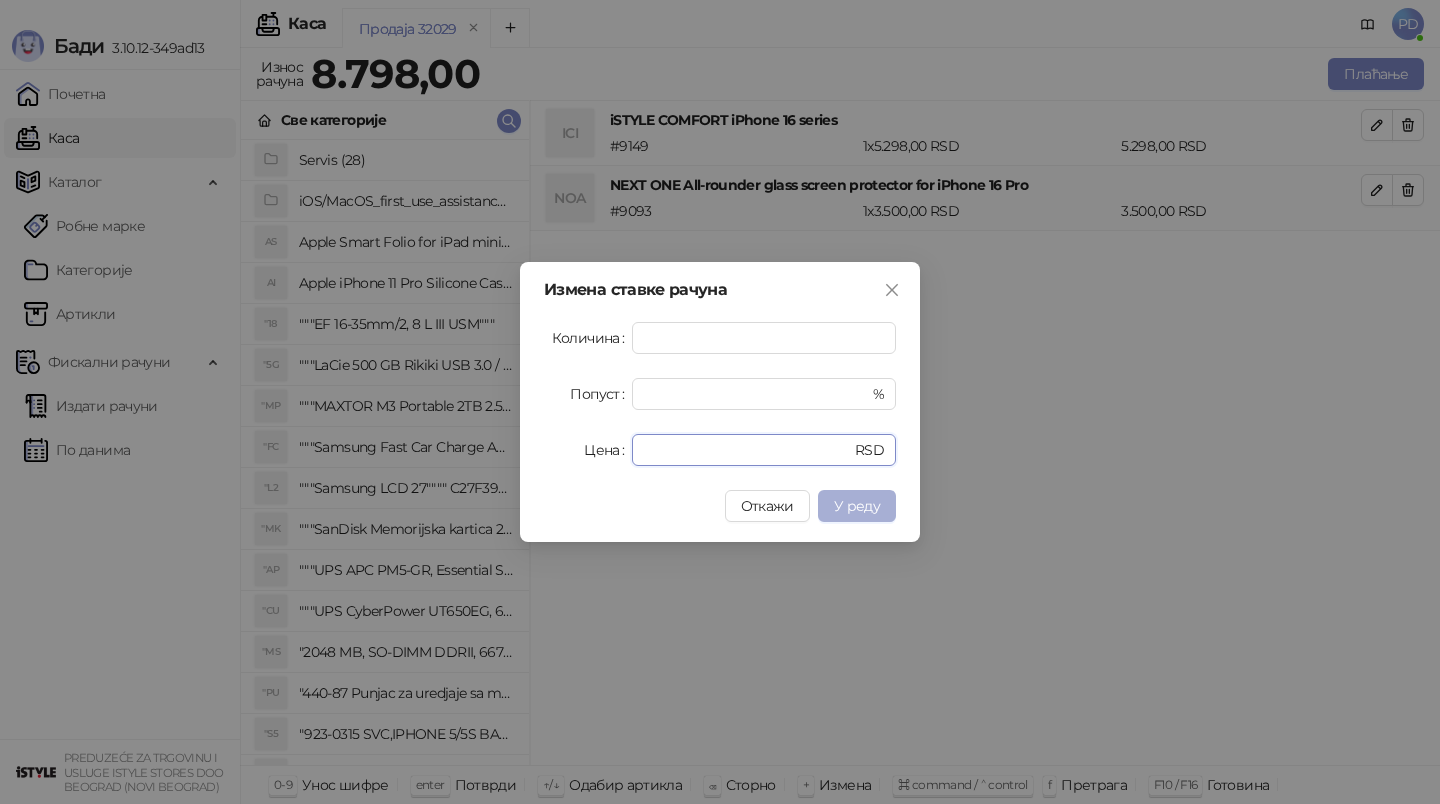 type on "*" 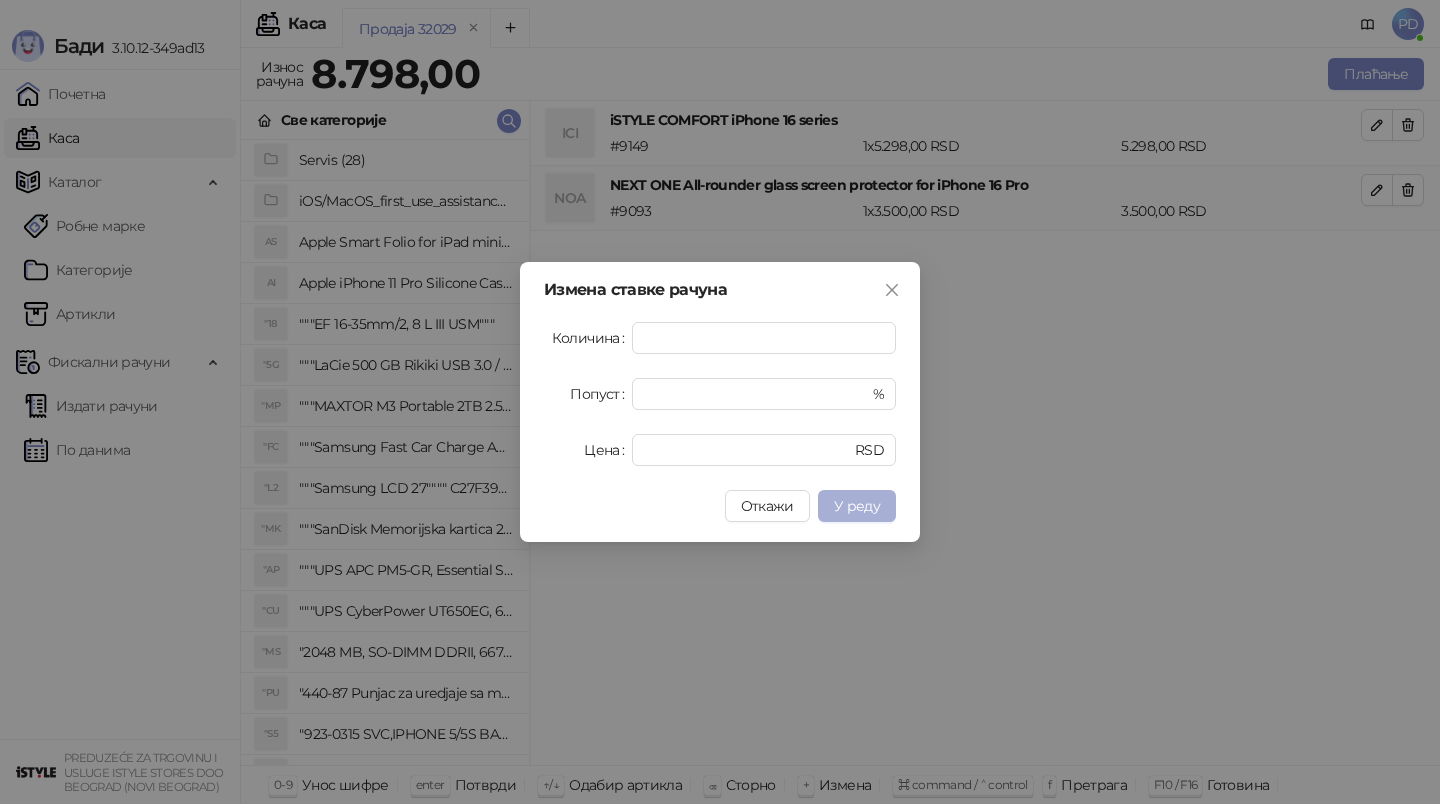 click on "У реду" at bounding box center (857, 506) 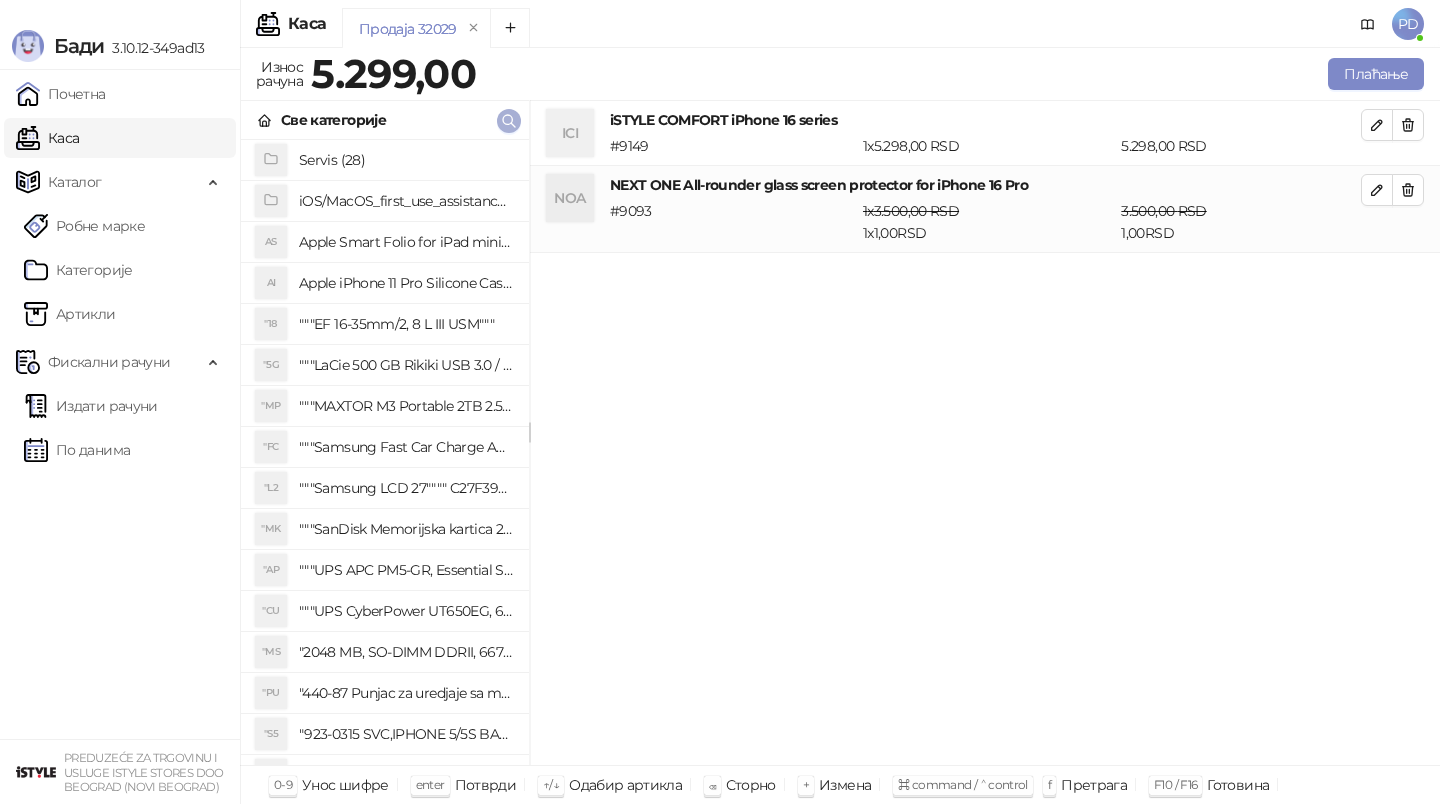 click 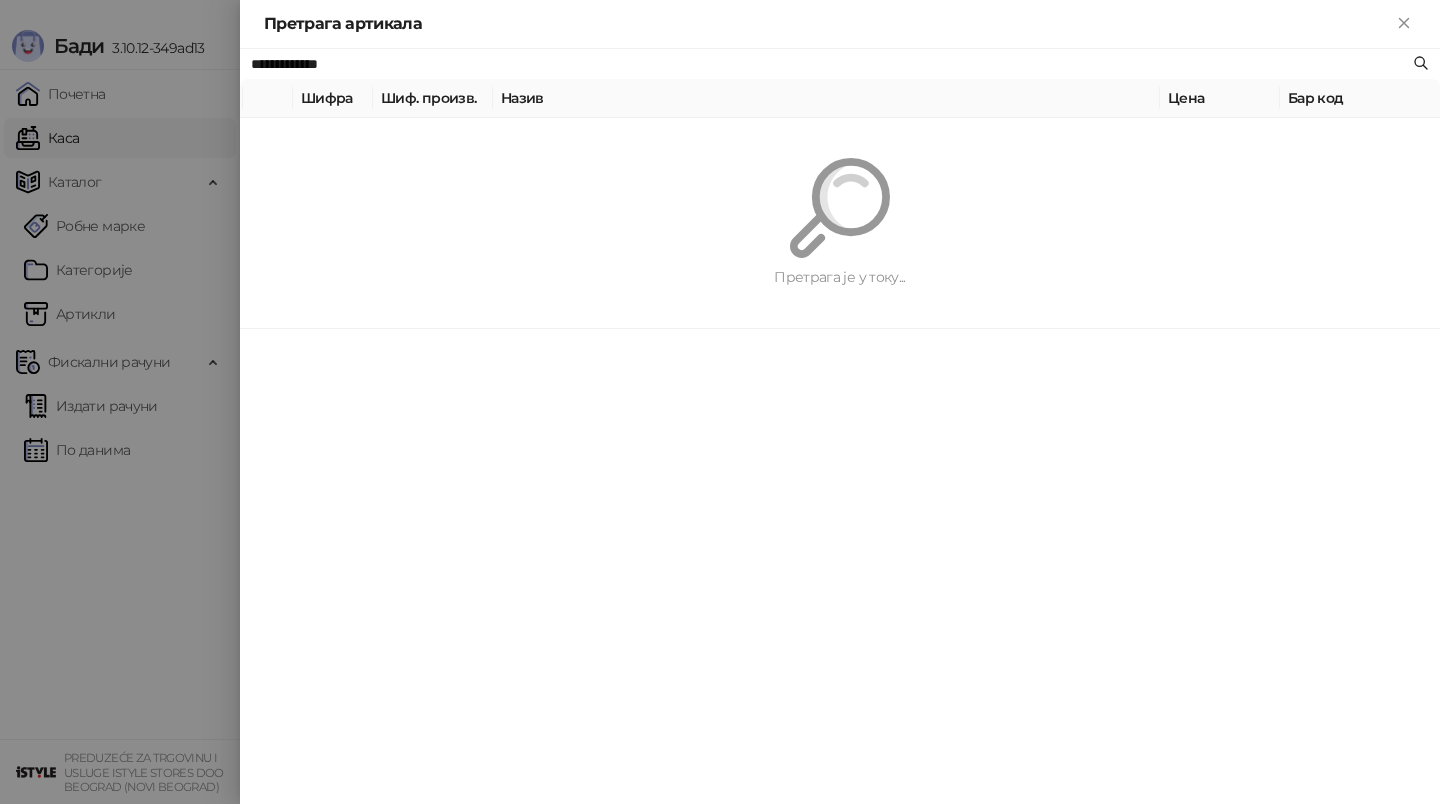 paste 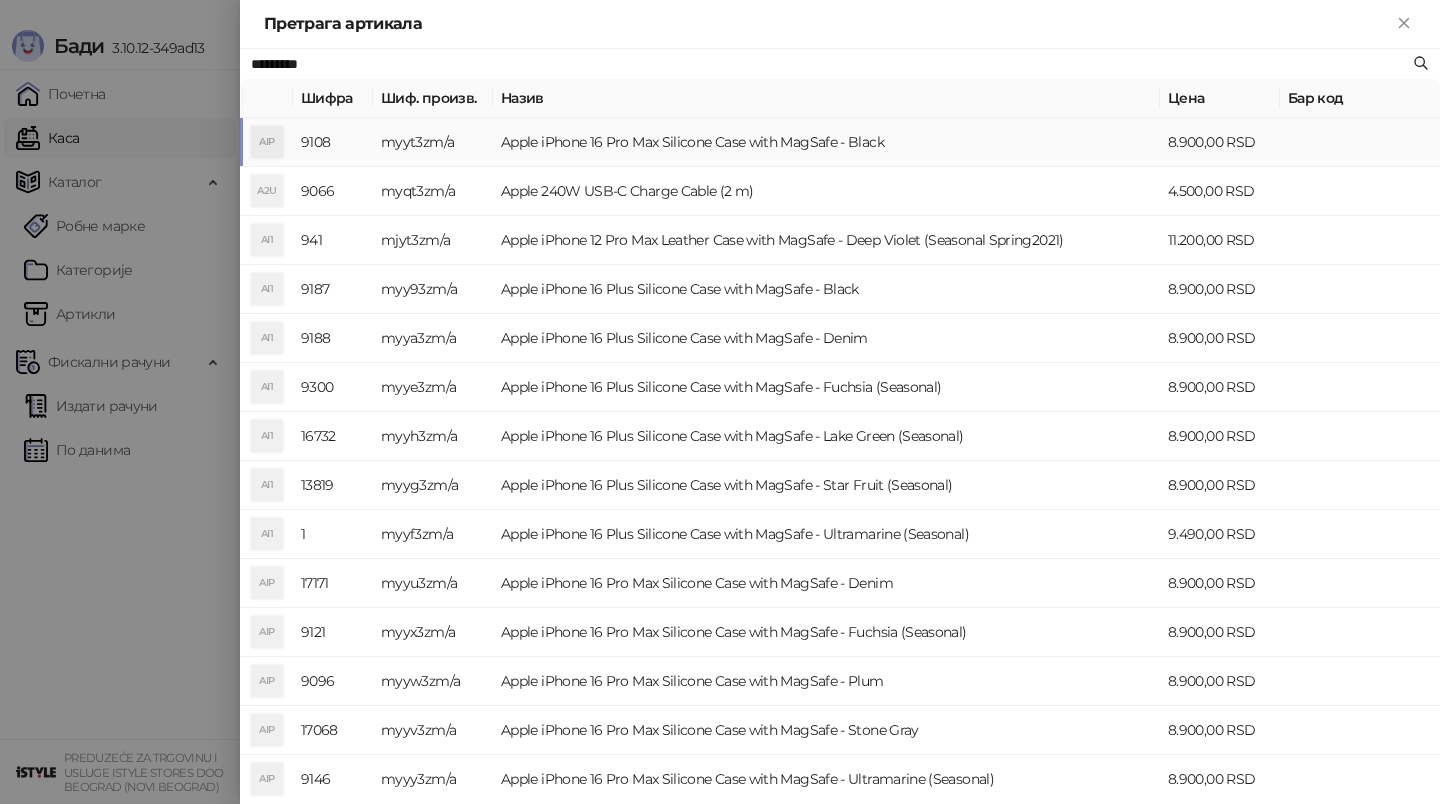 type on "*********" 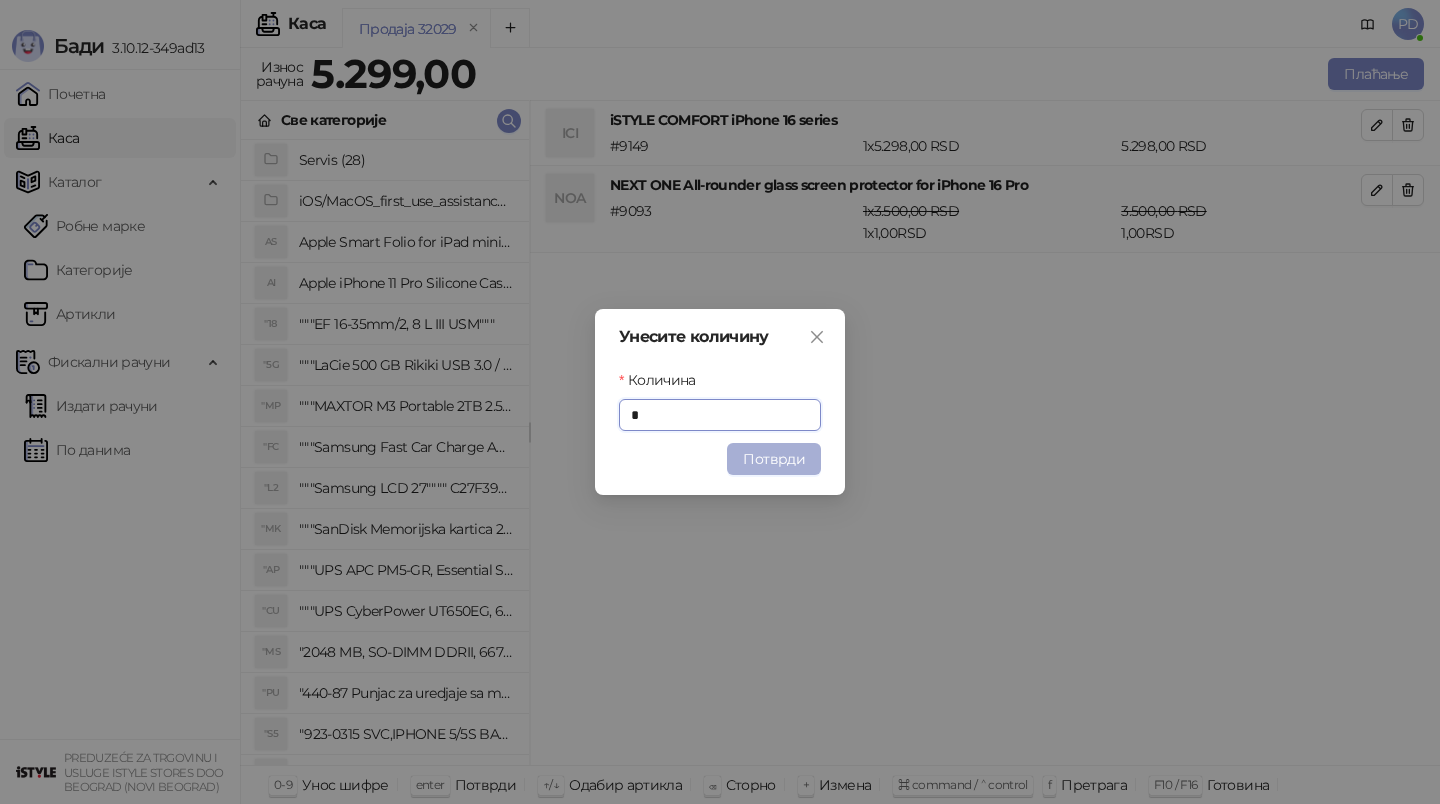 click on "Потврди" at bounding box center [774, 459] 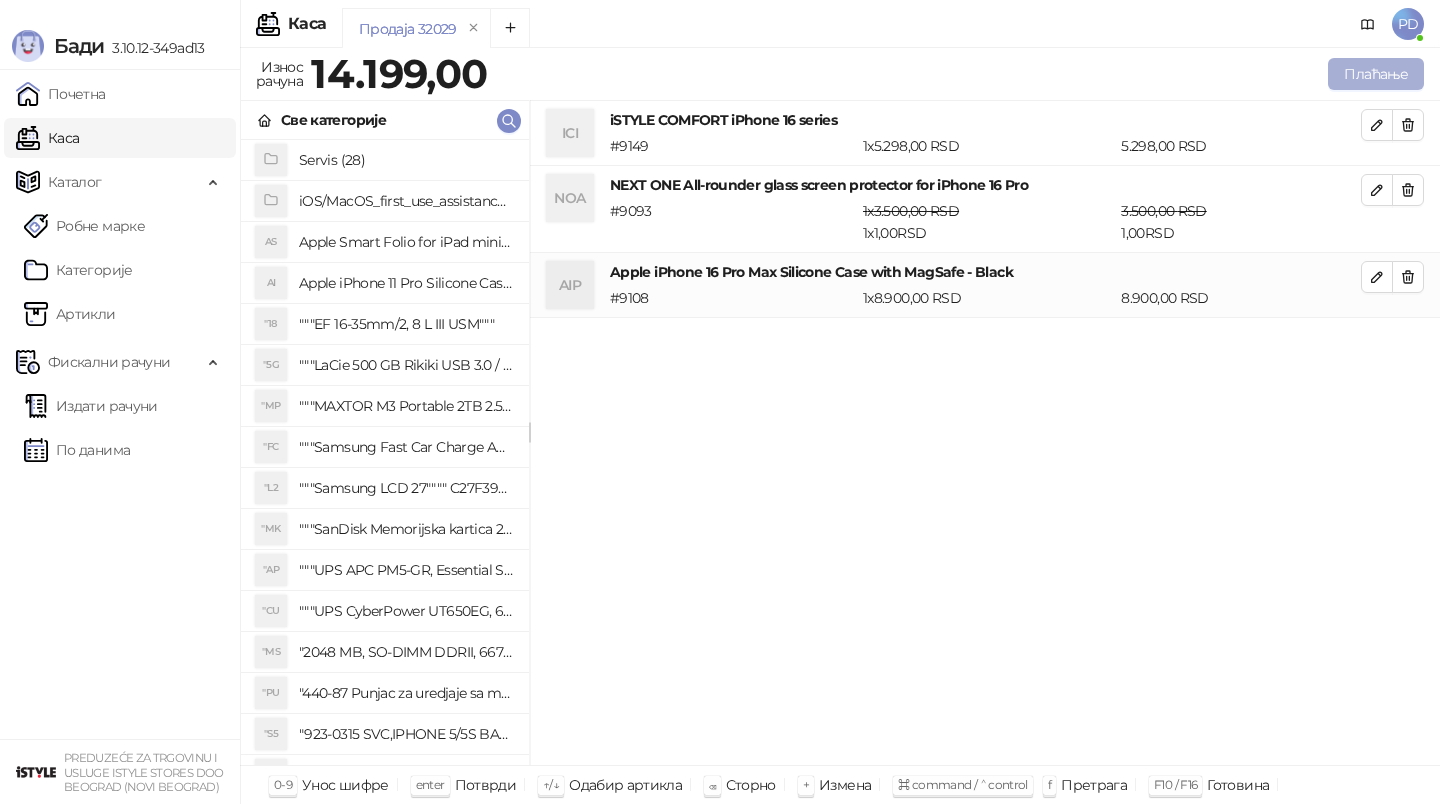 click on "Плаћање" at bounding box center [1376, 74] 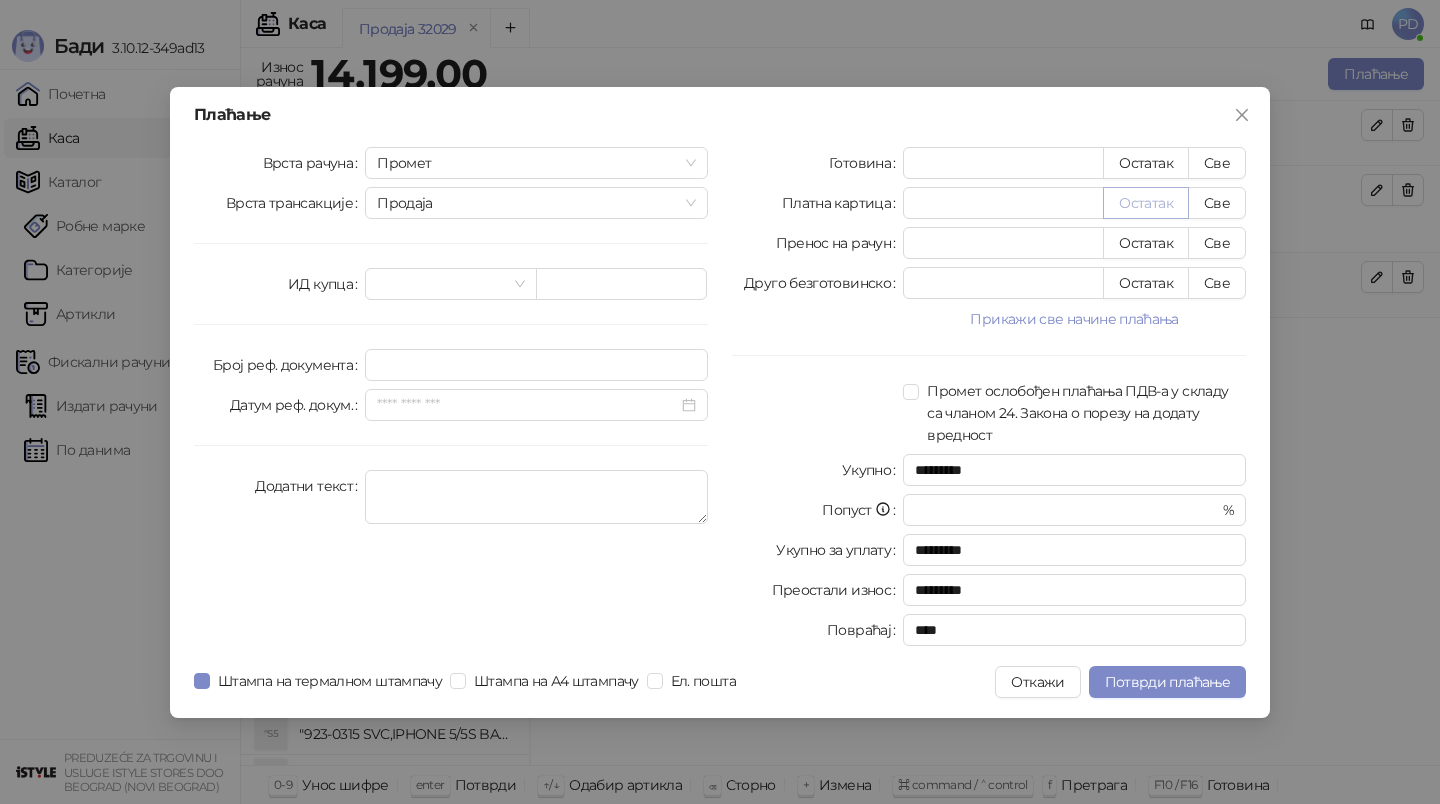 click on "Остатак" at bounding box center (1146, 203) 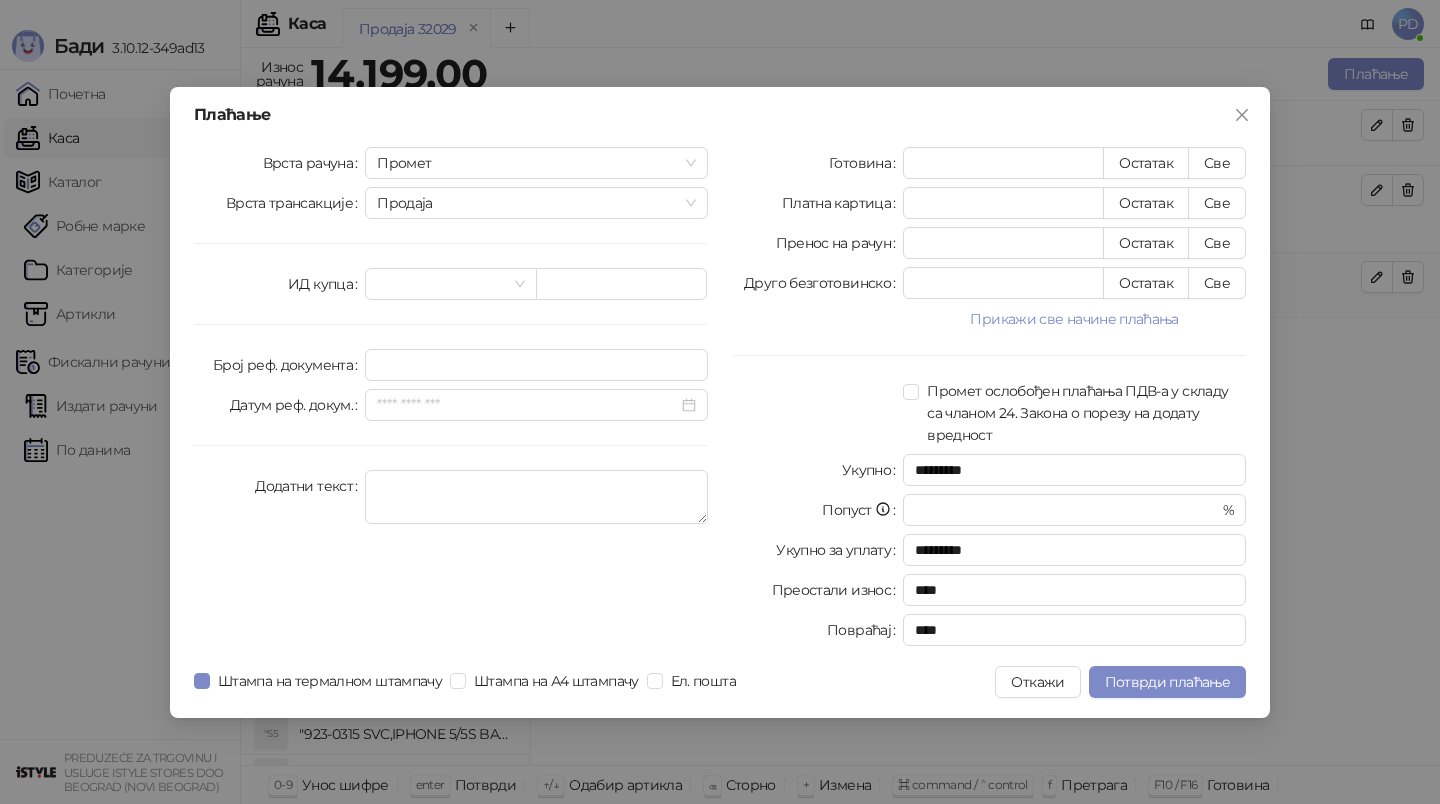 type 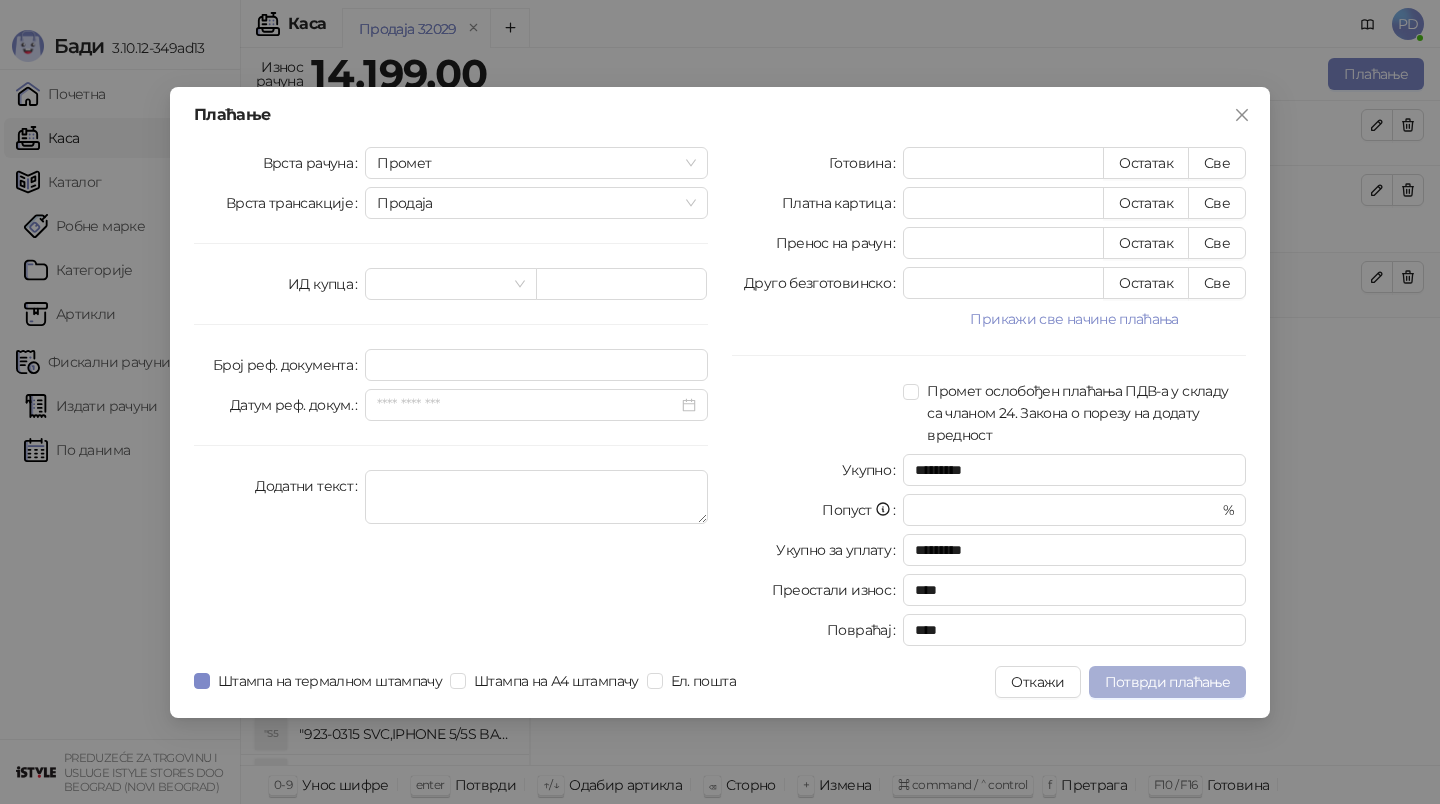 click on "Потврди плаћање" at bounding box center (1167, 682) 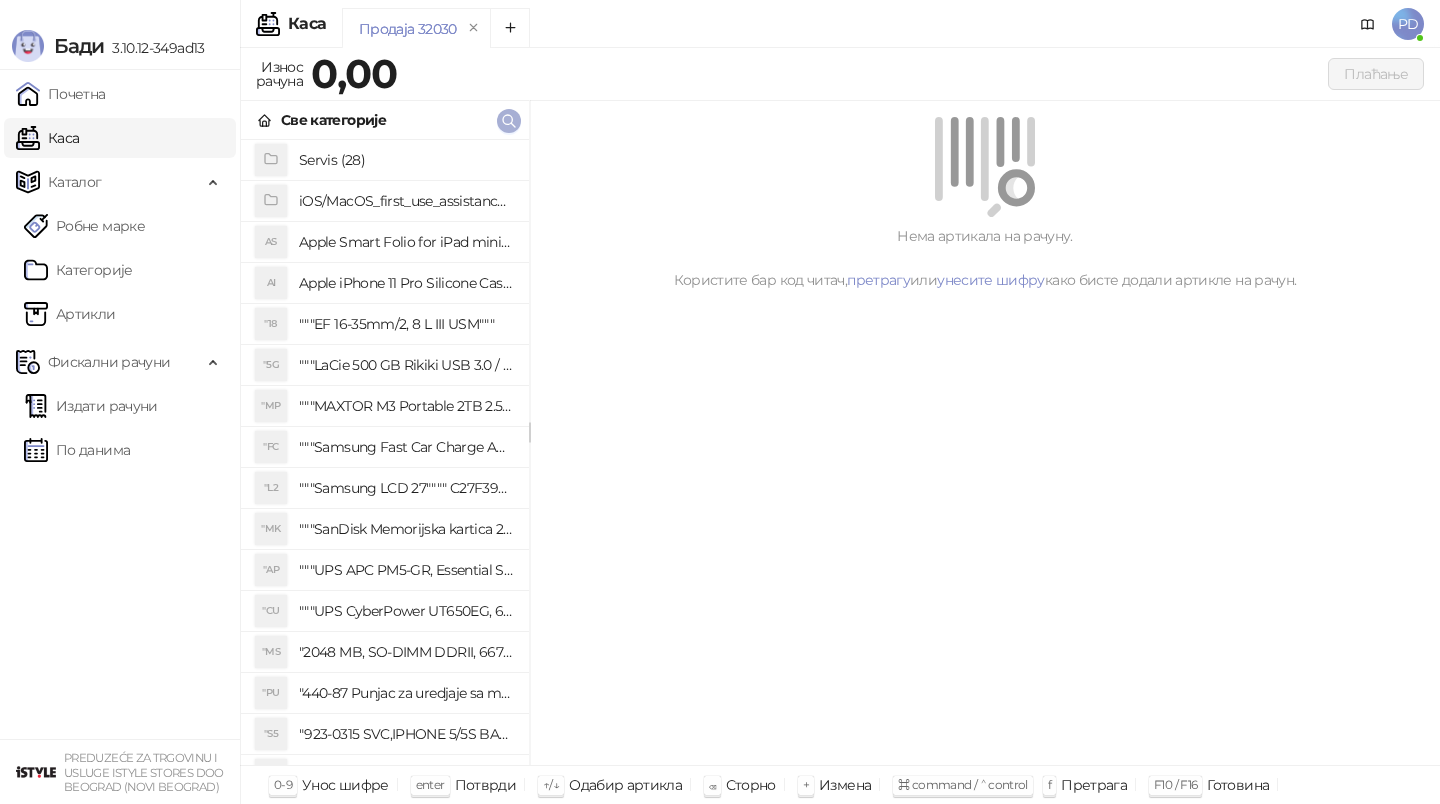 click 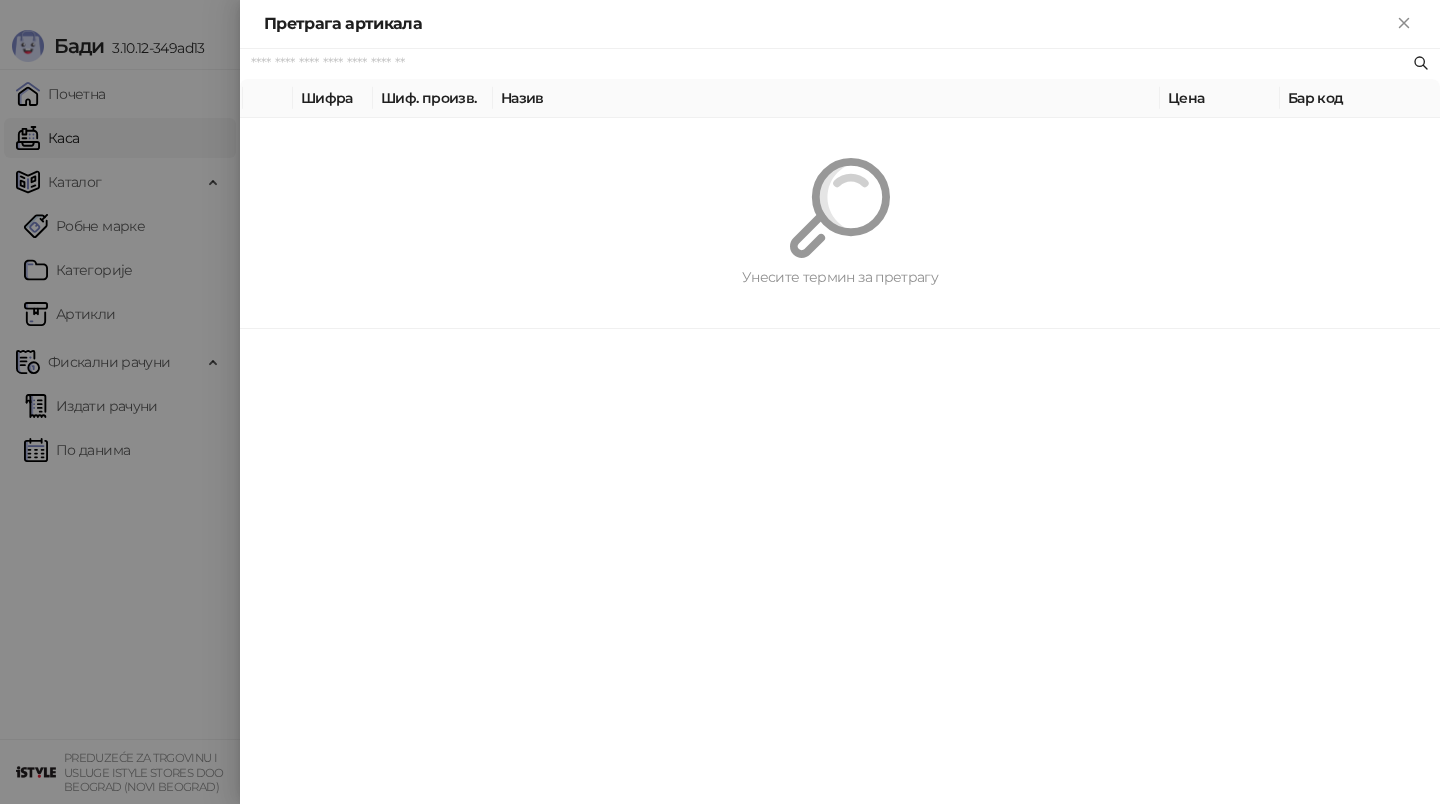paste on "*********" 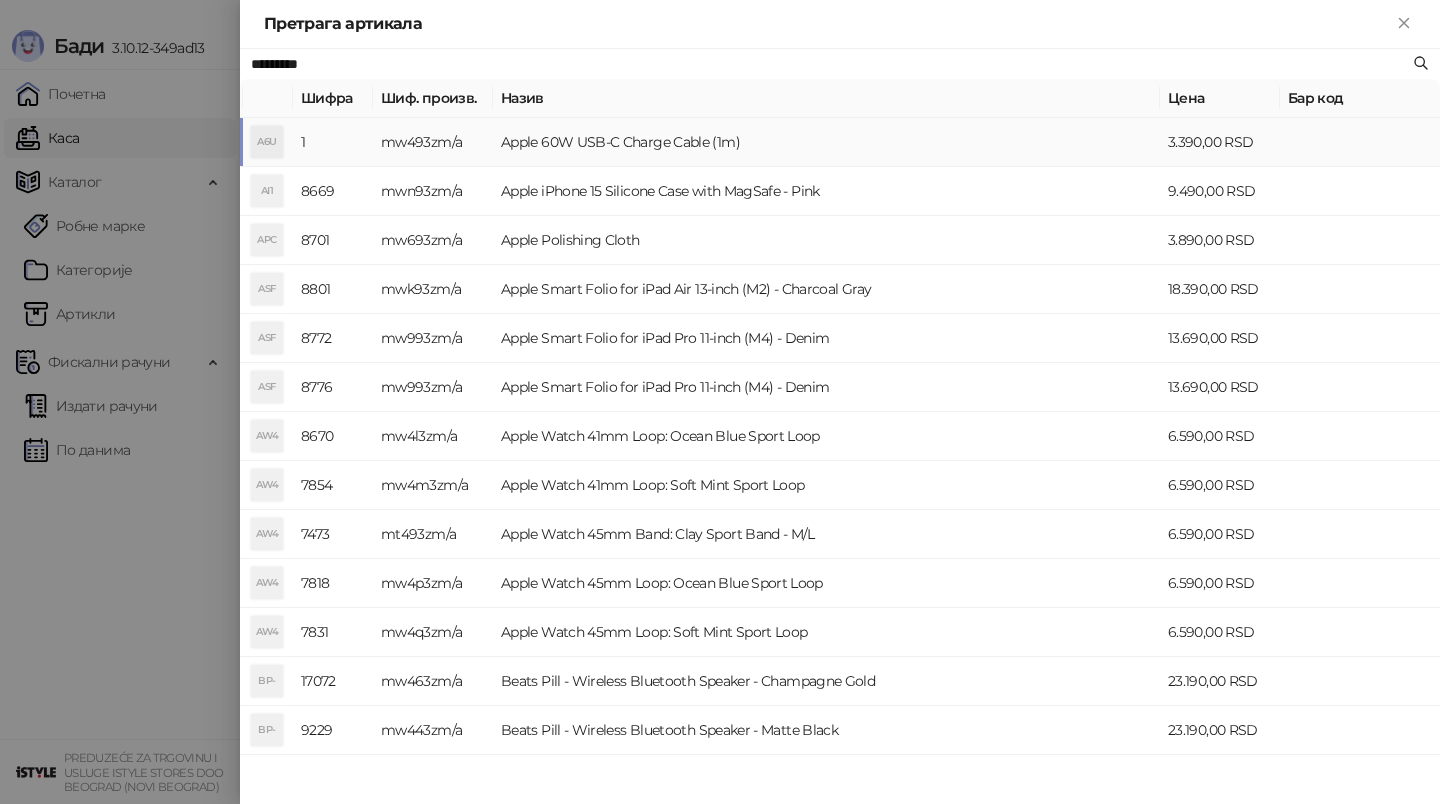 type on "*********" 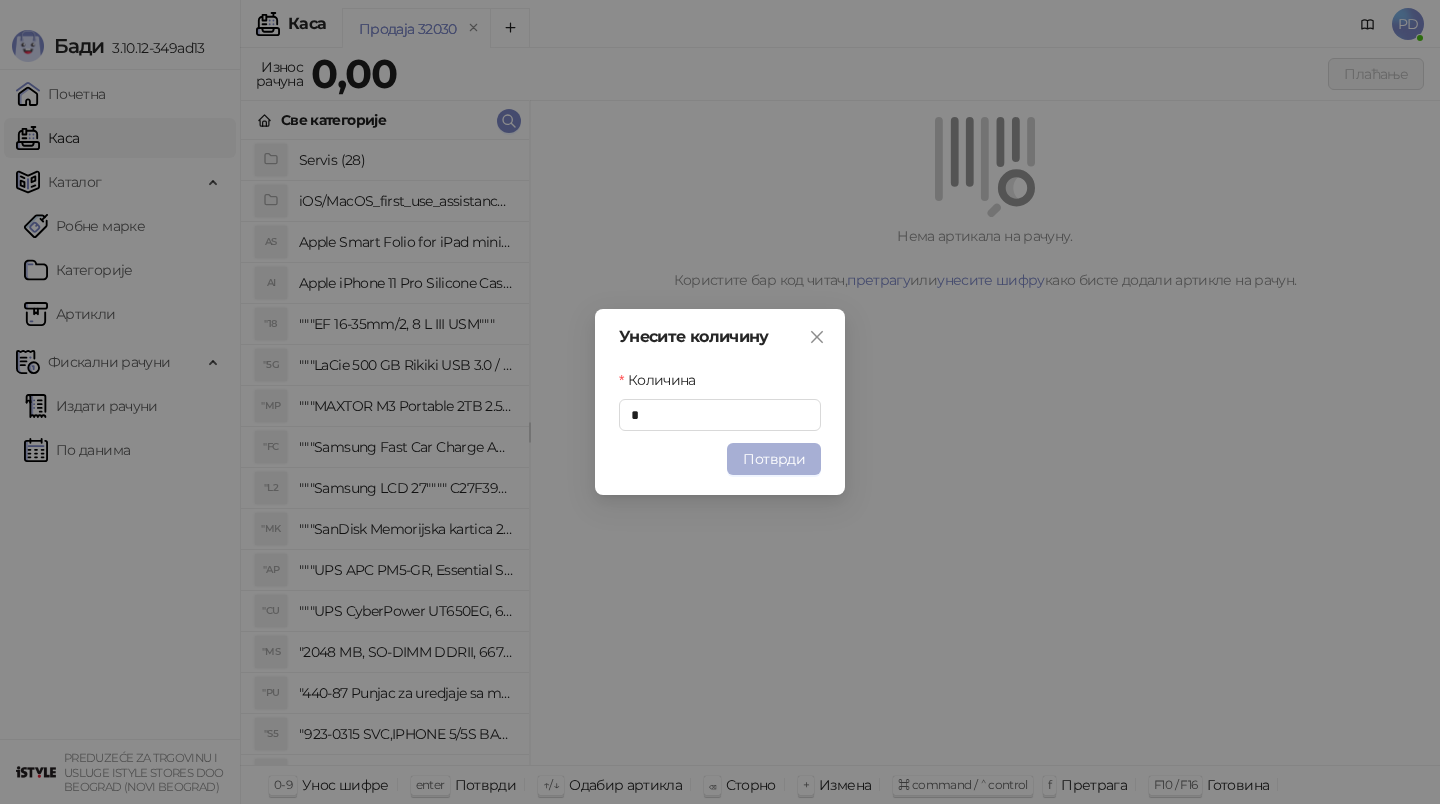 click on "Потврди" at bounding box center (774, 459) 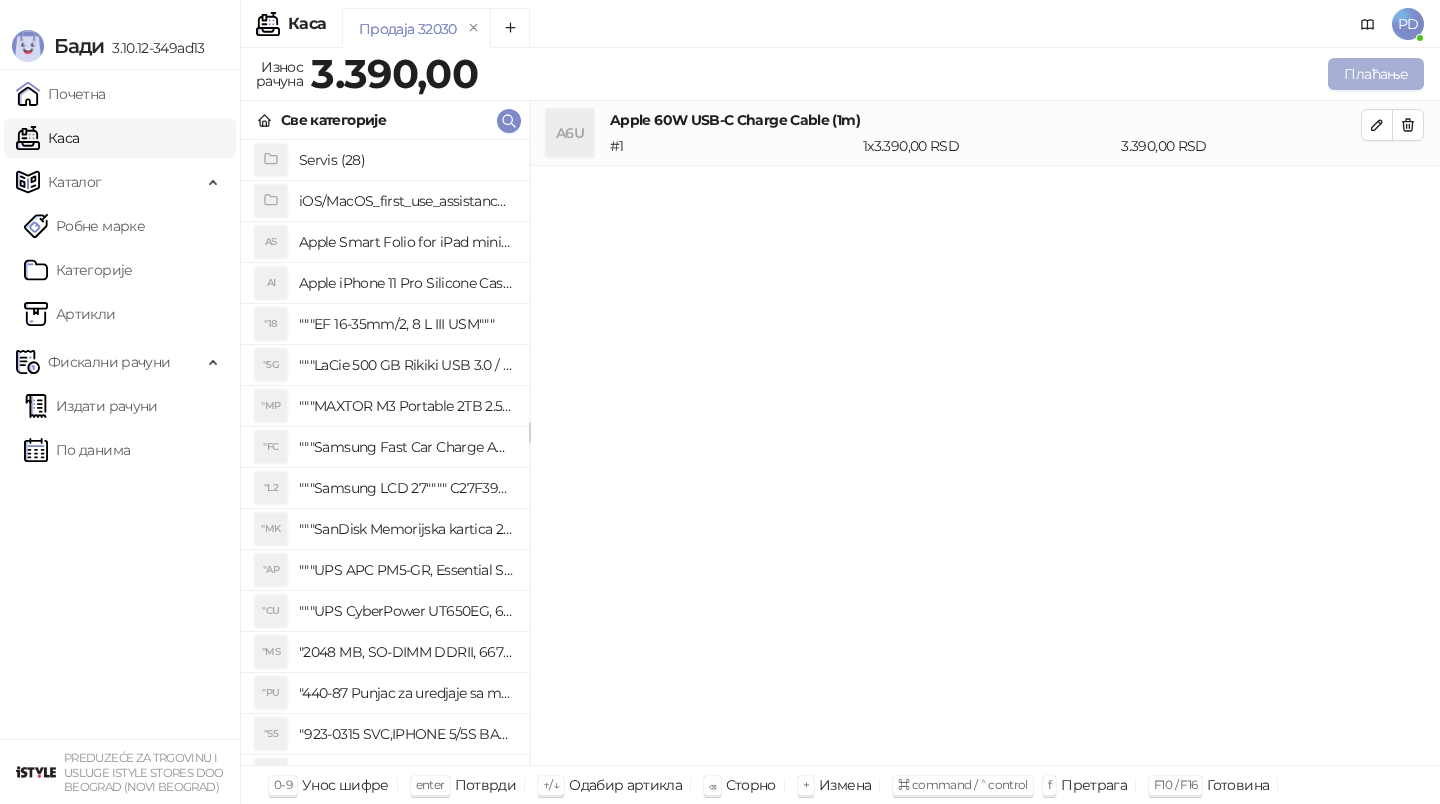 click on "Плаћање" at bounding box center (1376, 74) 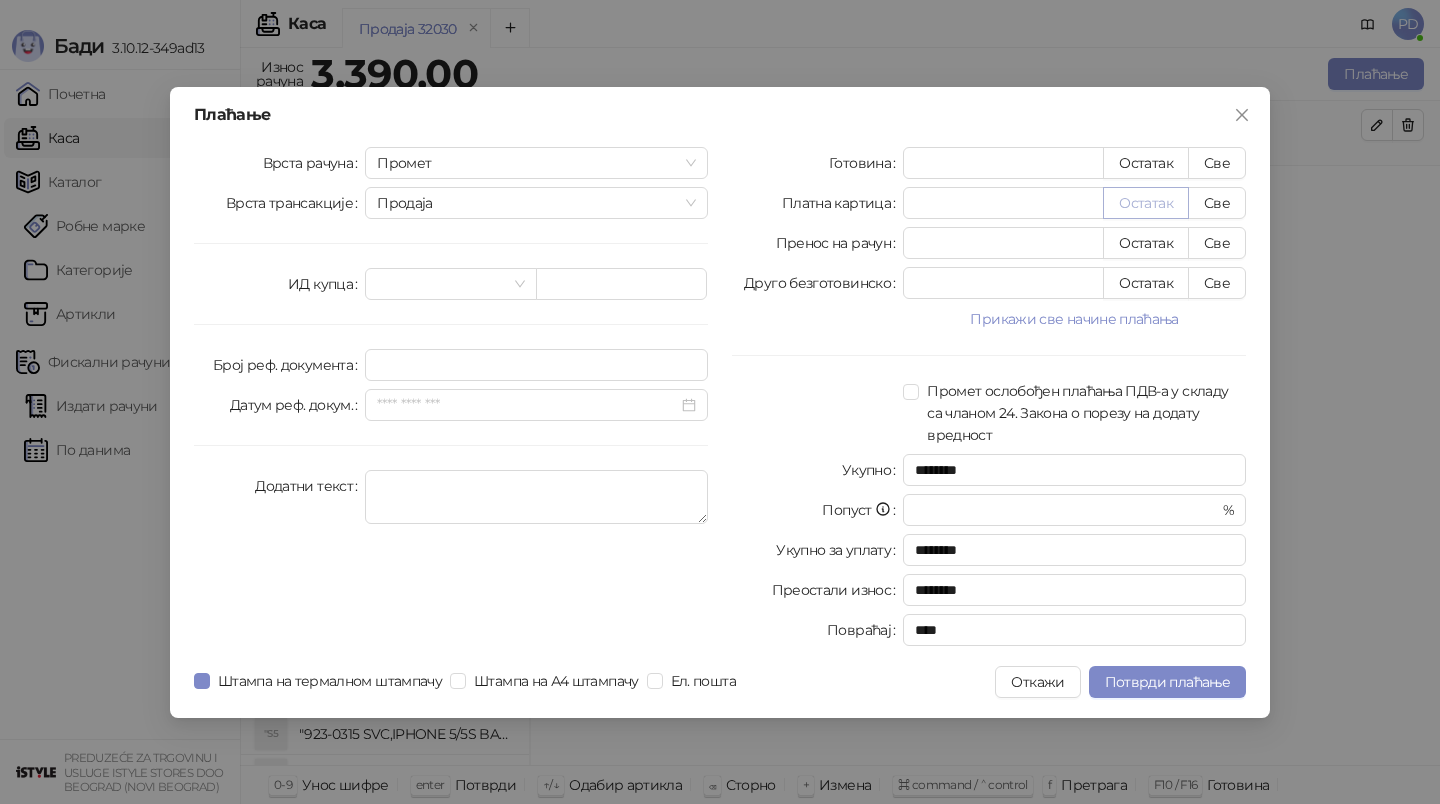 click on "Остатак" at bounding box center [1146, 203] 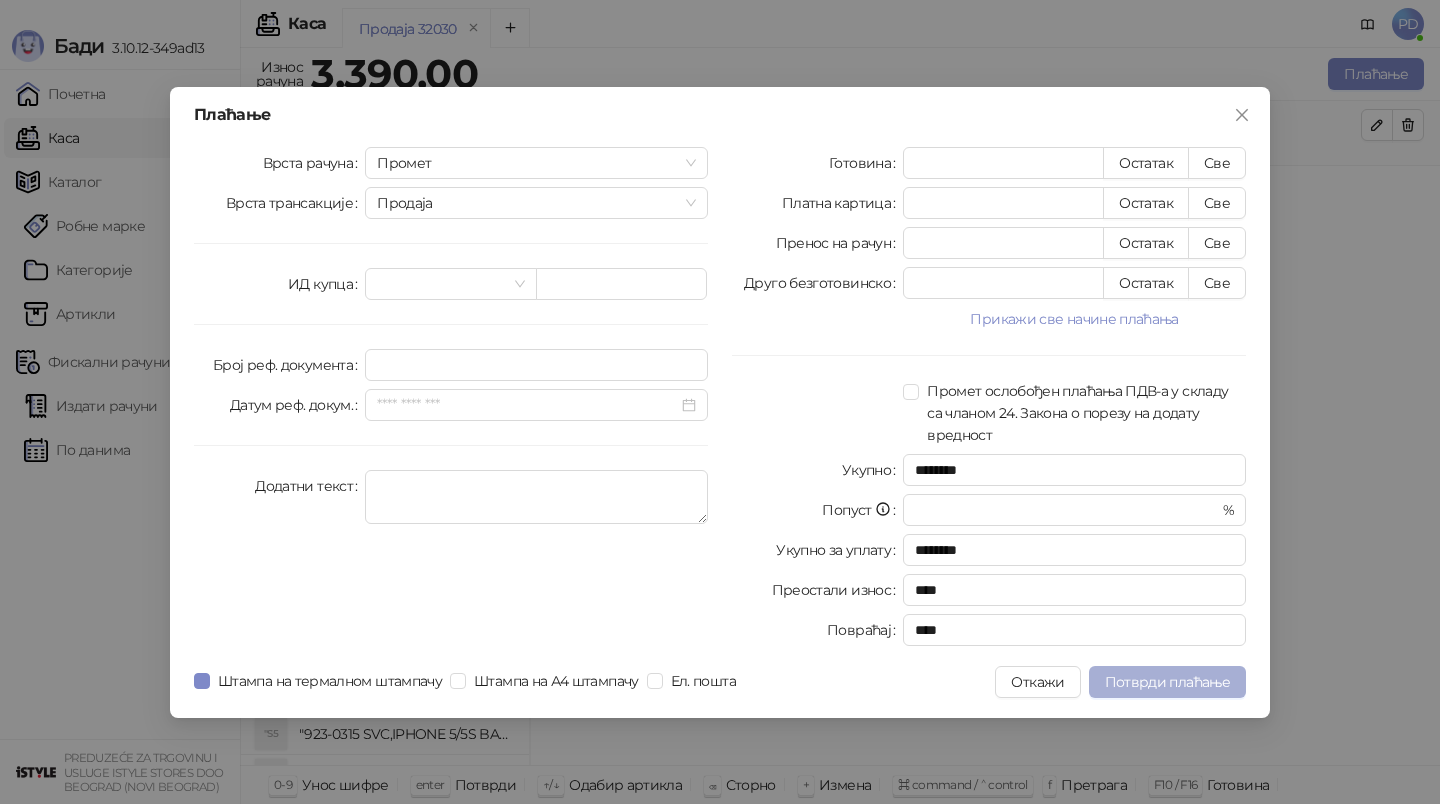 click on "Потврди плаћање" at bounding box center (1167, 682) 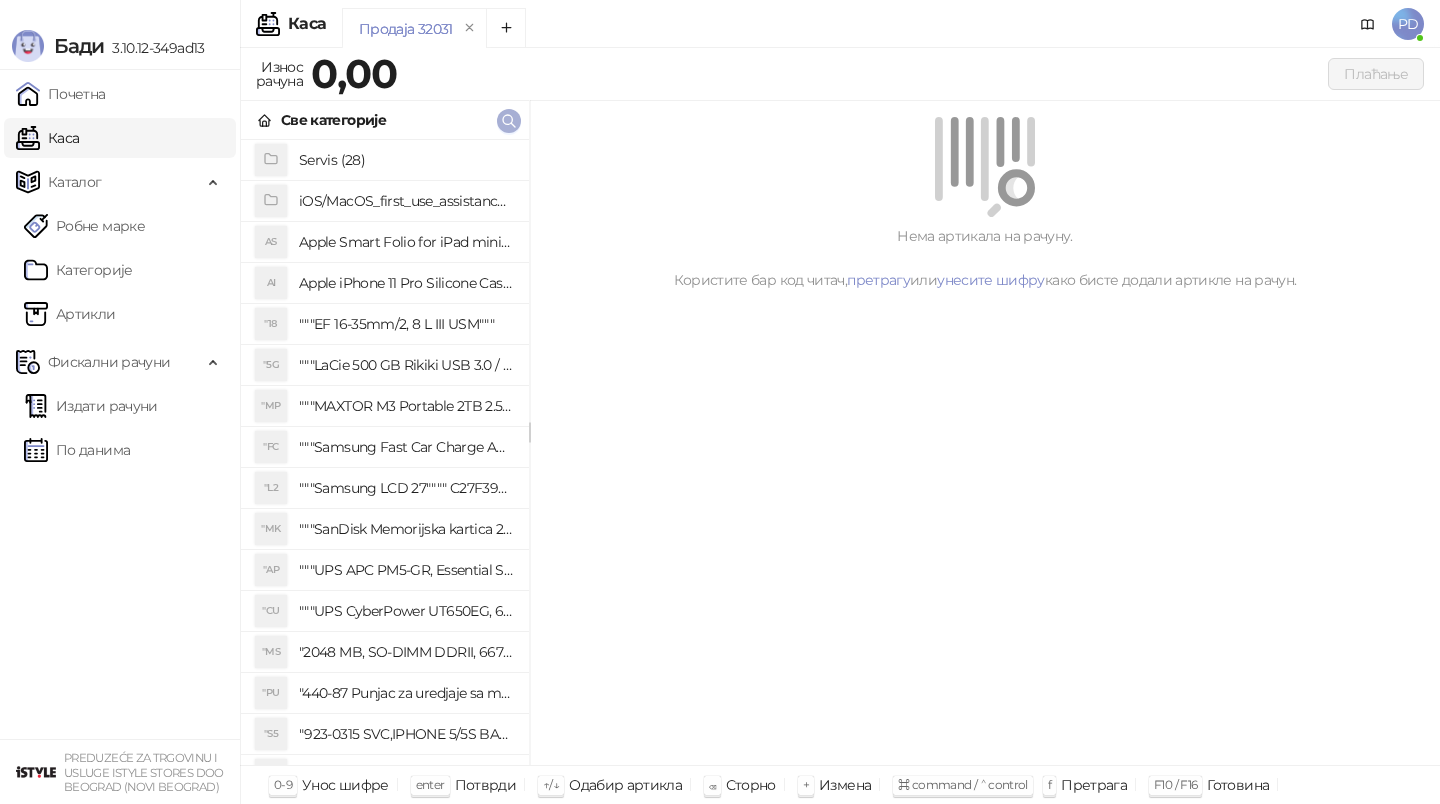 click 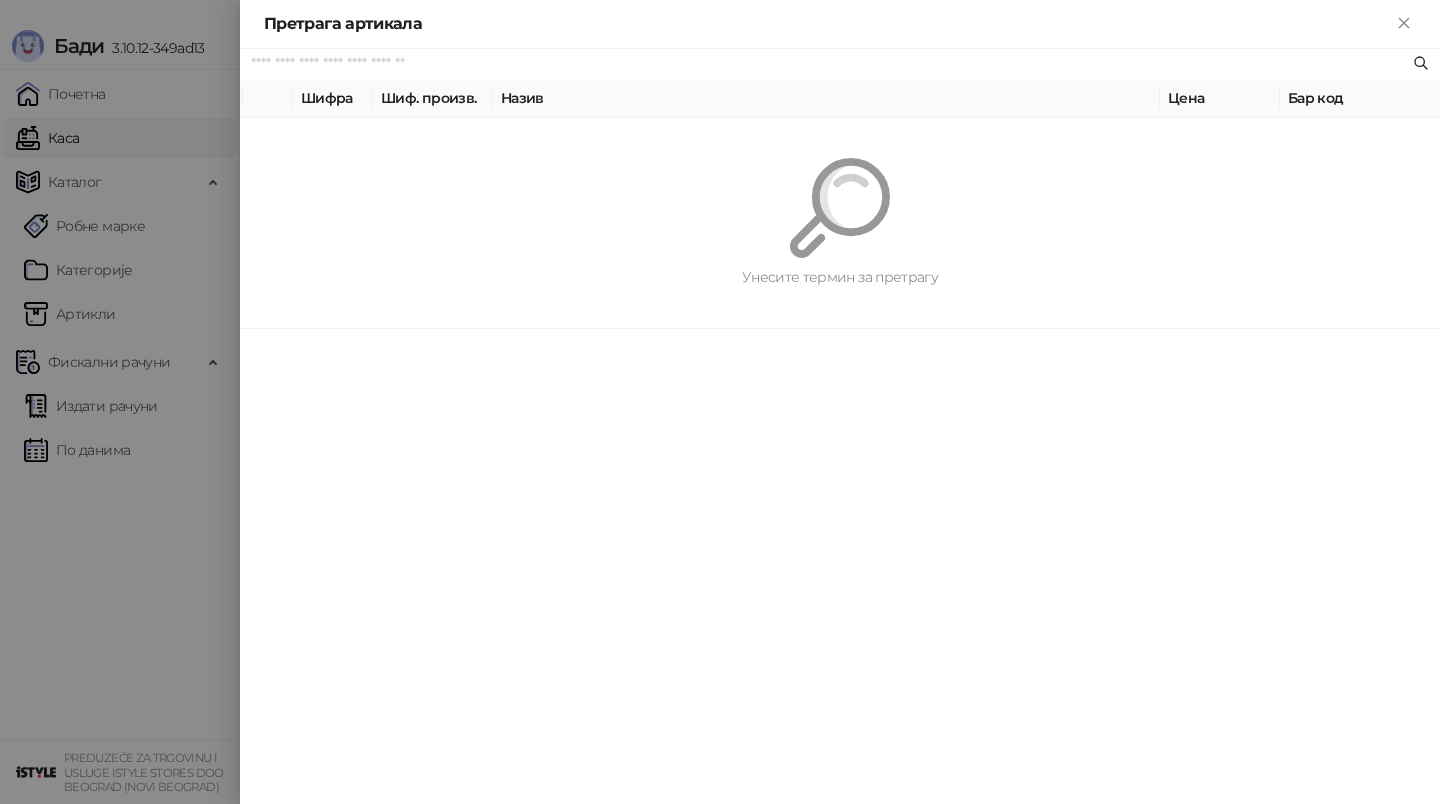 paste on "*********" 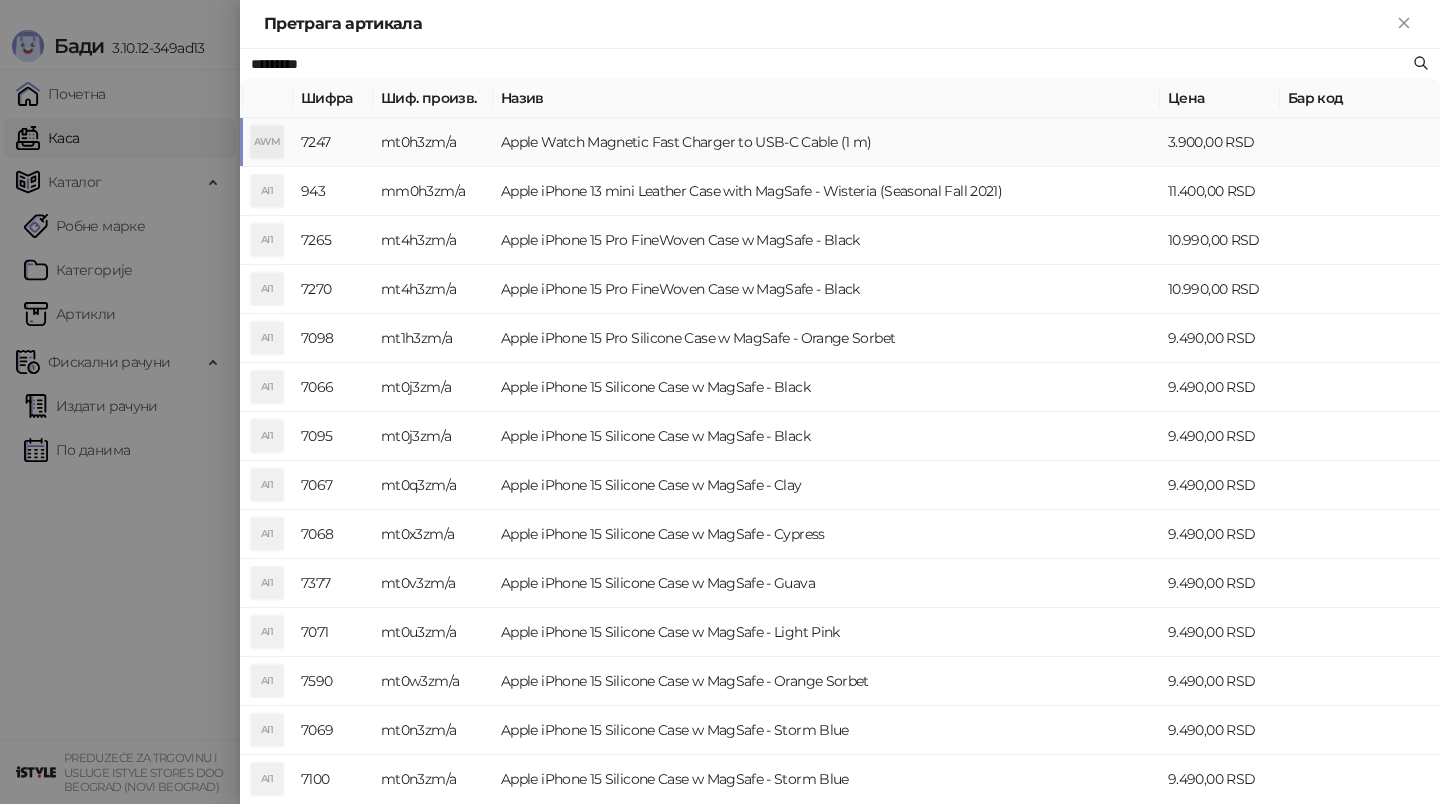 type on "*********" 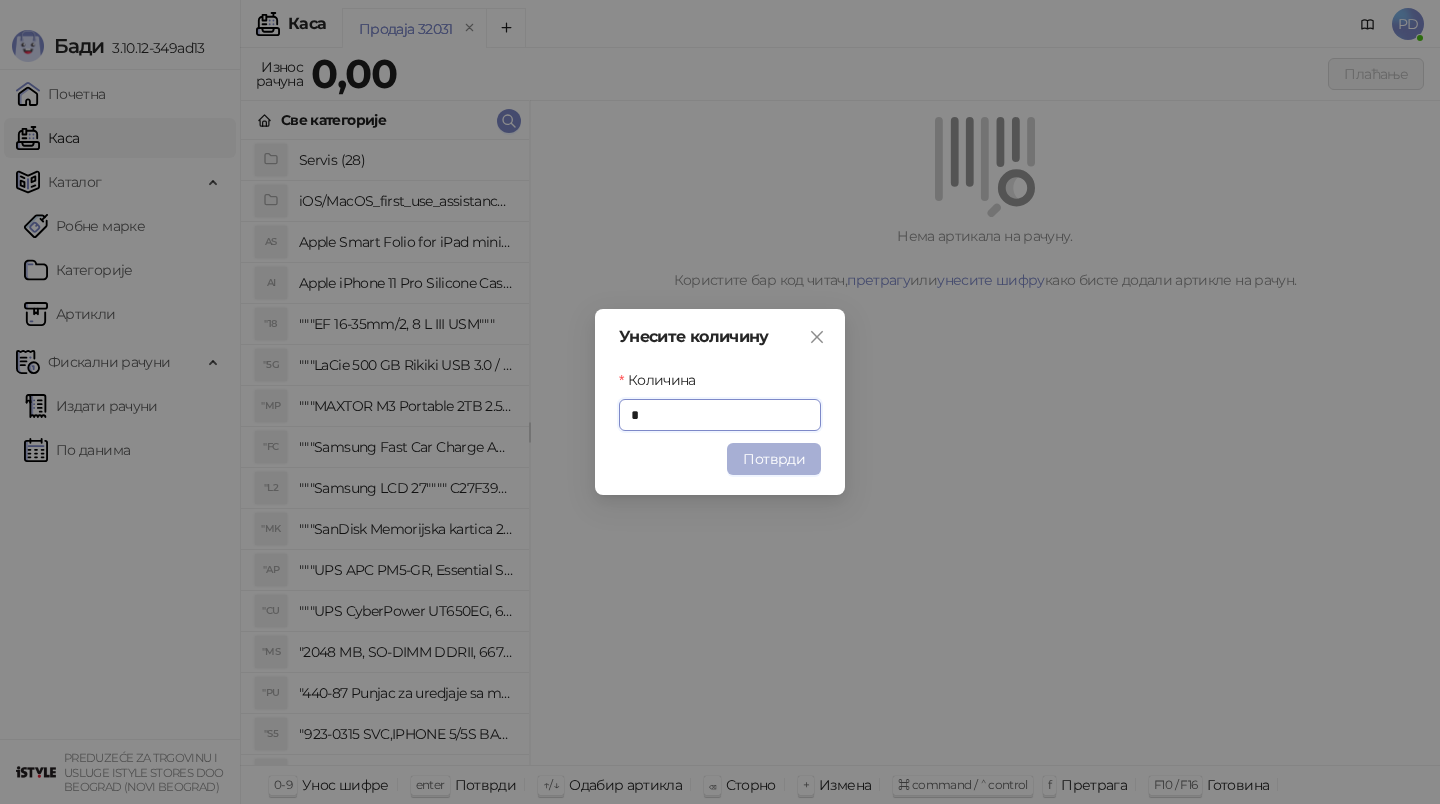 click on "Потврди" at bounding box center (774, 459) 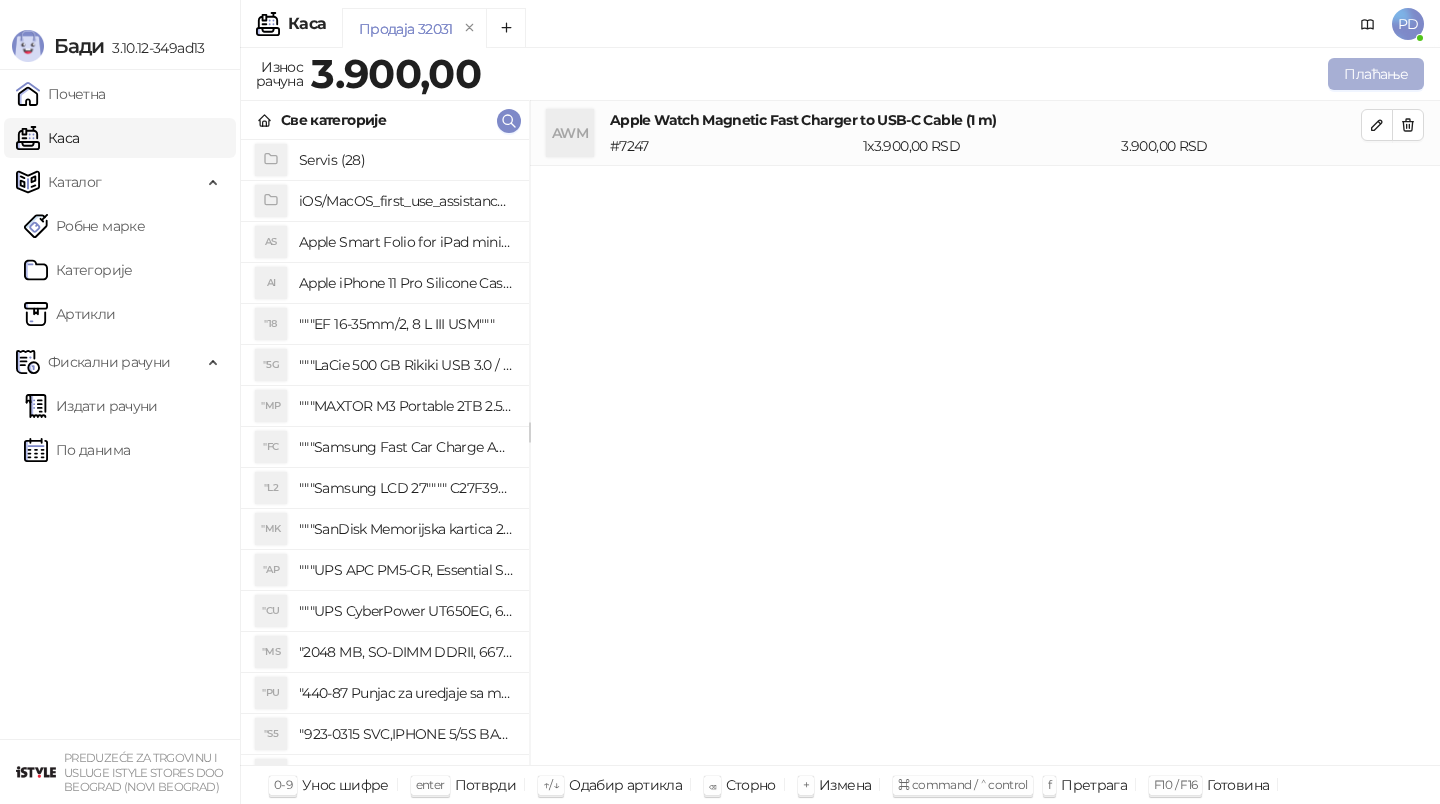 click on "Плаћање" at bounding box center (1376, 74) 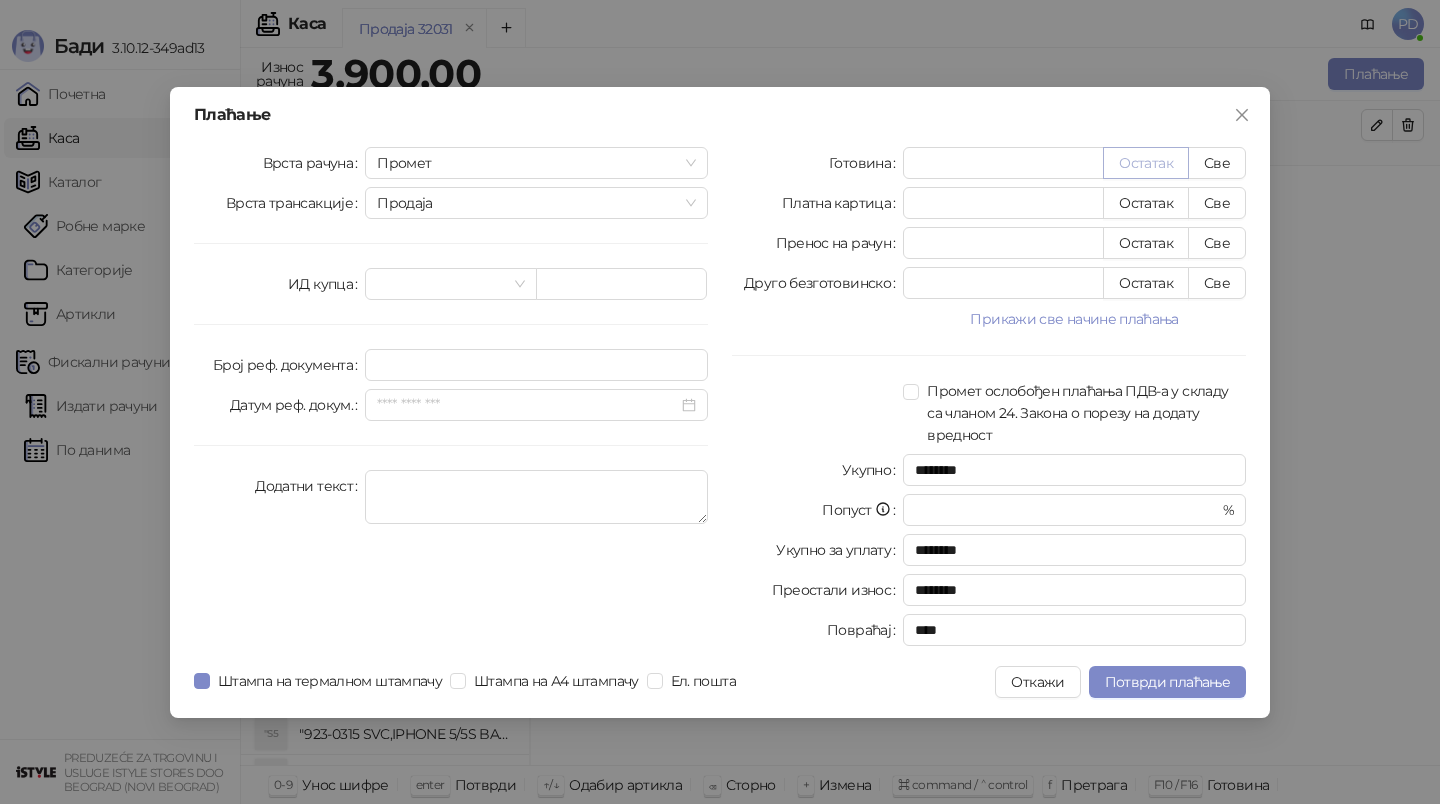 click on "Остатак" at bounding box center [1146, 163] 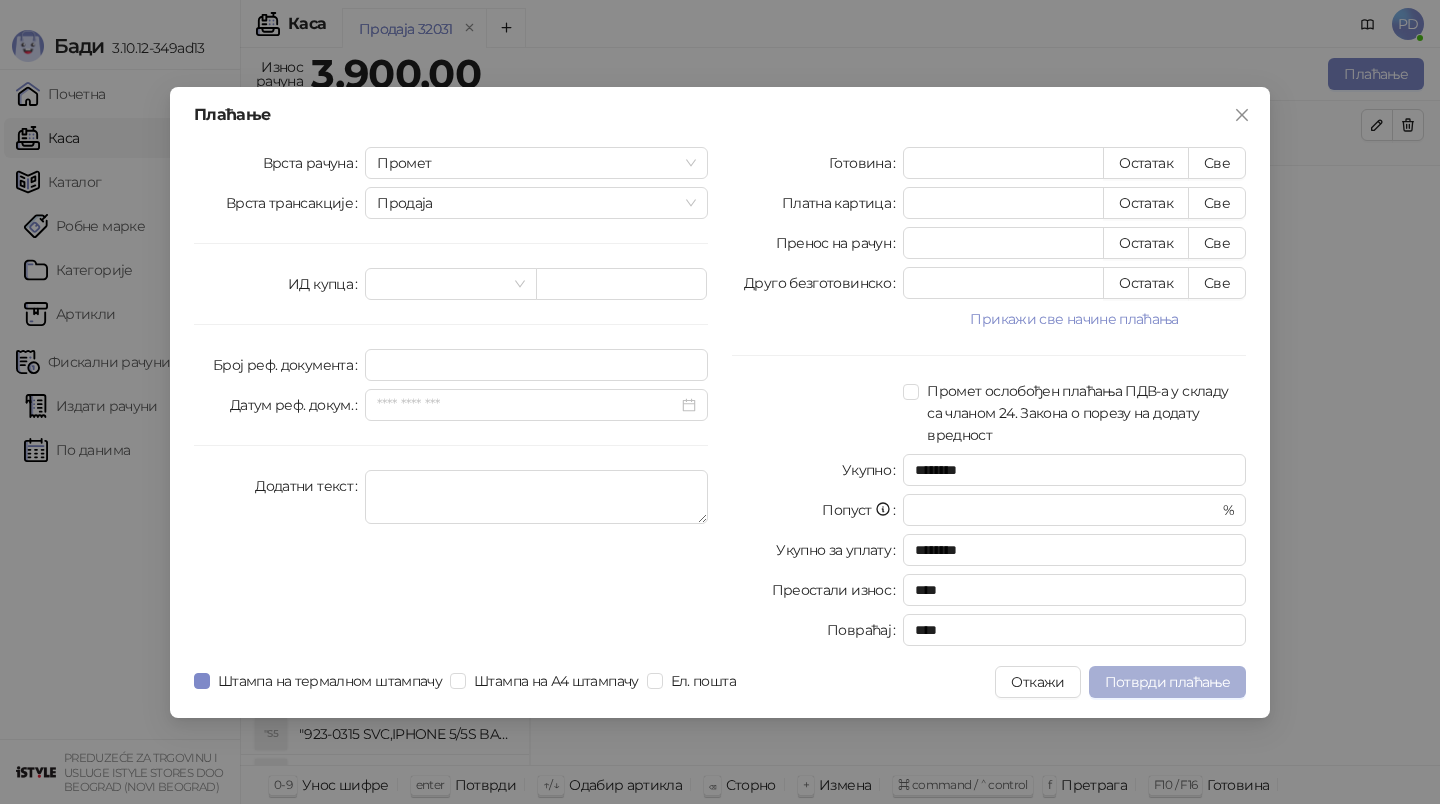 click on "Потврди плаћање" at bounding box center (1167, 682) 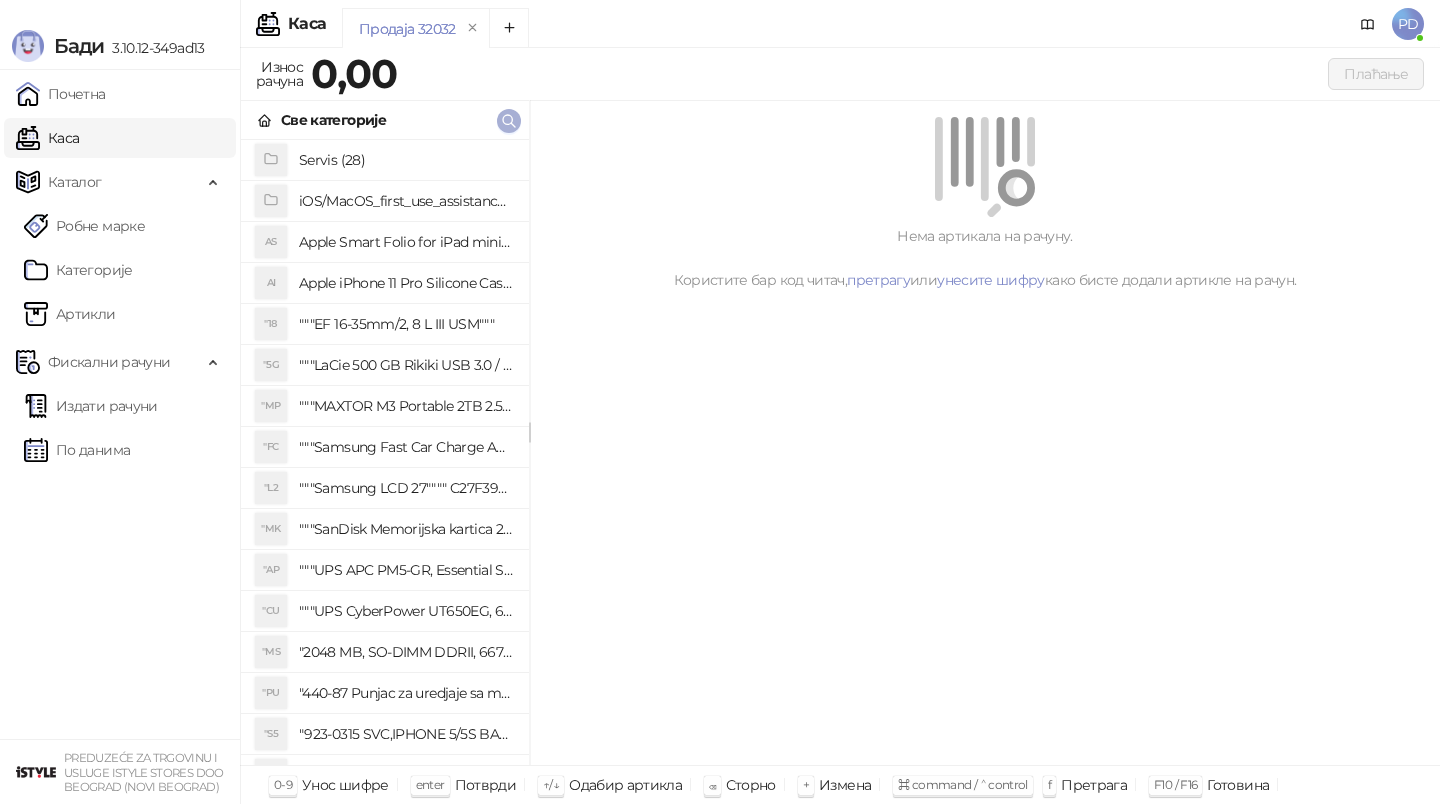 click 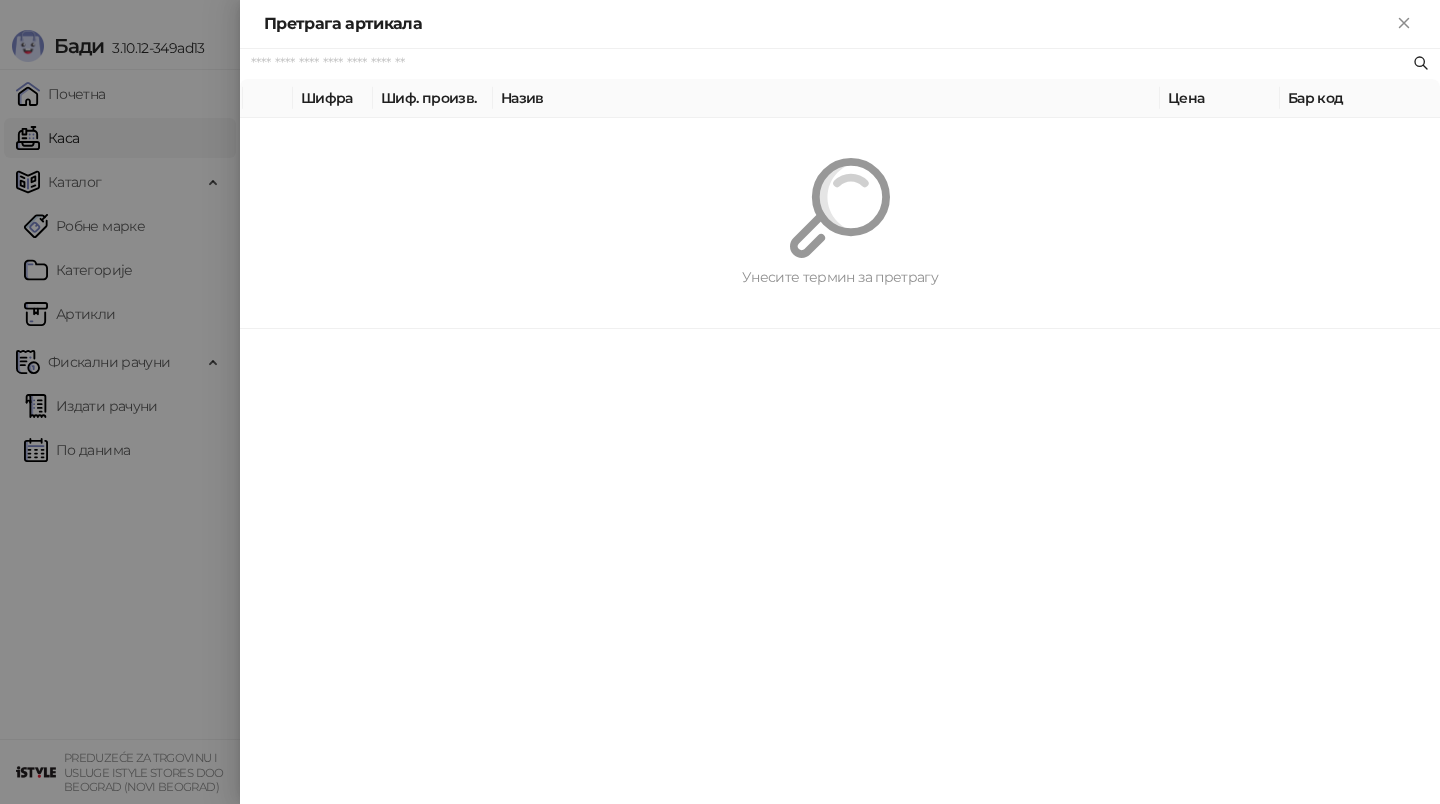 paste on "*********" 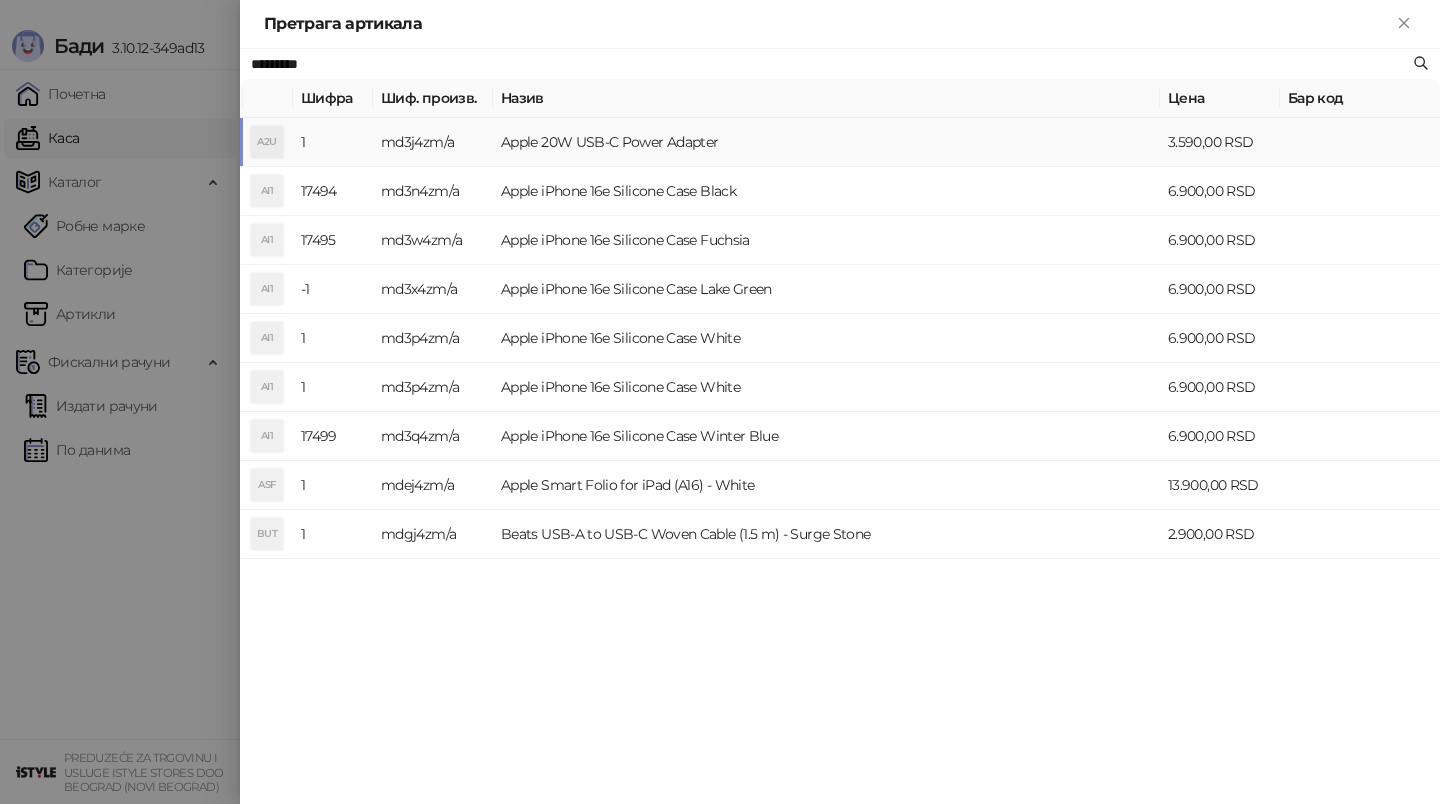 type on "*********" 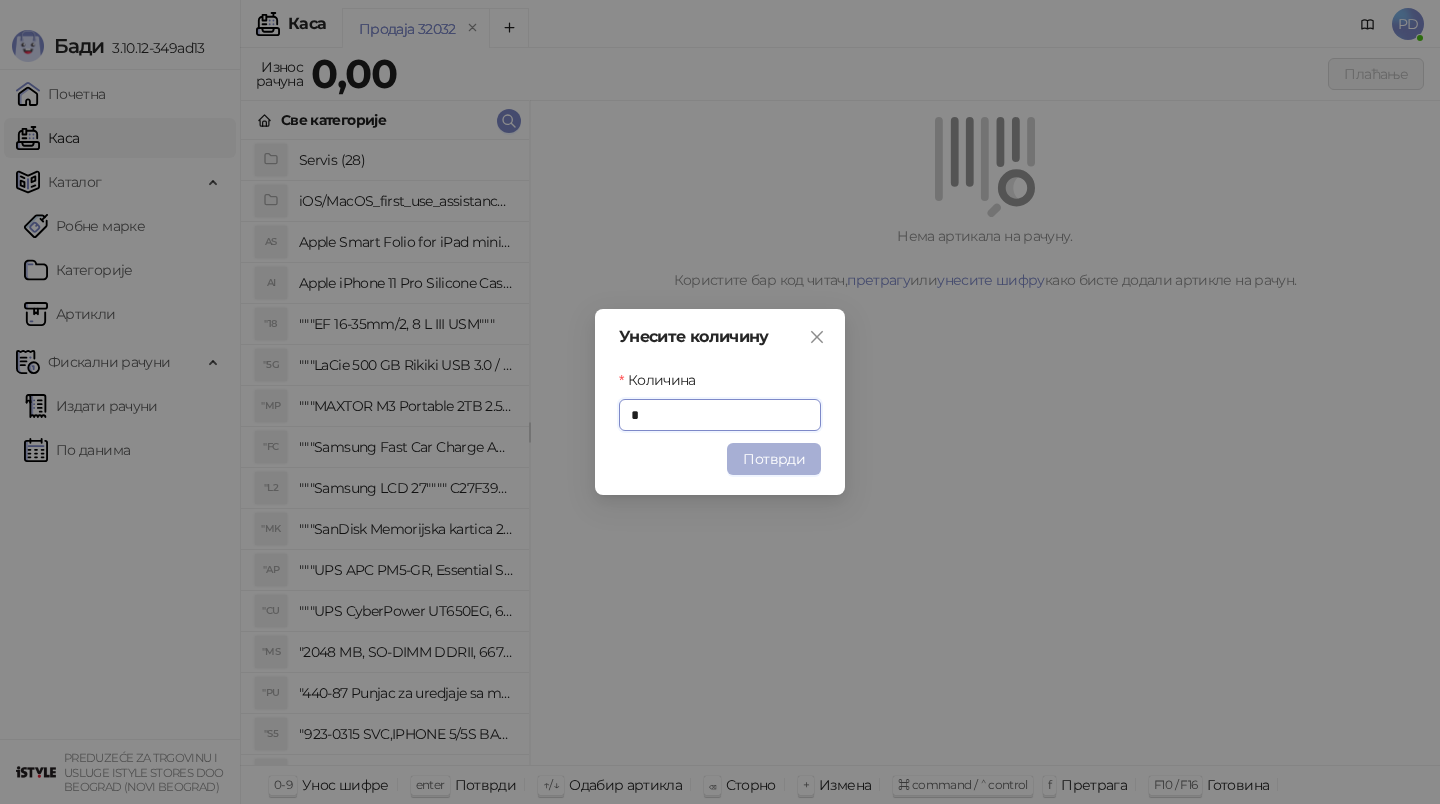 click on "Потврди" at bounding box center [774, 459] 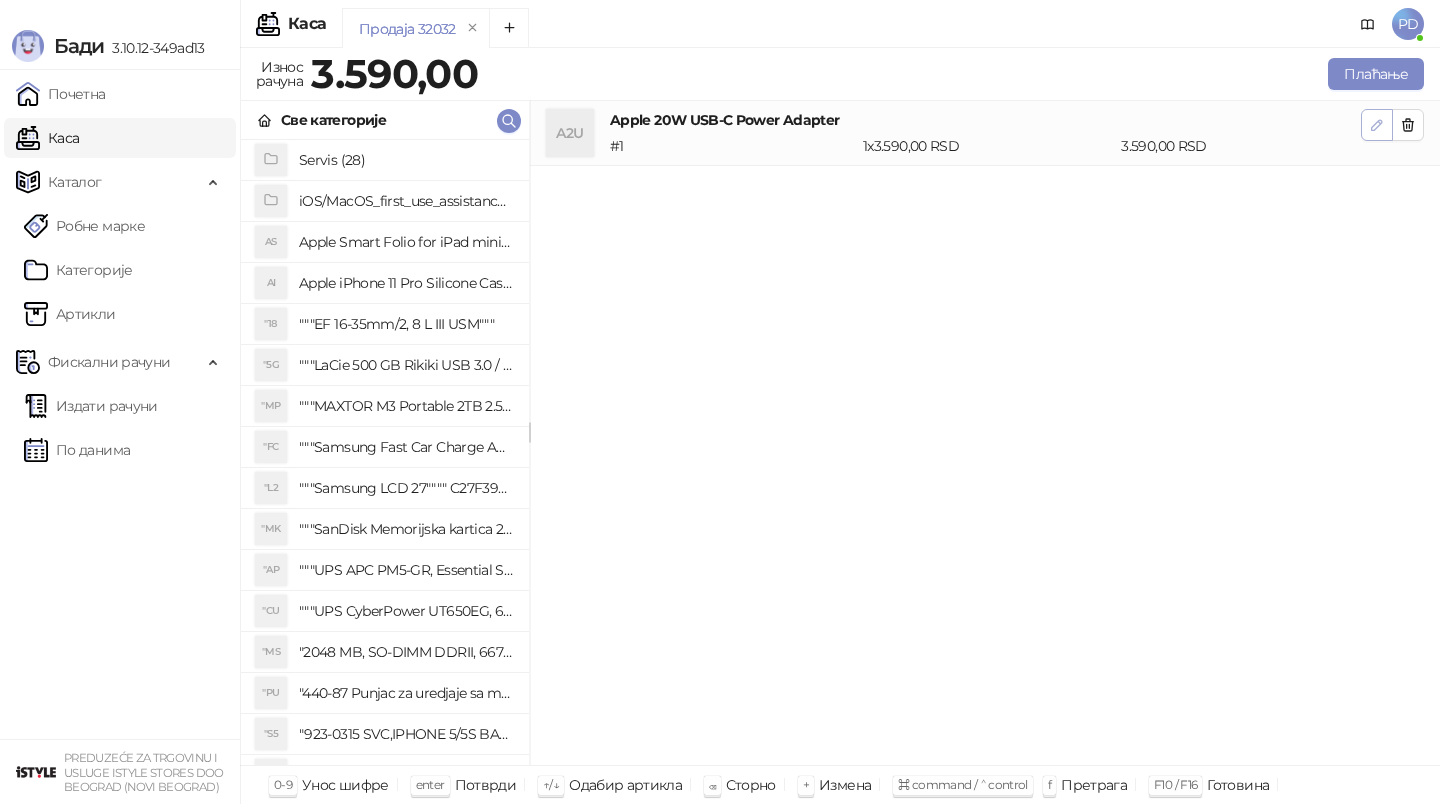 click 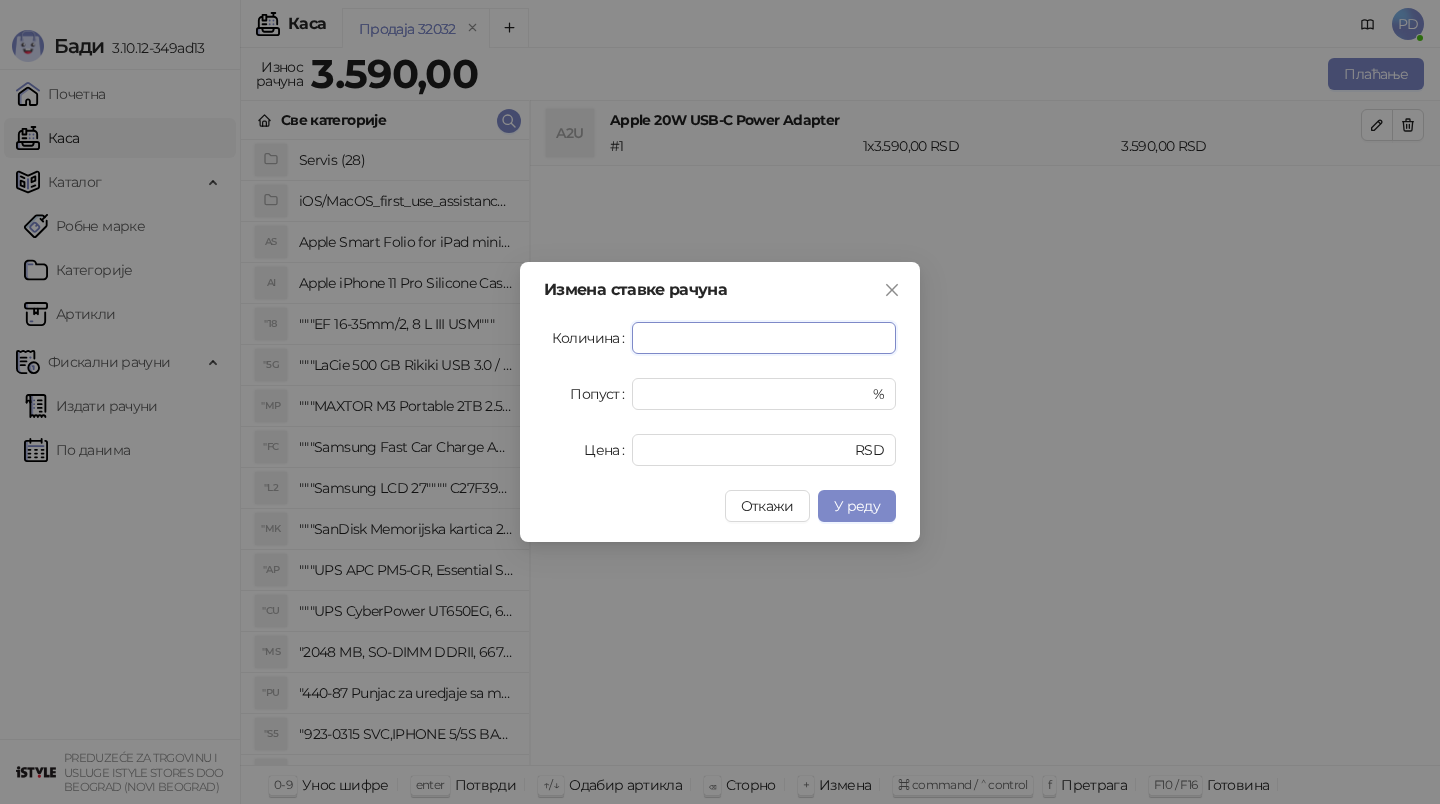 drag, startPoint x: 667, startPoint y: 336, endPoint x: 607, endPoint y: 336, distance: 60 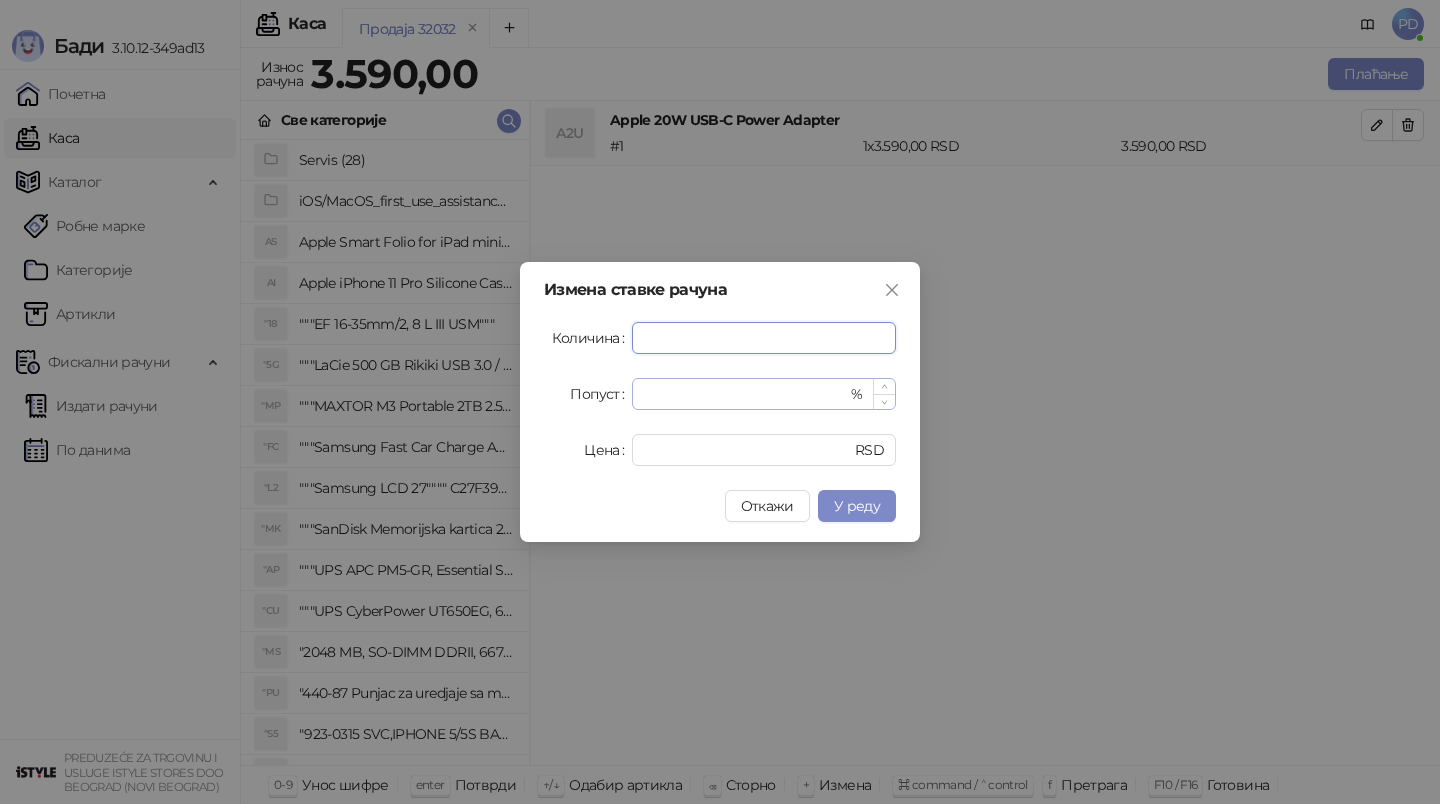 type on "**" 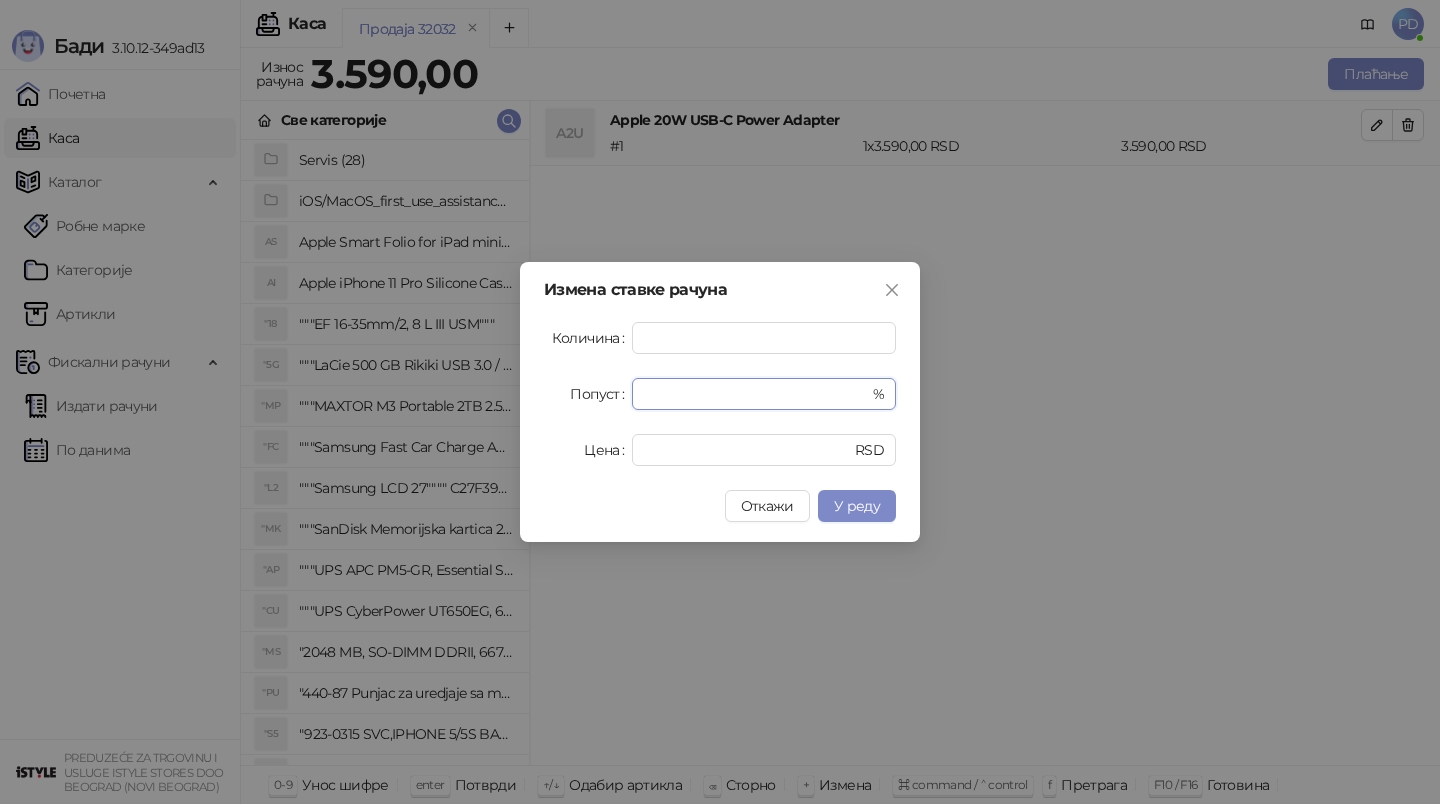 drag, startPoint x: 658, startPoint y: 392, endPoint x: 597, endPoint y: 392, distance: 61 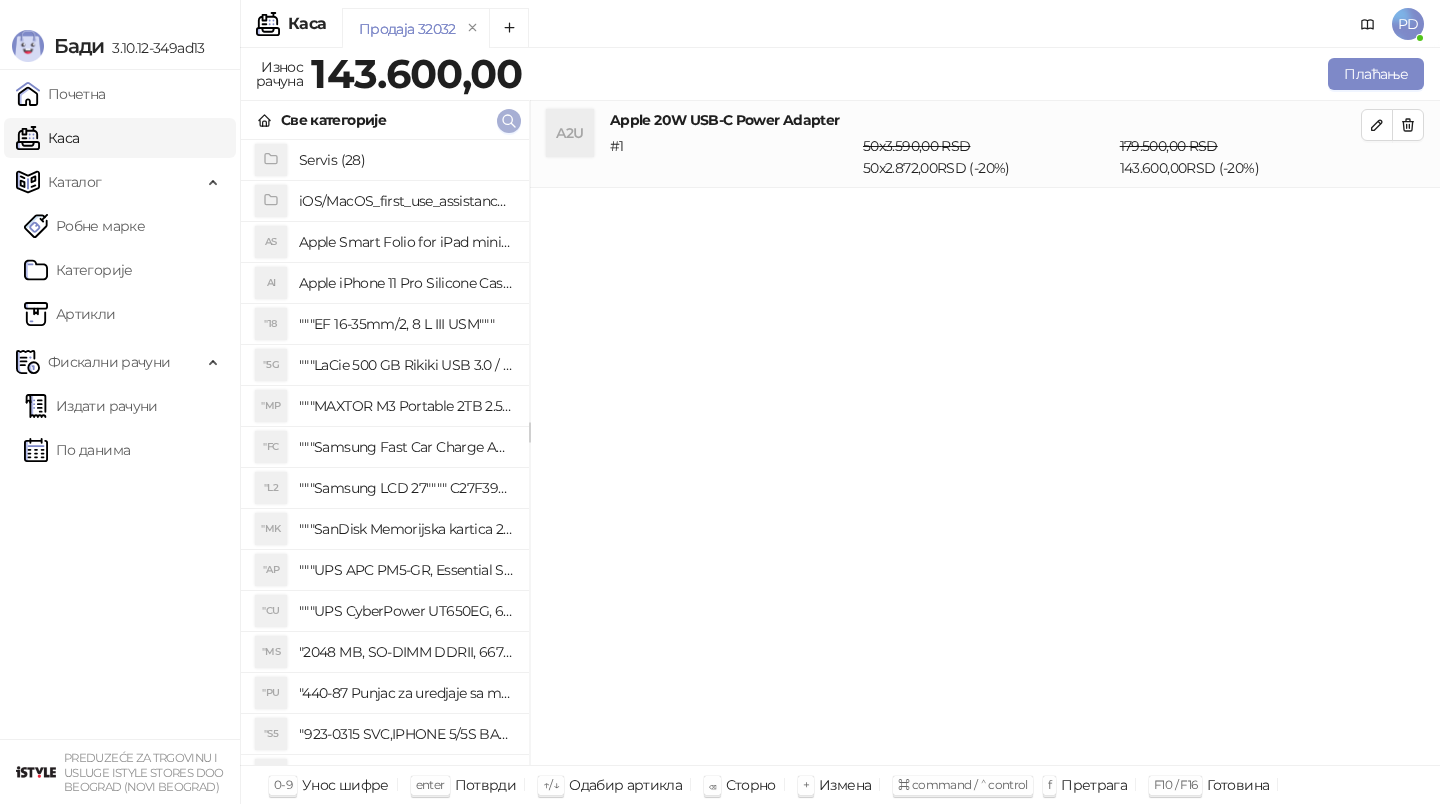 click 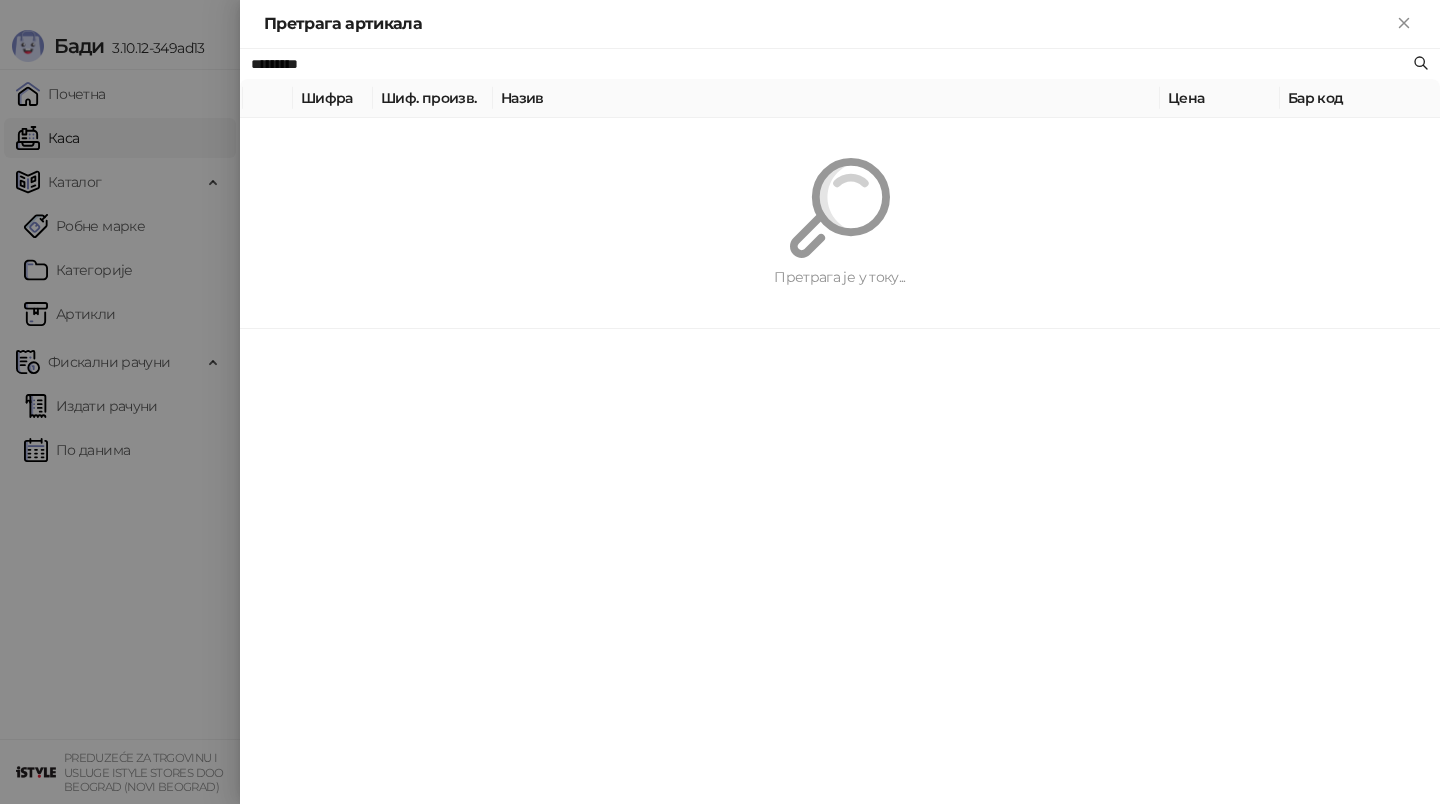 paste 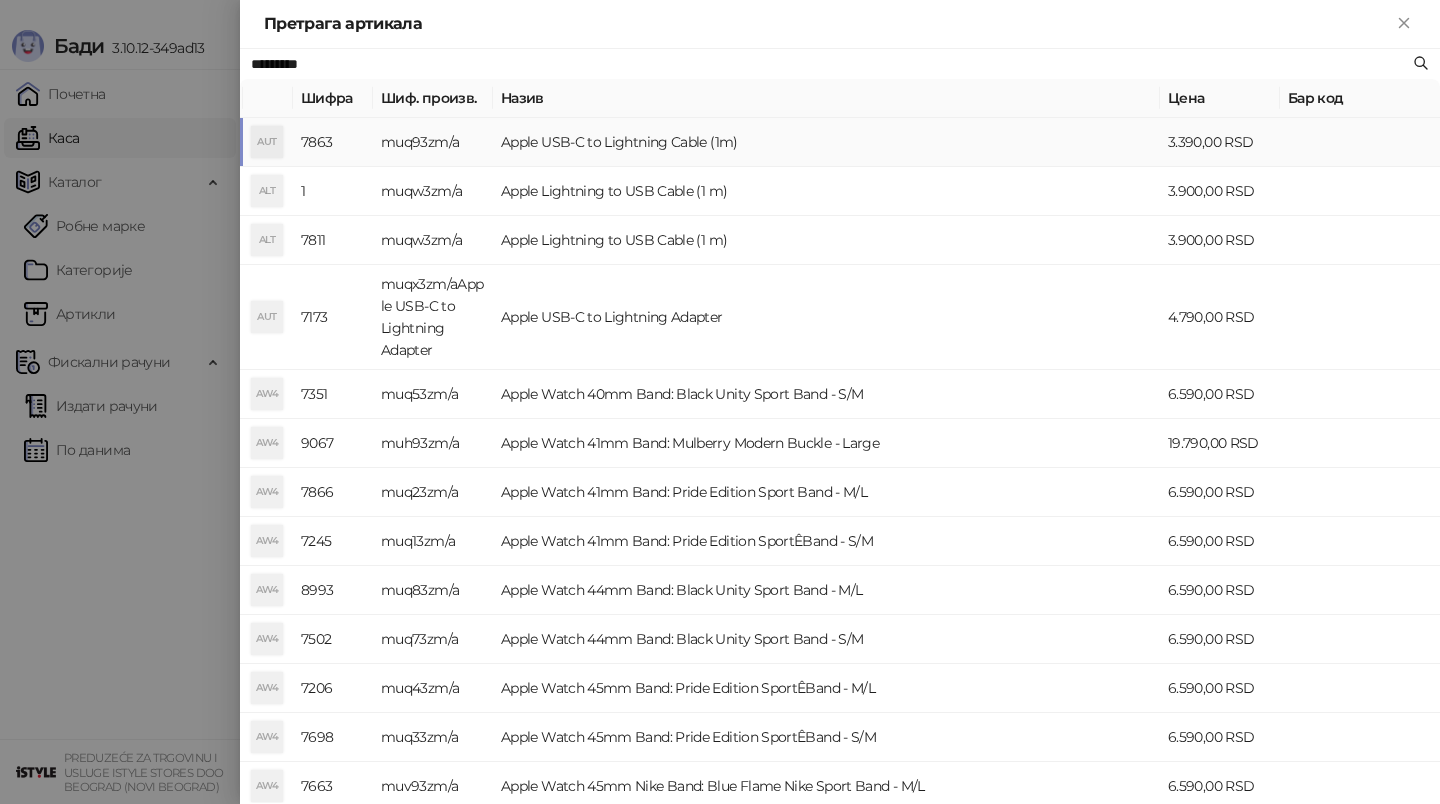 type on "*********" 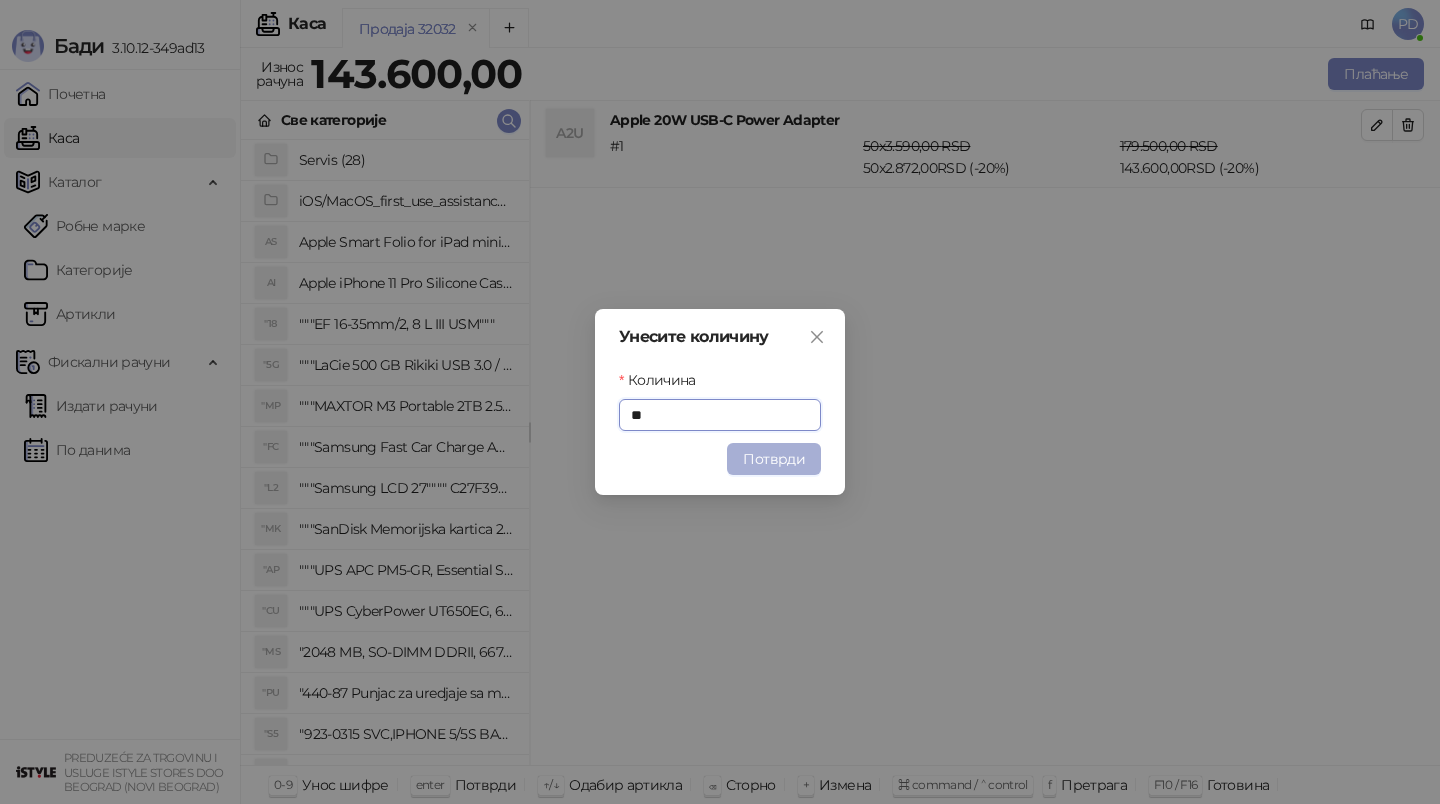 type on "**" 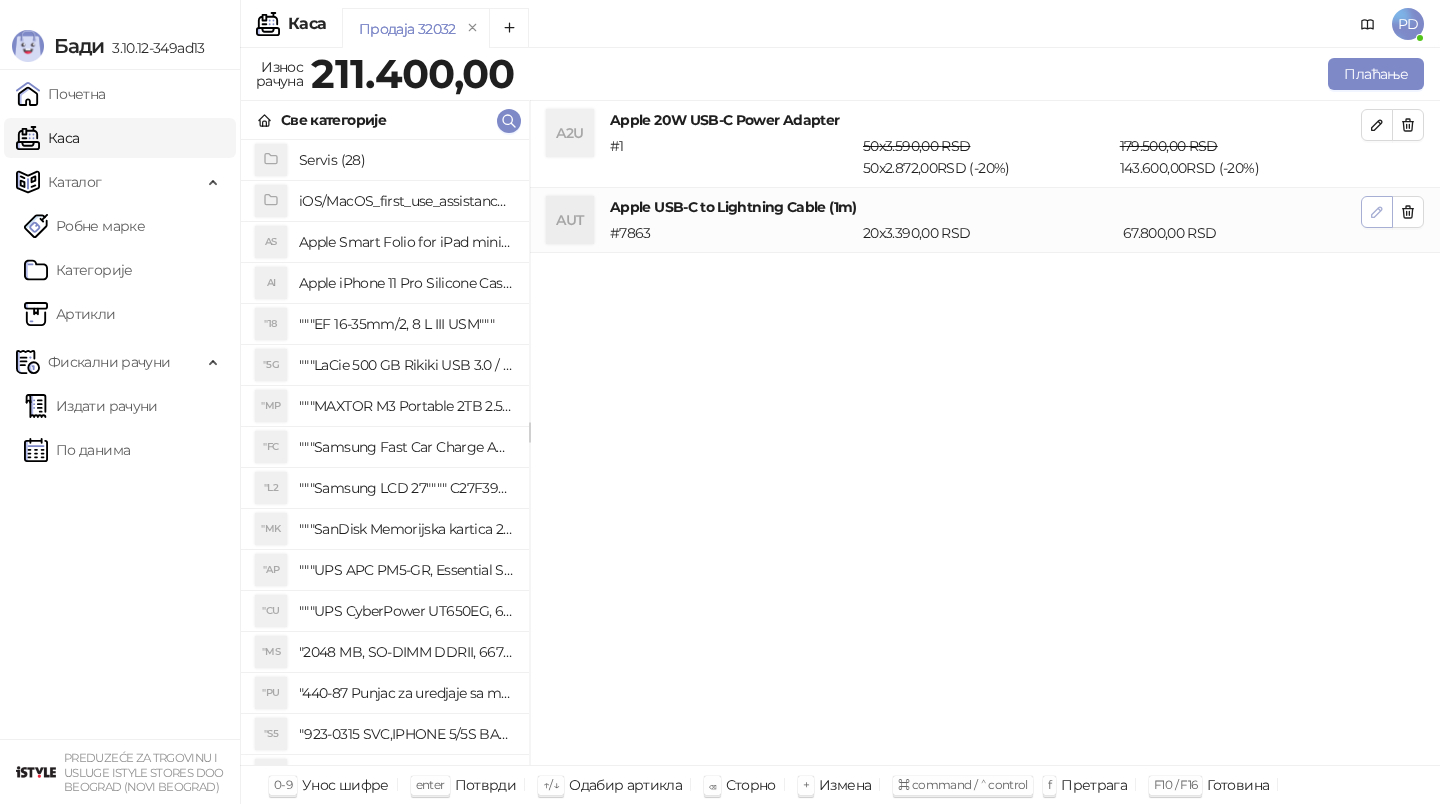 click at bounding box center (1377, 212) 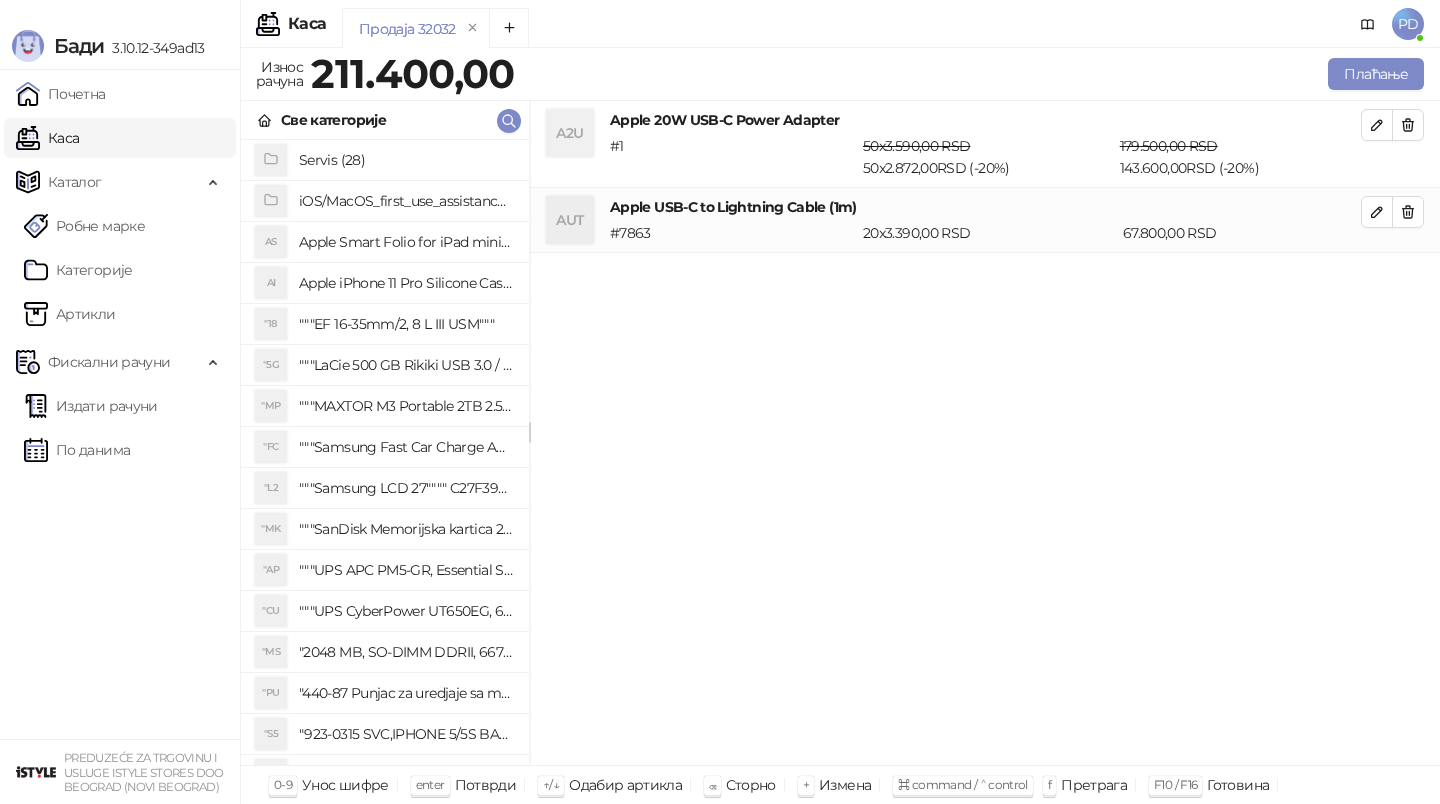 type on "**" 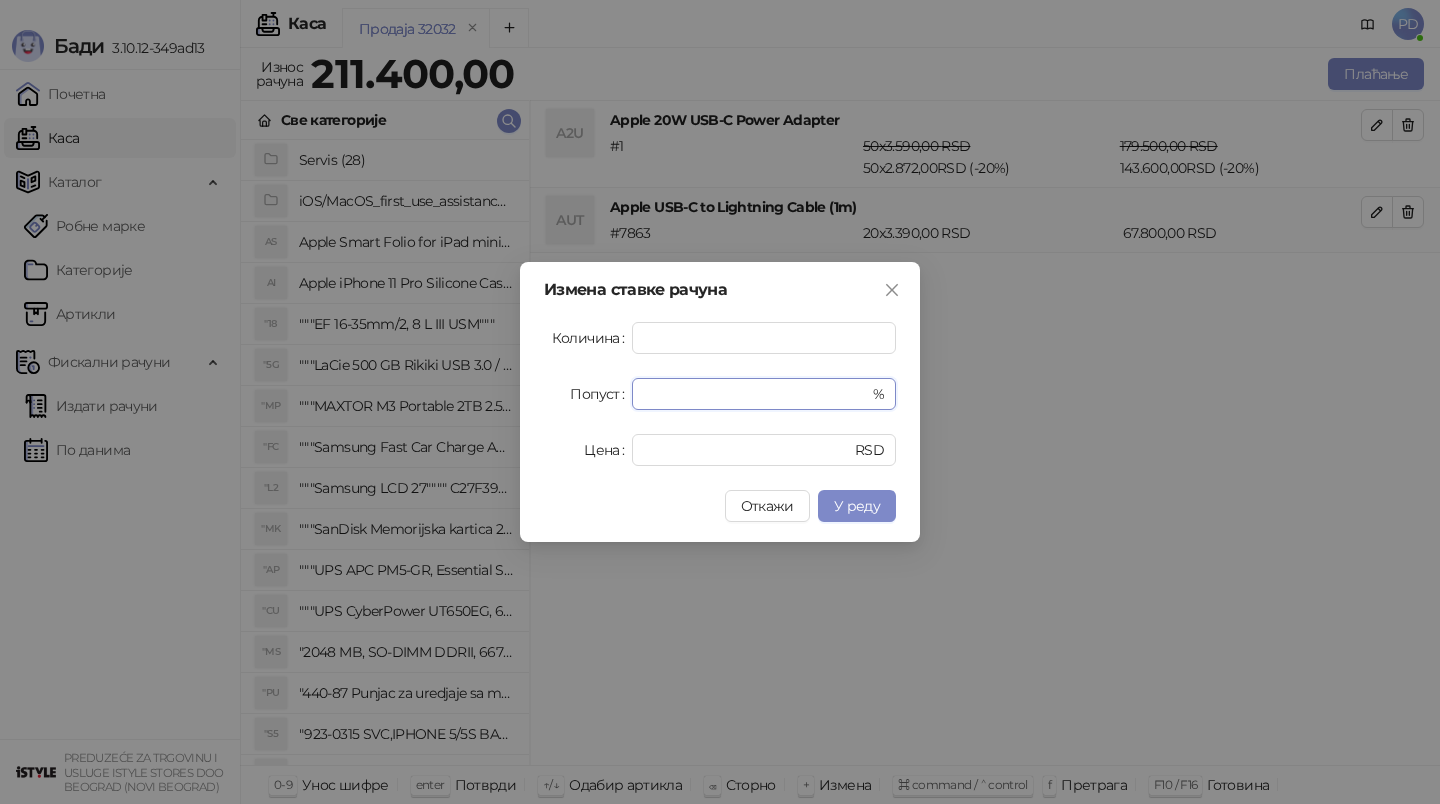 drag, startPoint x: 664, startPoint y: 402, endPoint x: 582, endPoint y: 402, distance: 82 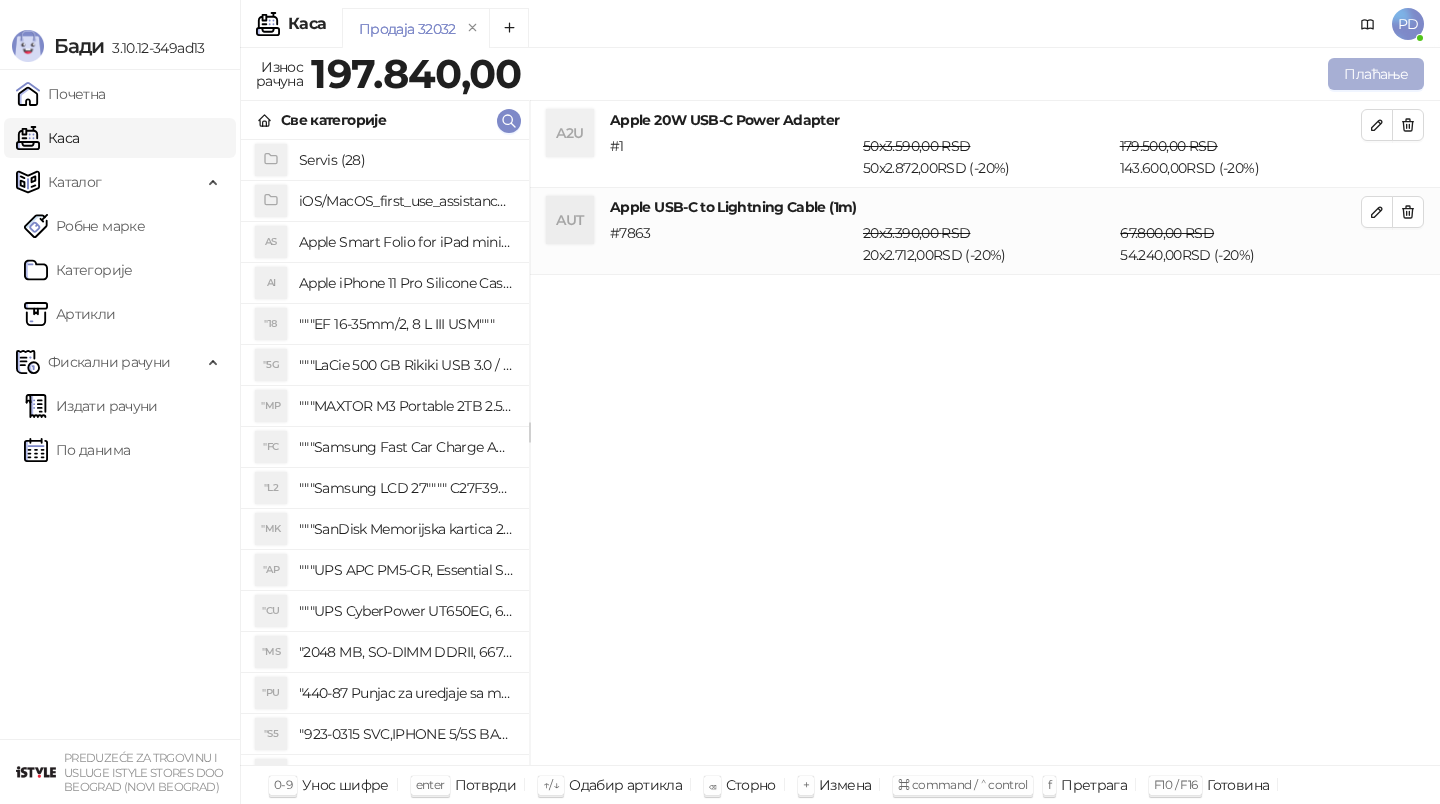 click on "Плаћање" at bounding box center (1376, 74) 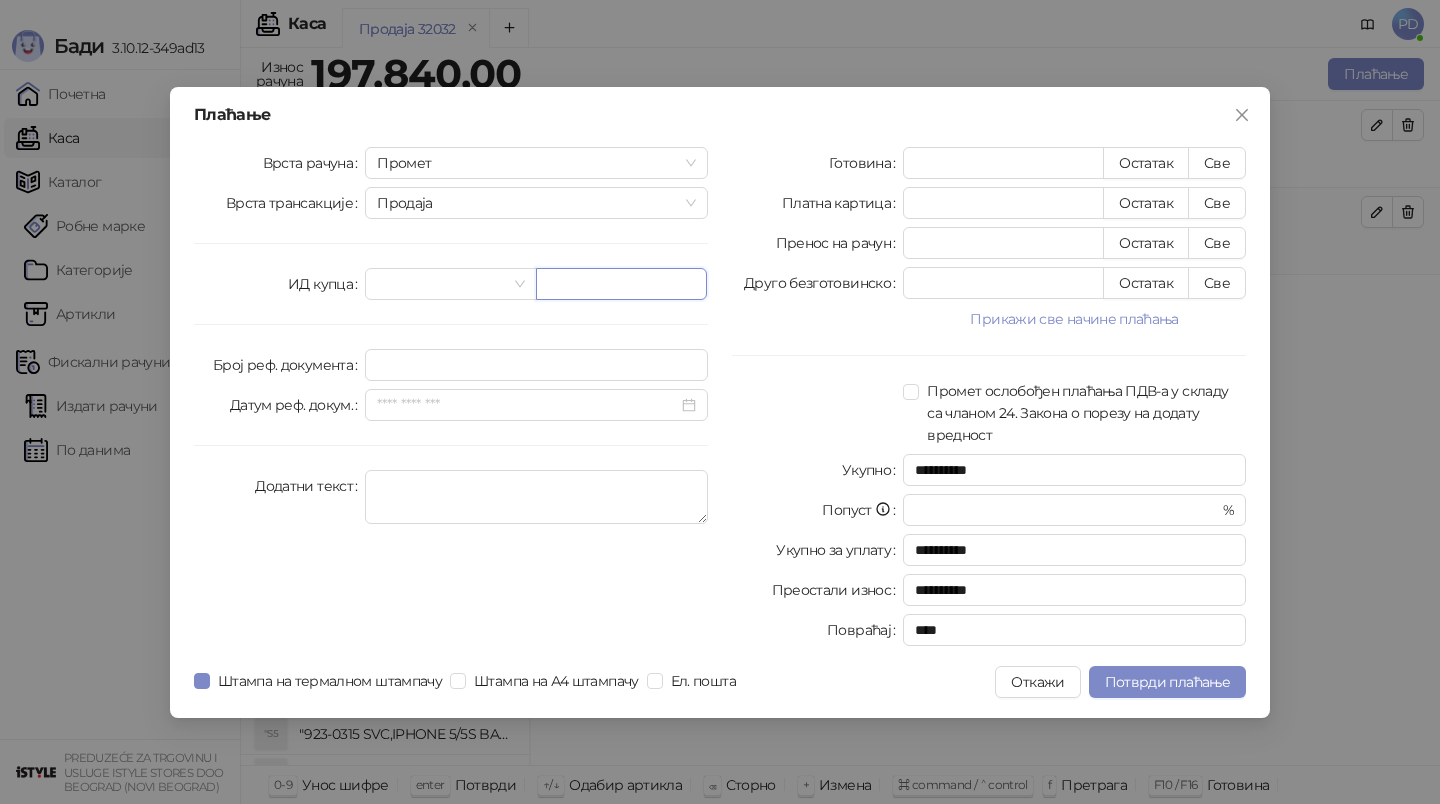 click at bounding box center [621, 284] 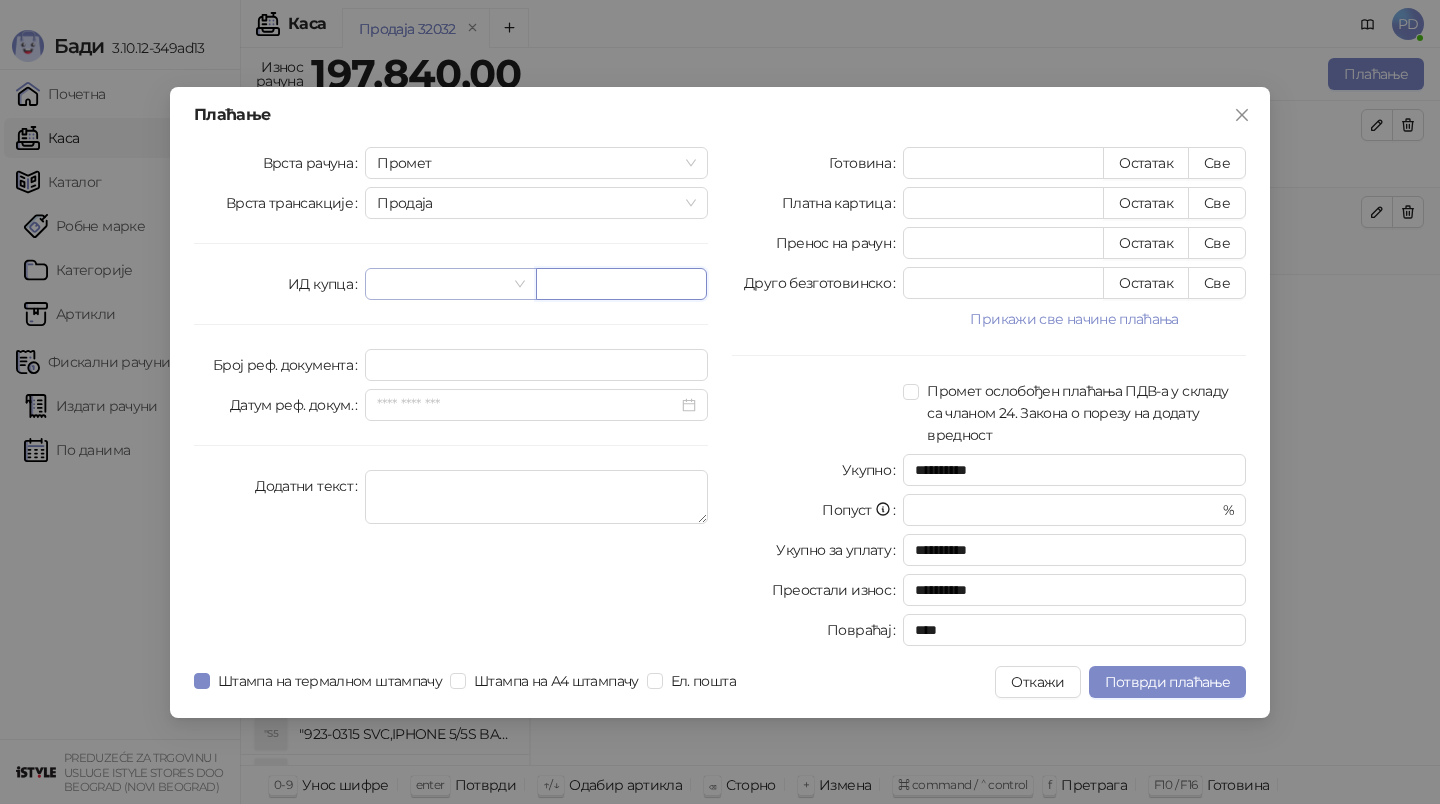 click at bounding box center (450, 284) 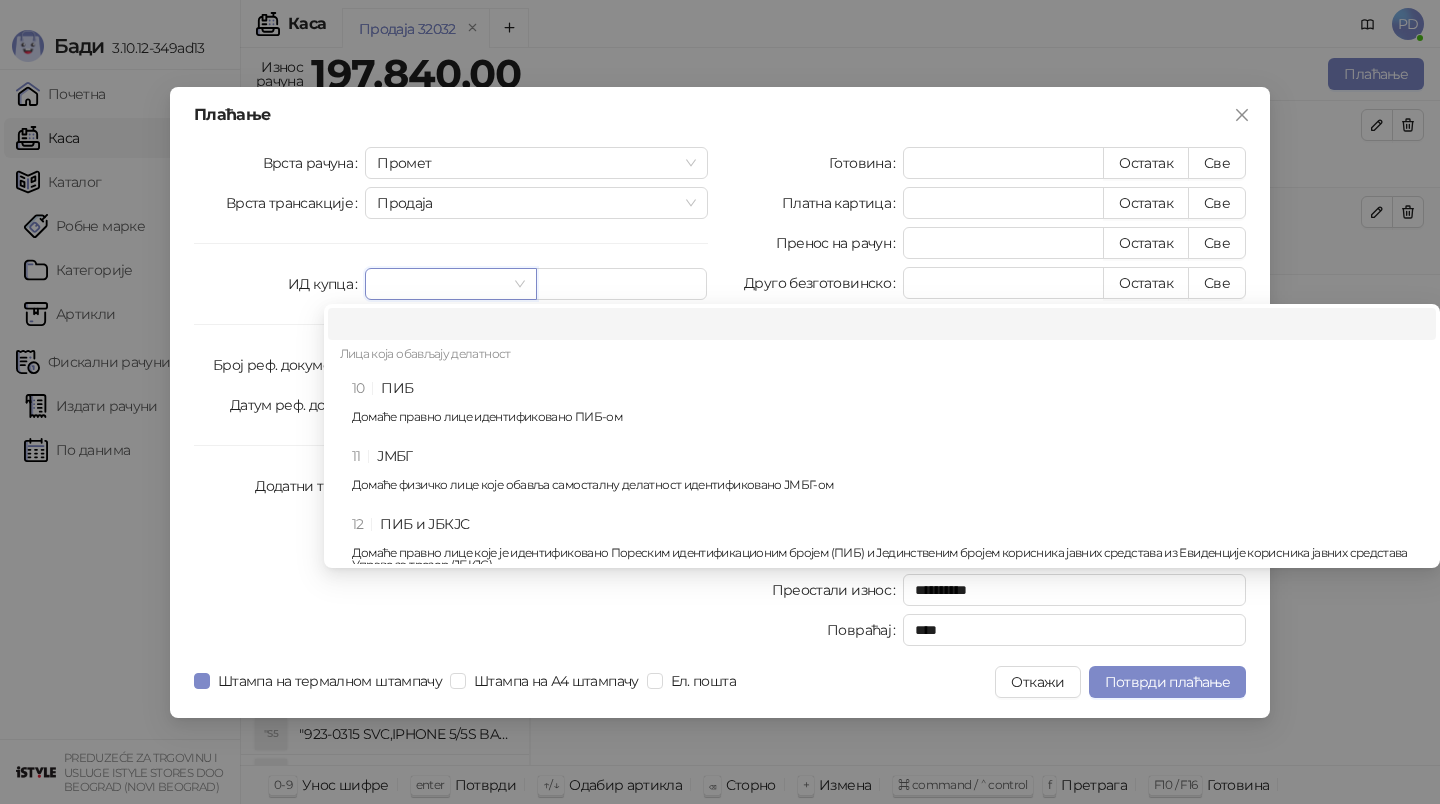 click on "Лица која обављају делатност" at bounding box center (882, 356) 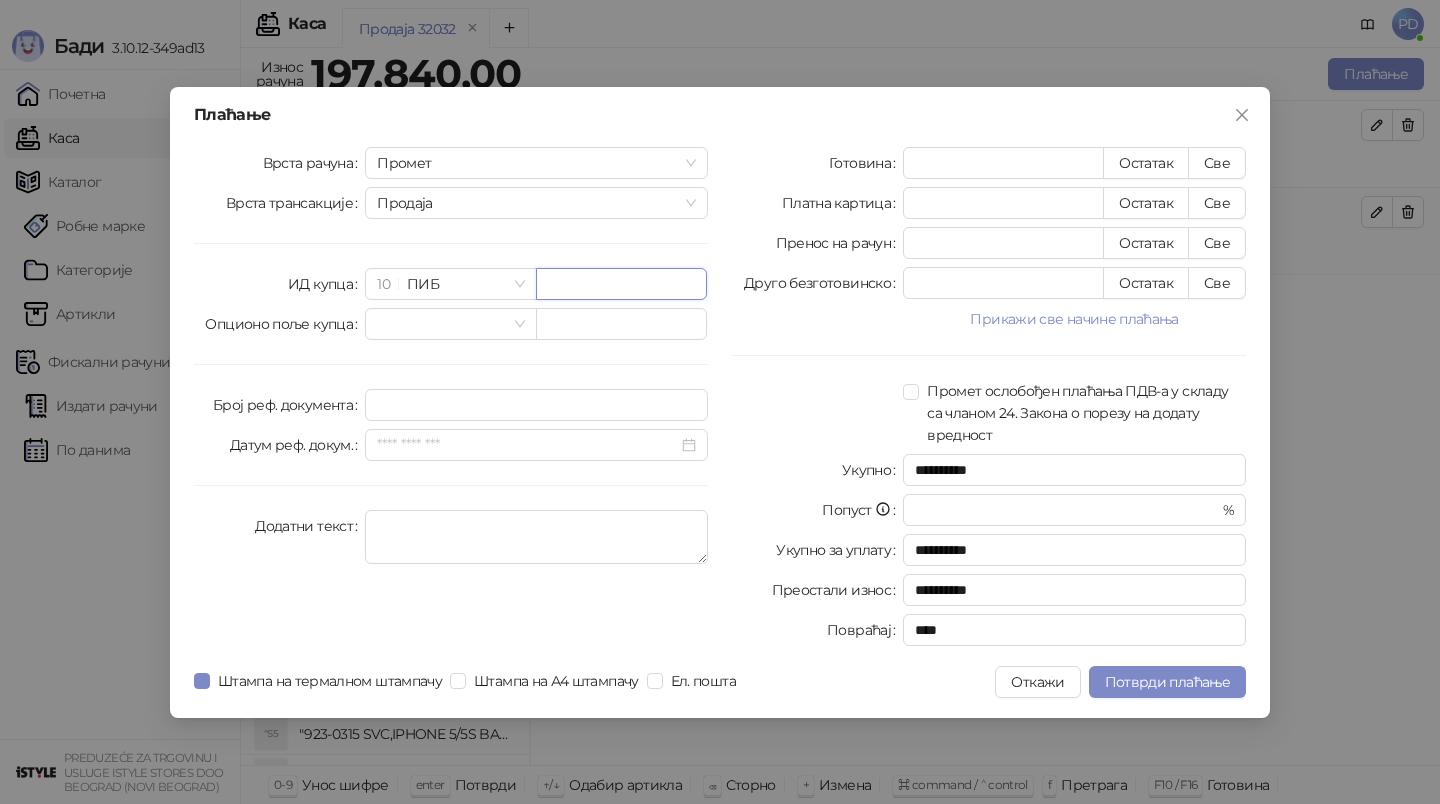 paste on "*********" 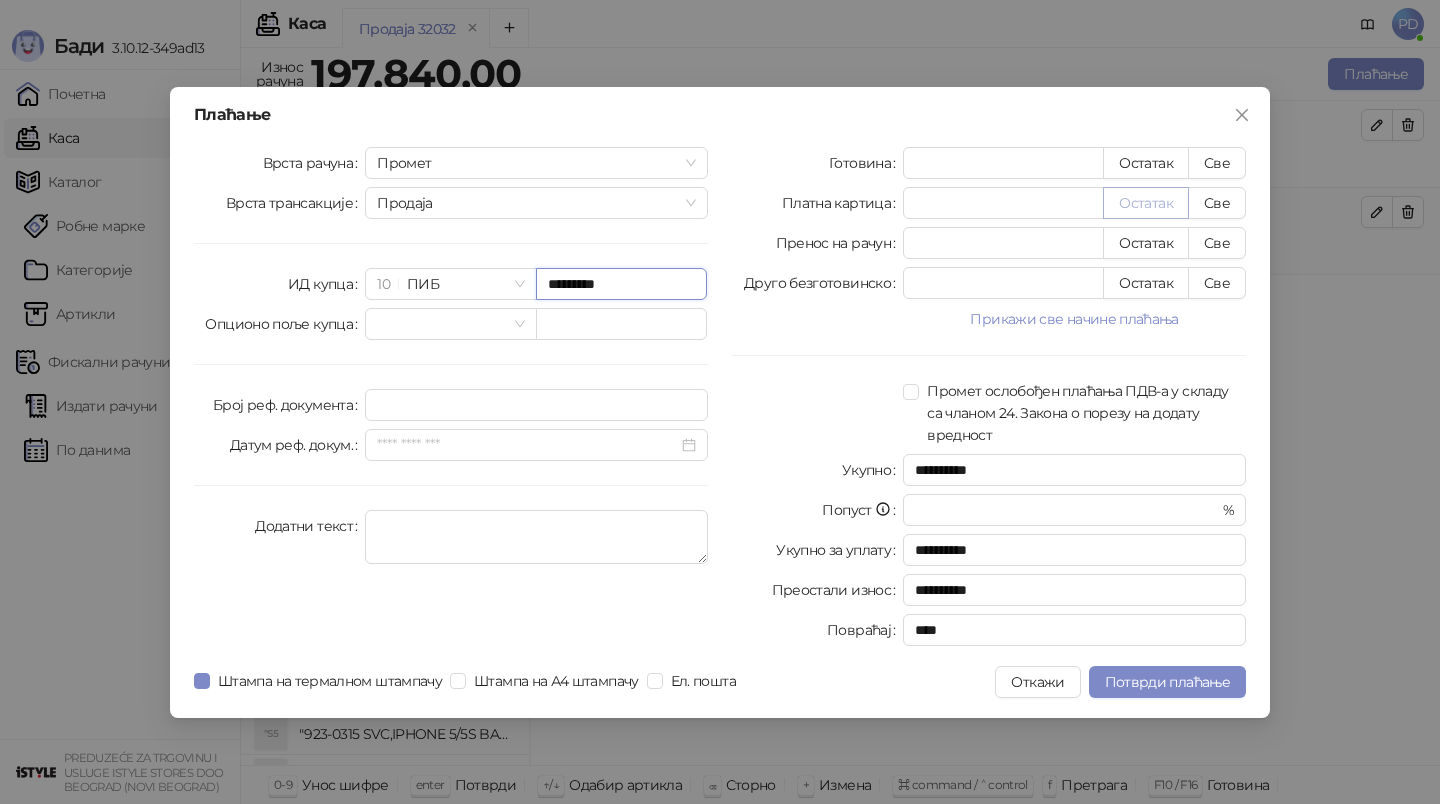 type on "*********" 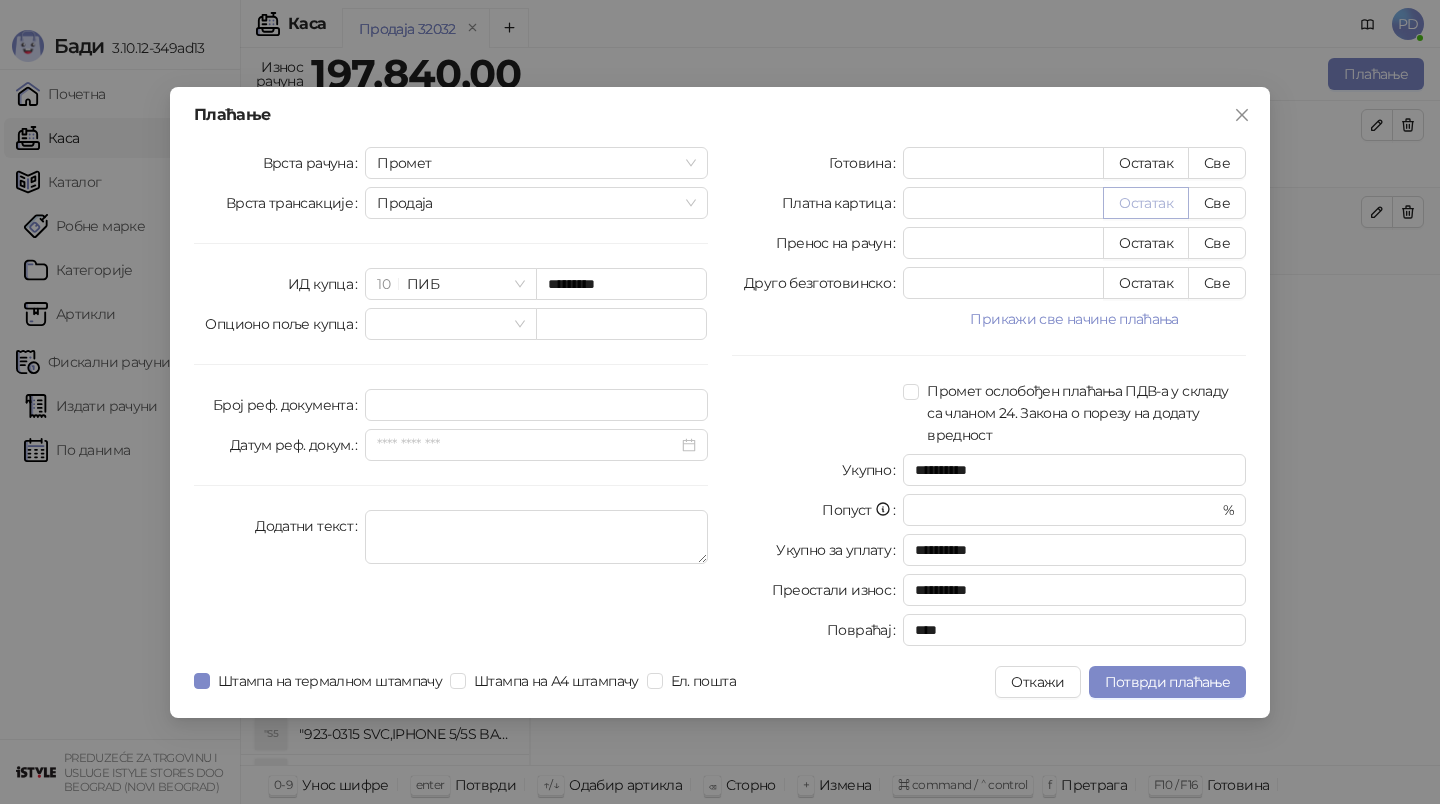 click on "Остатак" at bounding box center [1146, 203] 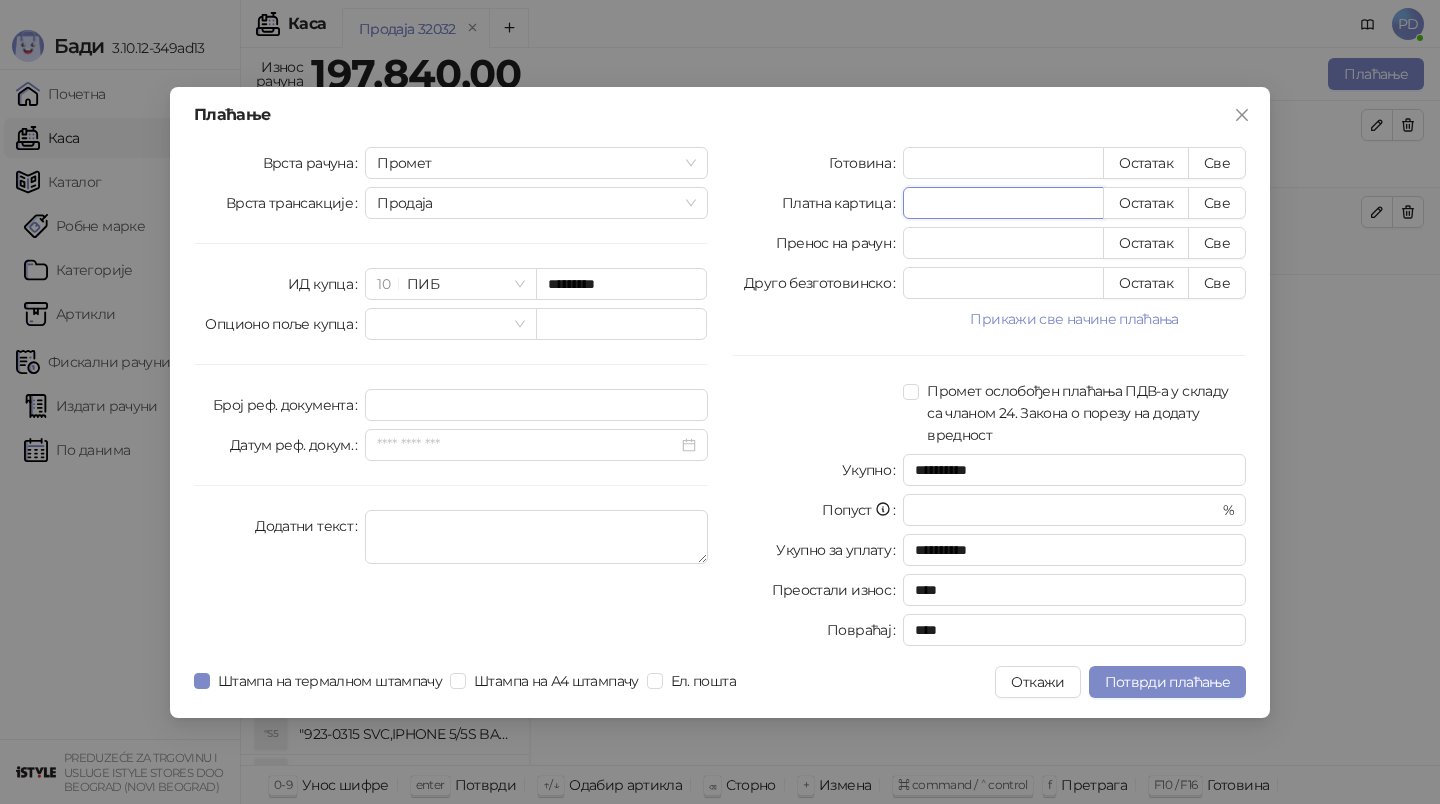 drag, startPoint x: 1003, startPoint y: 200, endPoint x: 821, endPoint y: 200, distance: 182 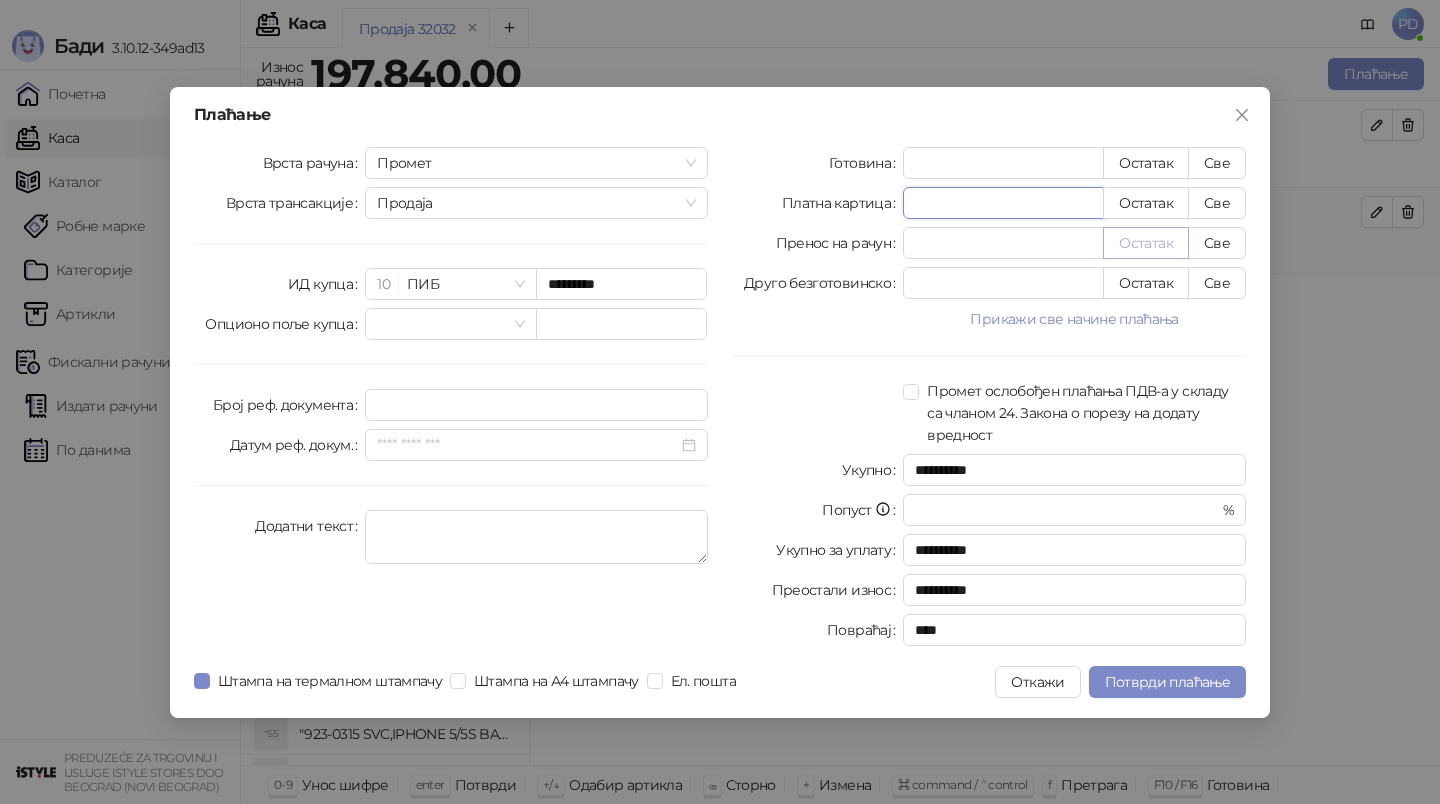 type 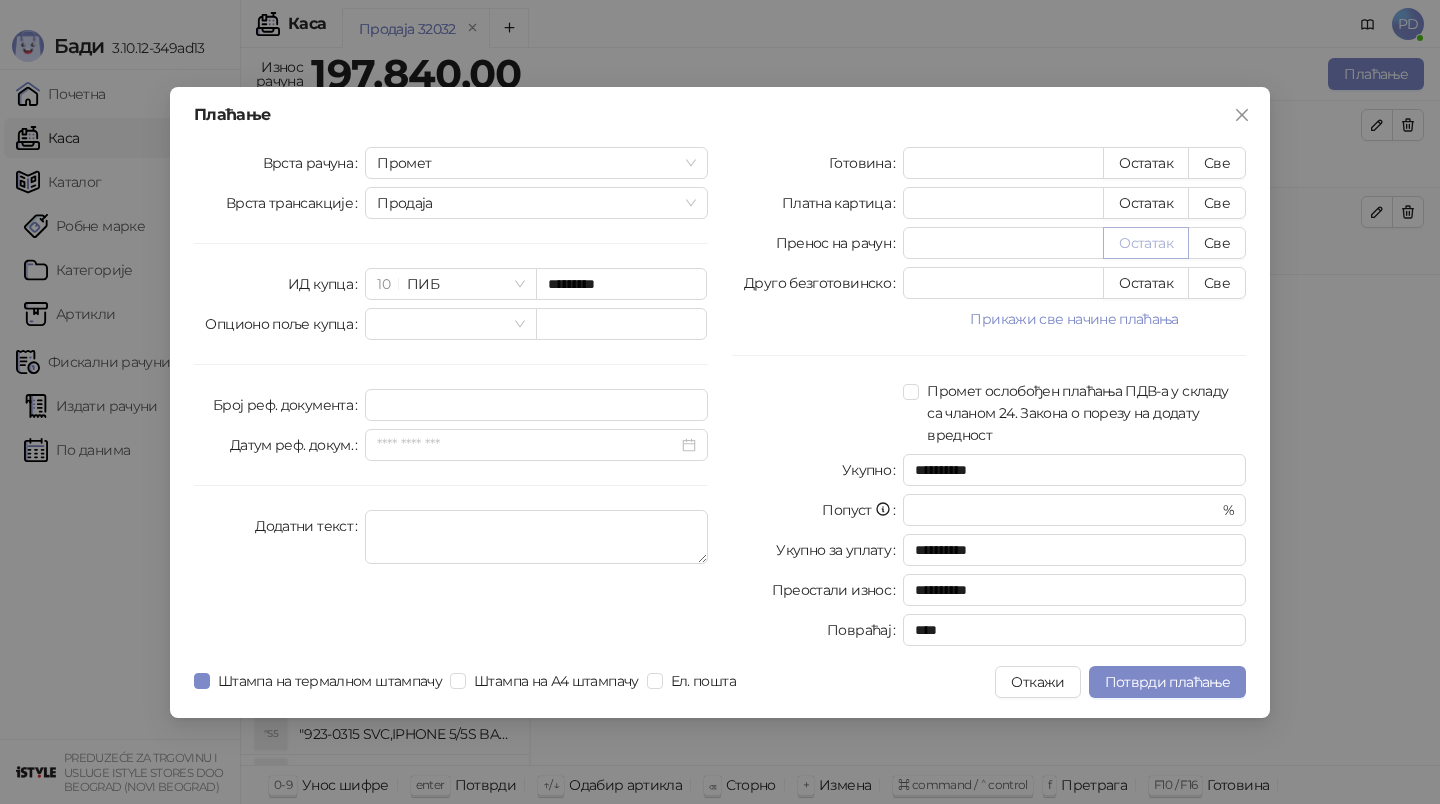 click on "Остатак" at bounding box center [1146, 243] 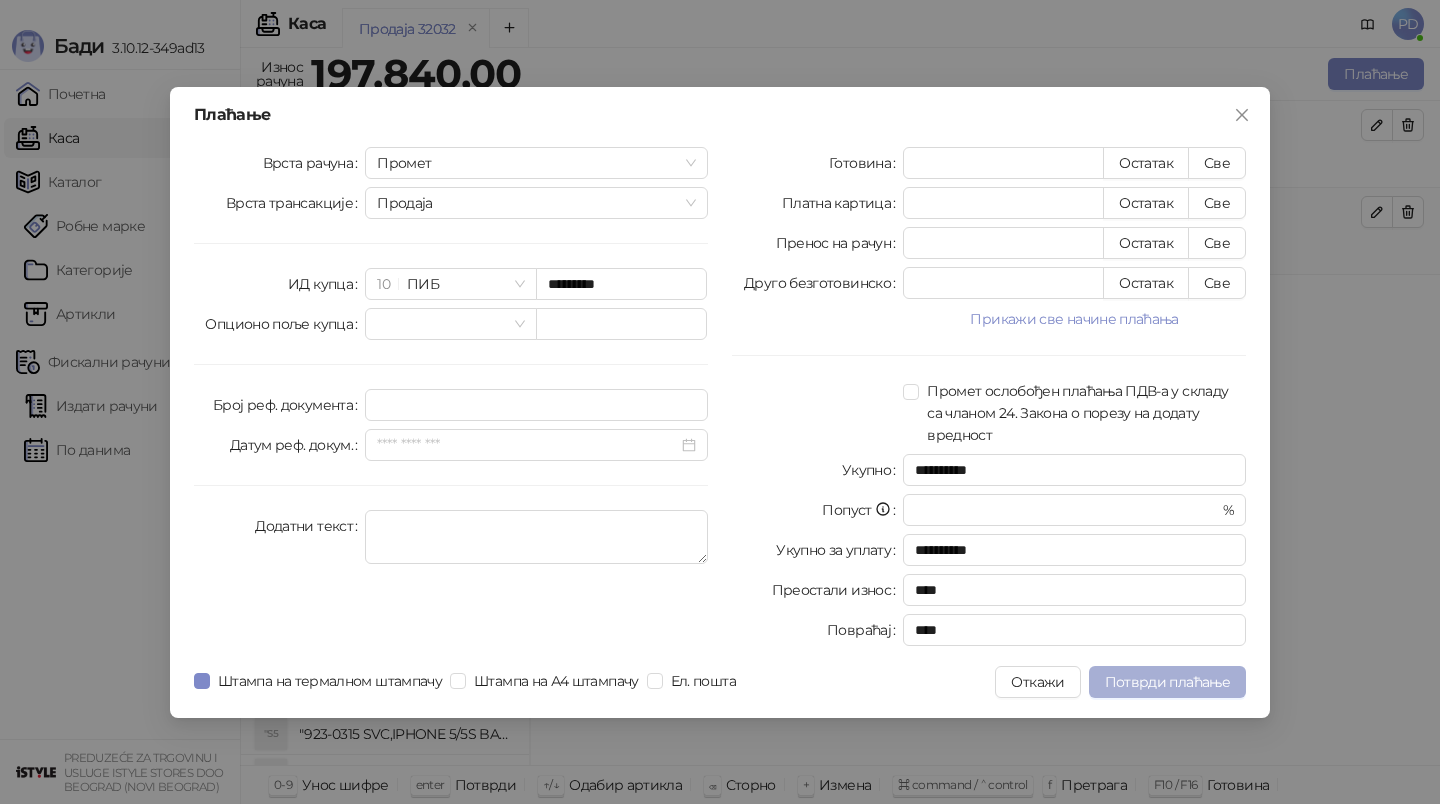 click on "Потврди плаћање" at bounding box center [1167, 682] 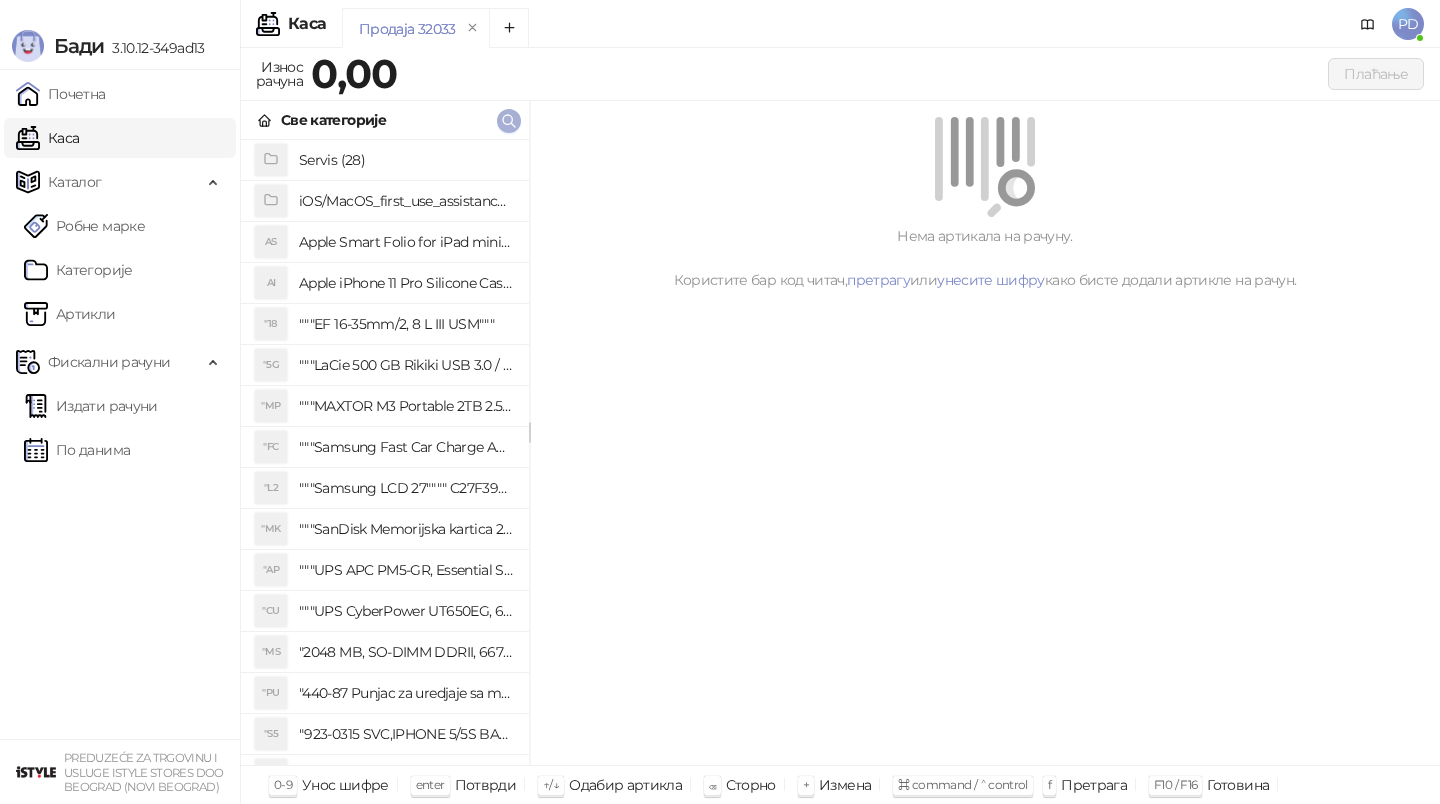 click at bounding box center [509, 120] 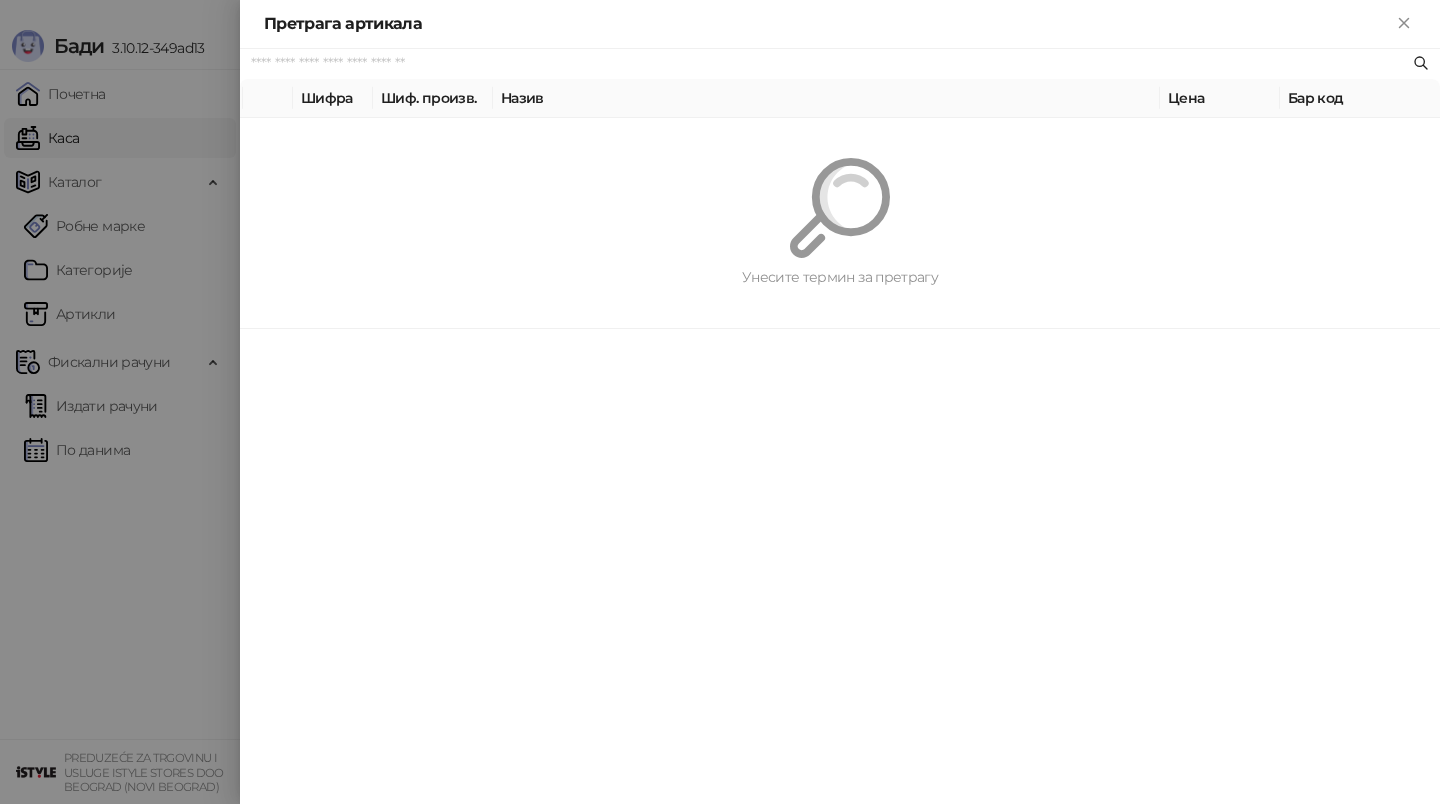 paste on "*********" 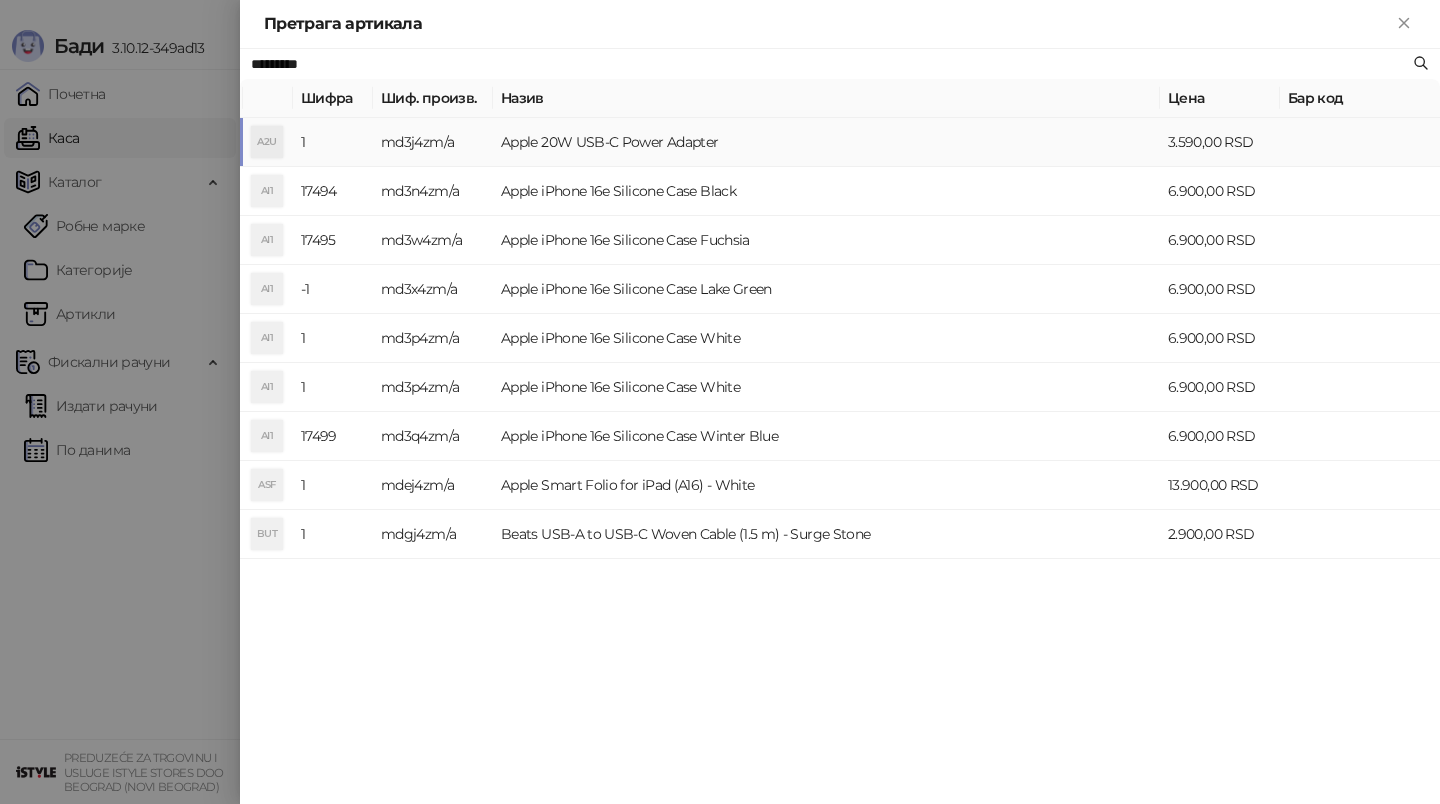 type on "*********" 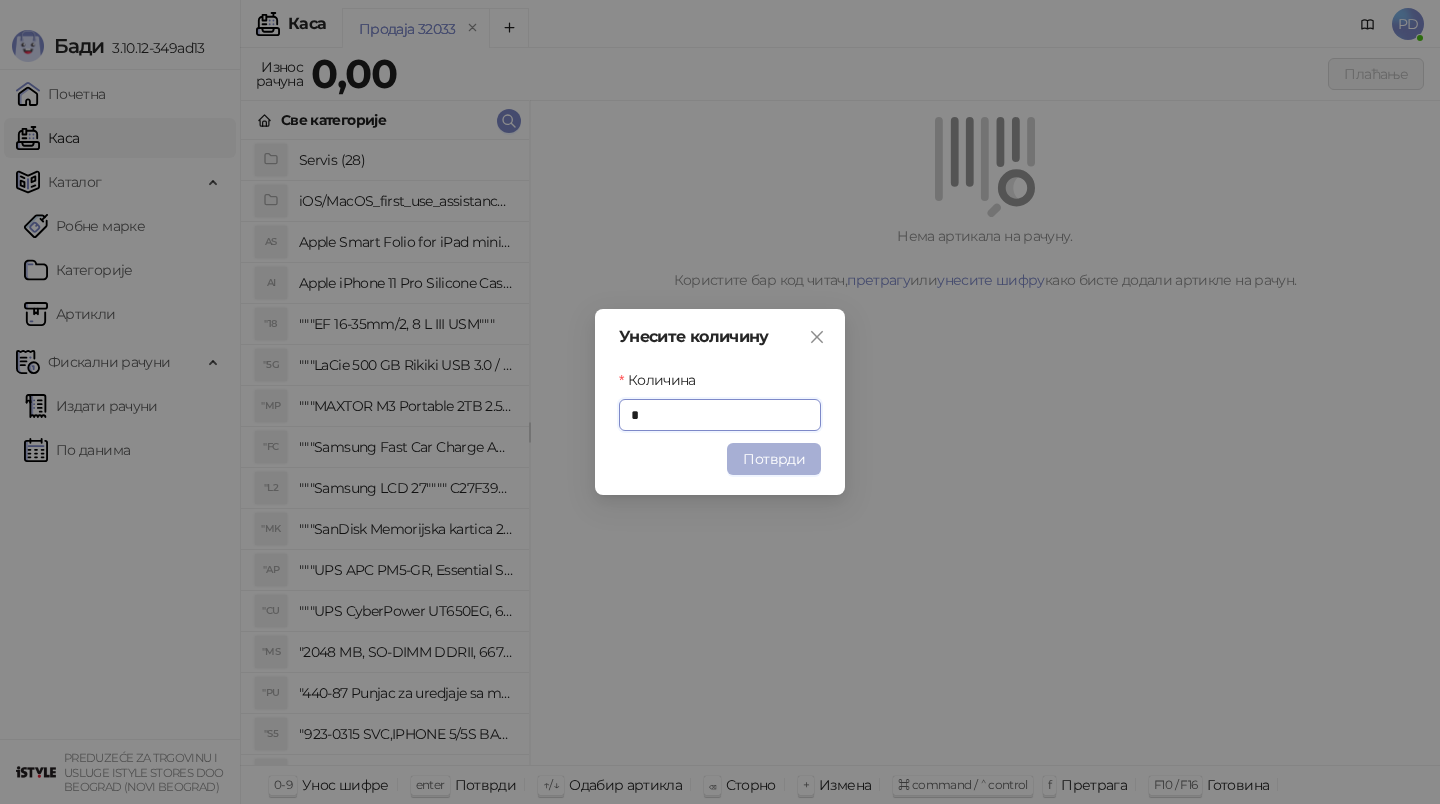 click on "Потврди" at bounding box center (774, 459) 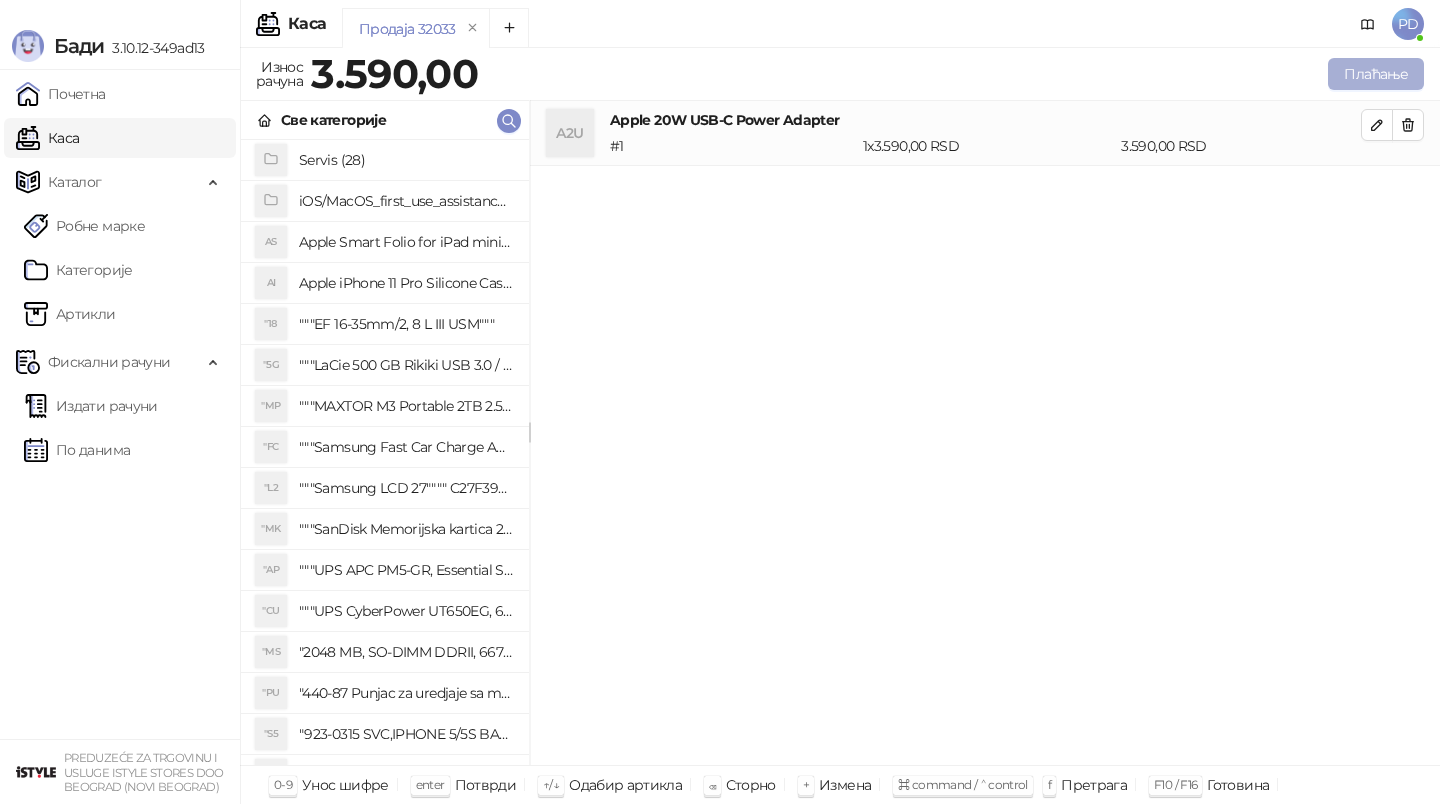 click on "Плаћање" at bounding box center (1376, 74) 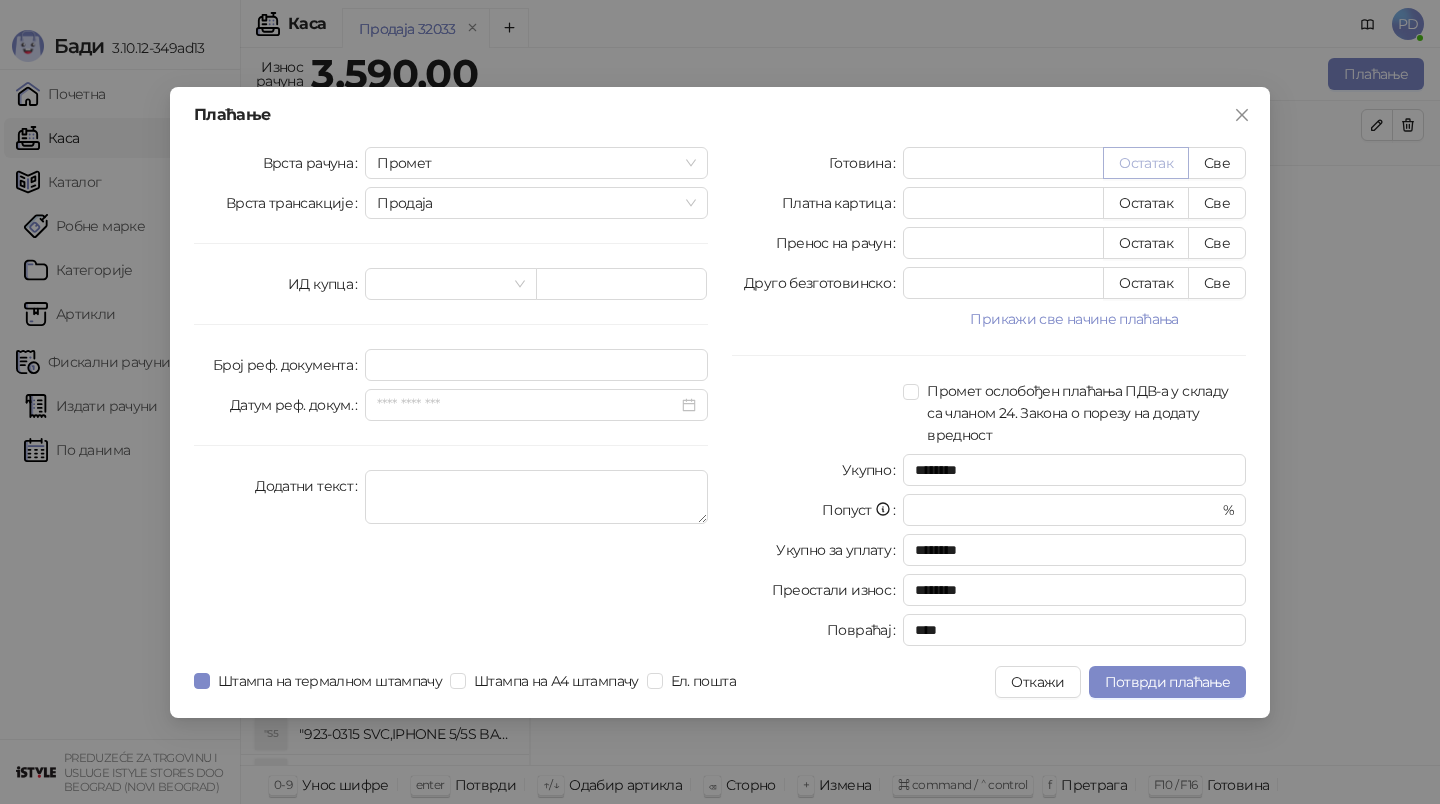 click on "Остатак" at bounding box center (1146, 163) 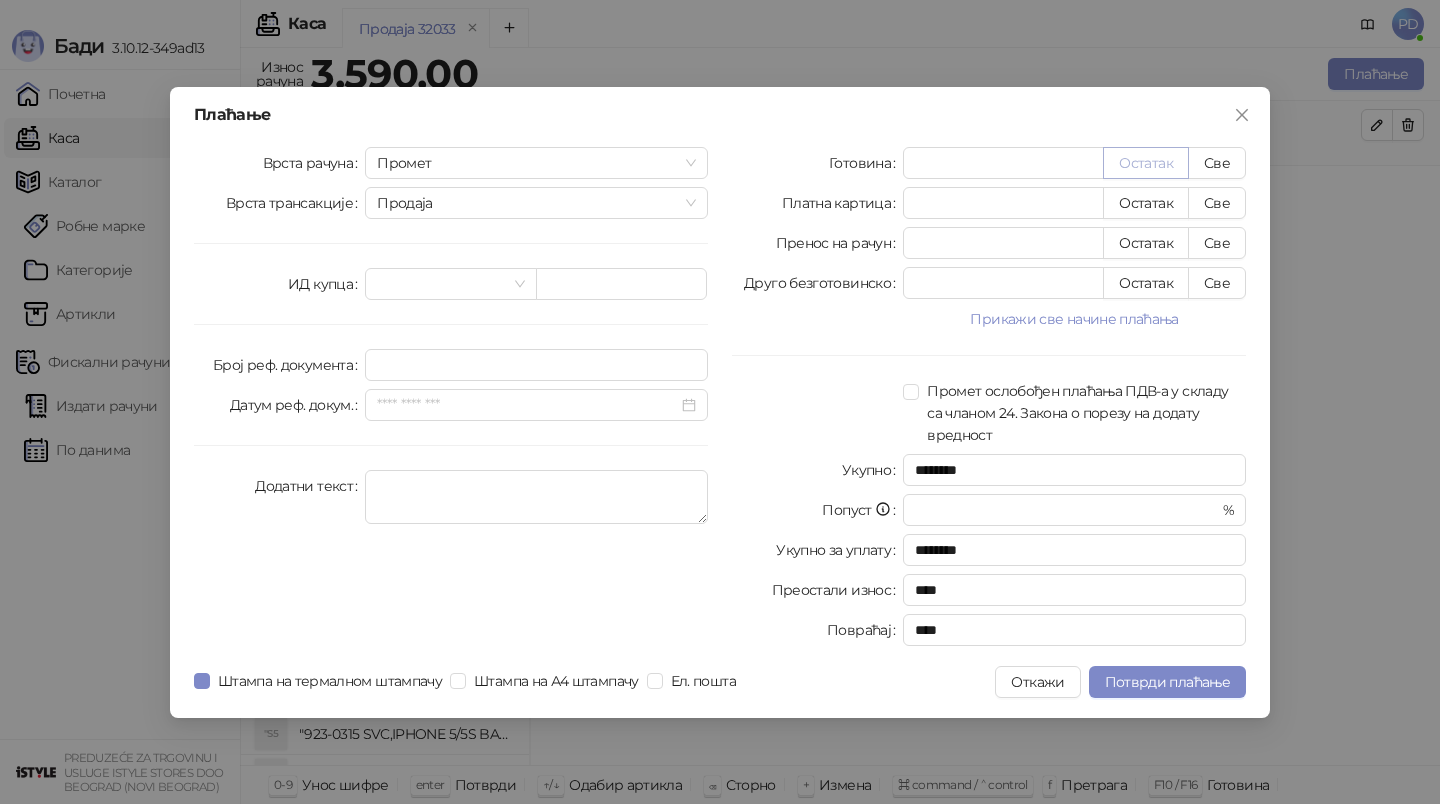 type on "****" 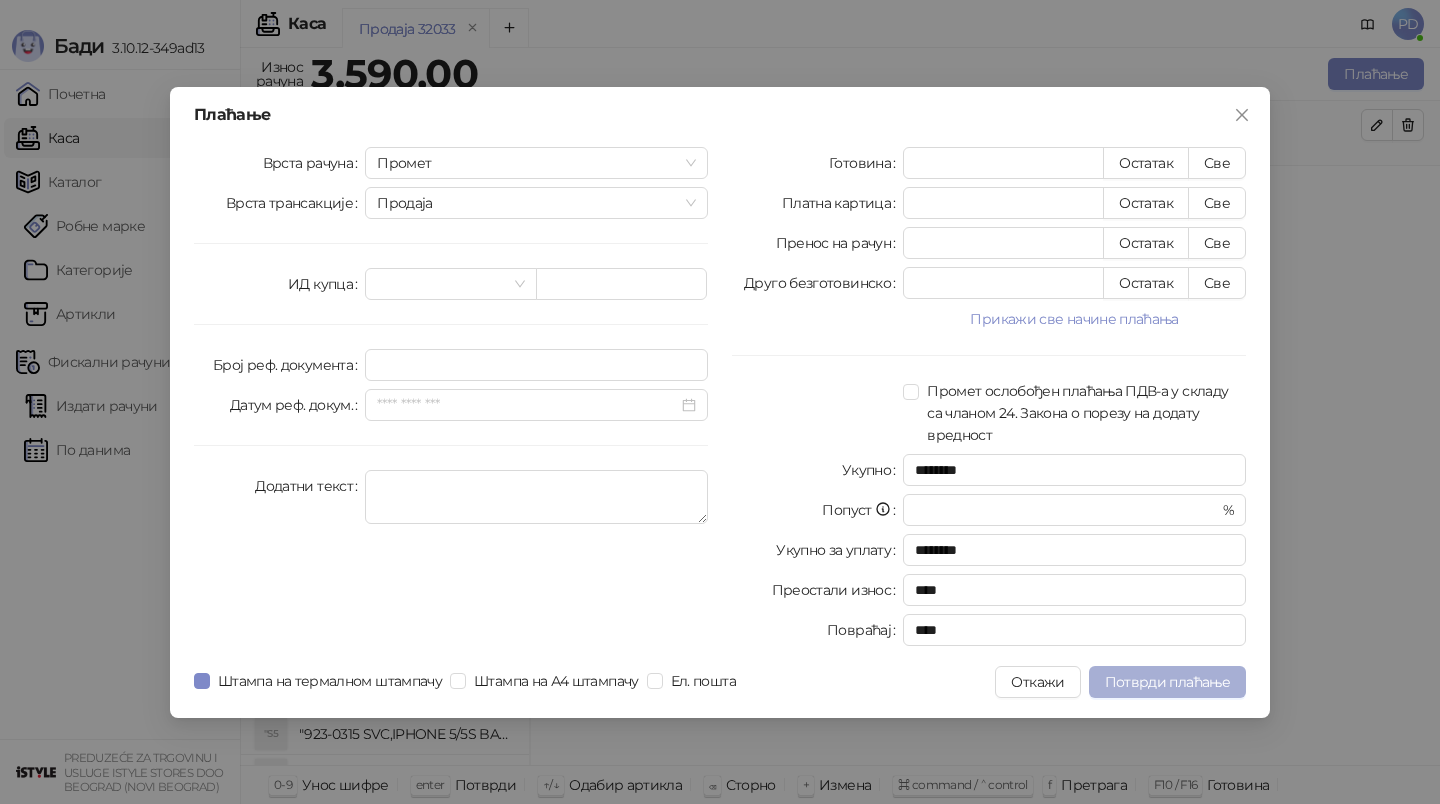 click on "Потврди плаћање" at bounding box center (1167, 682) 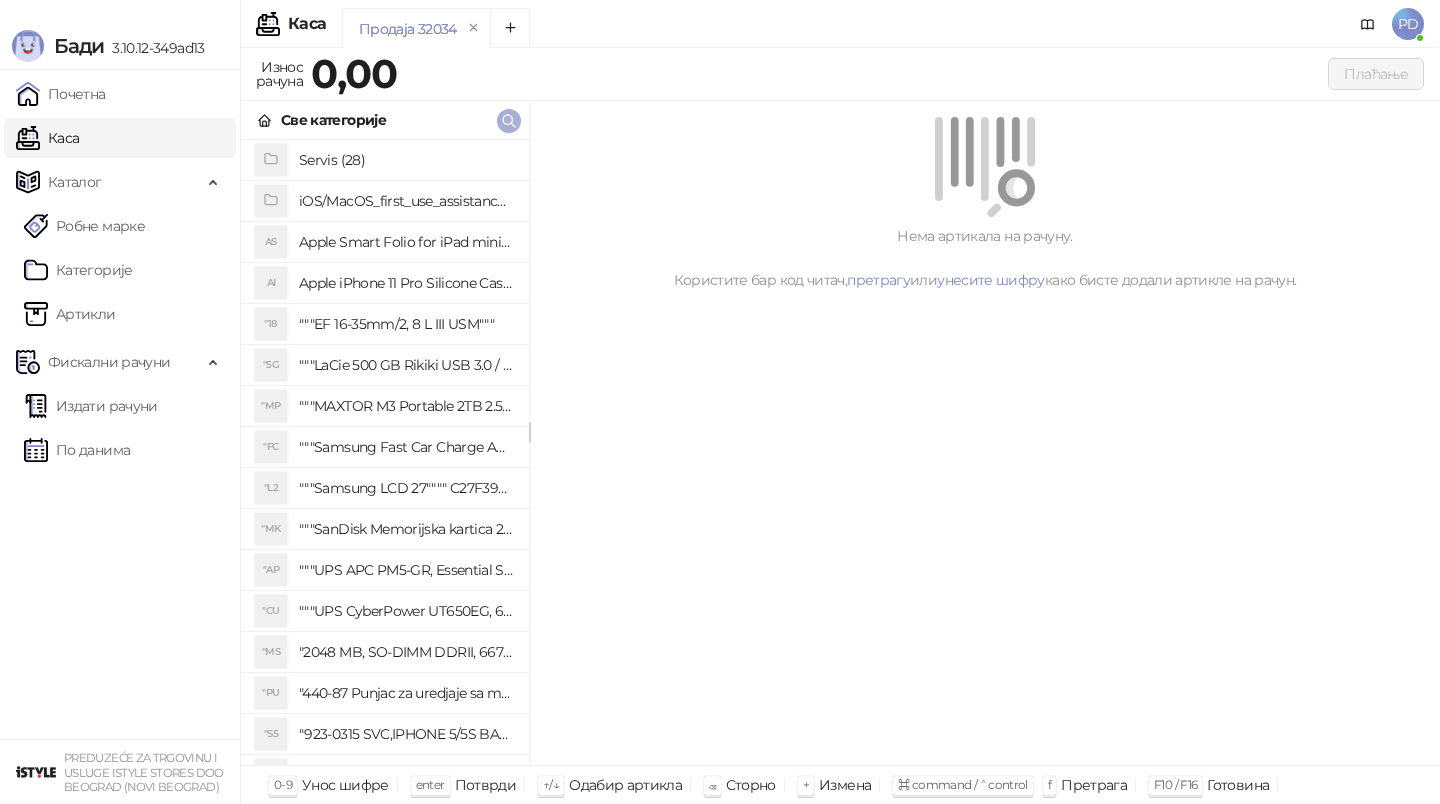 click 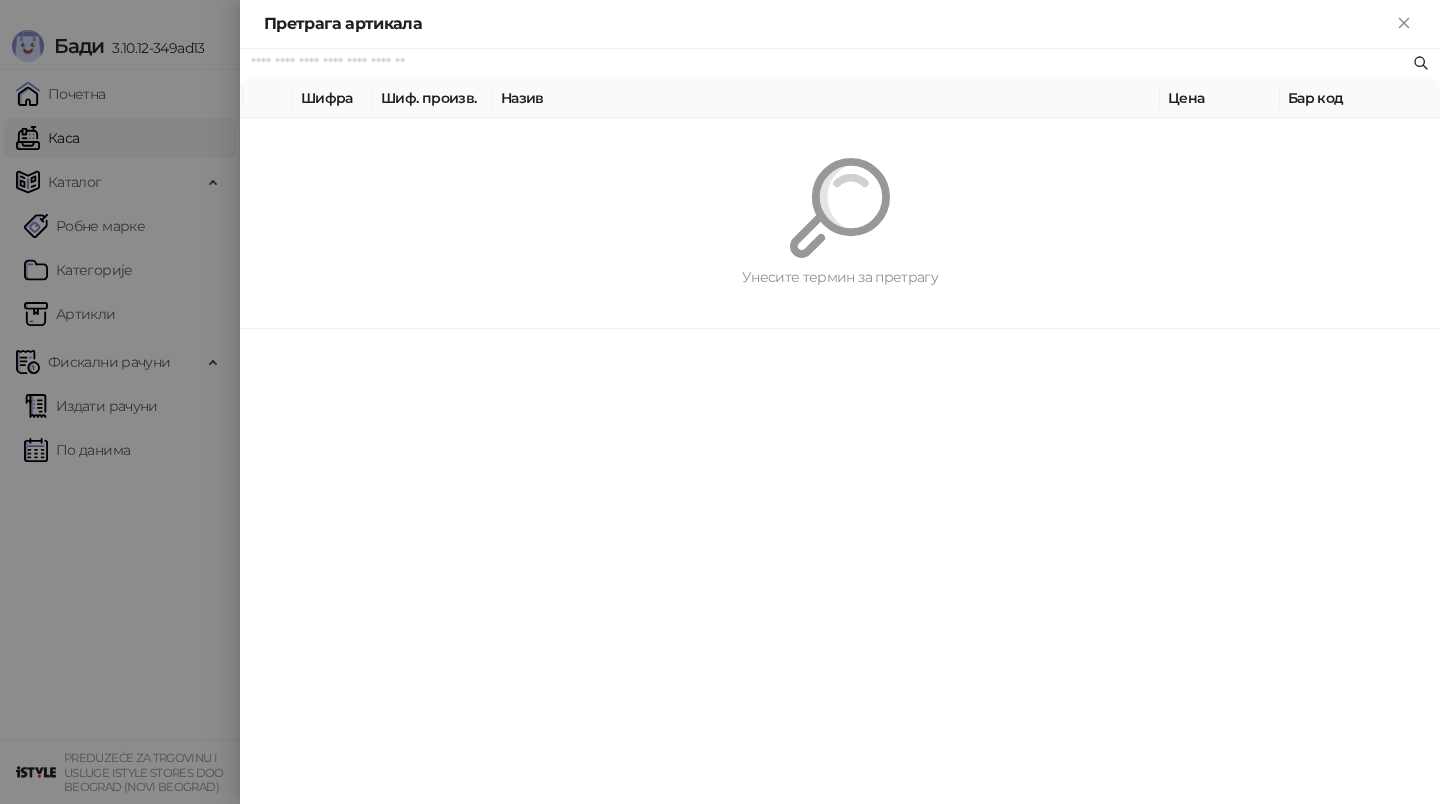 paste on "**********" 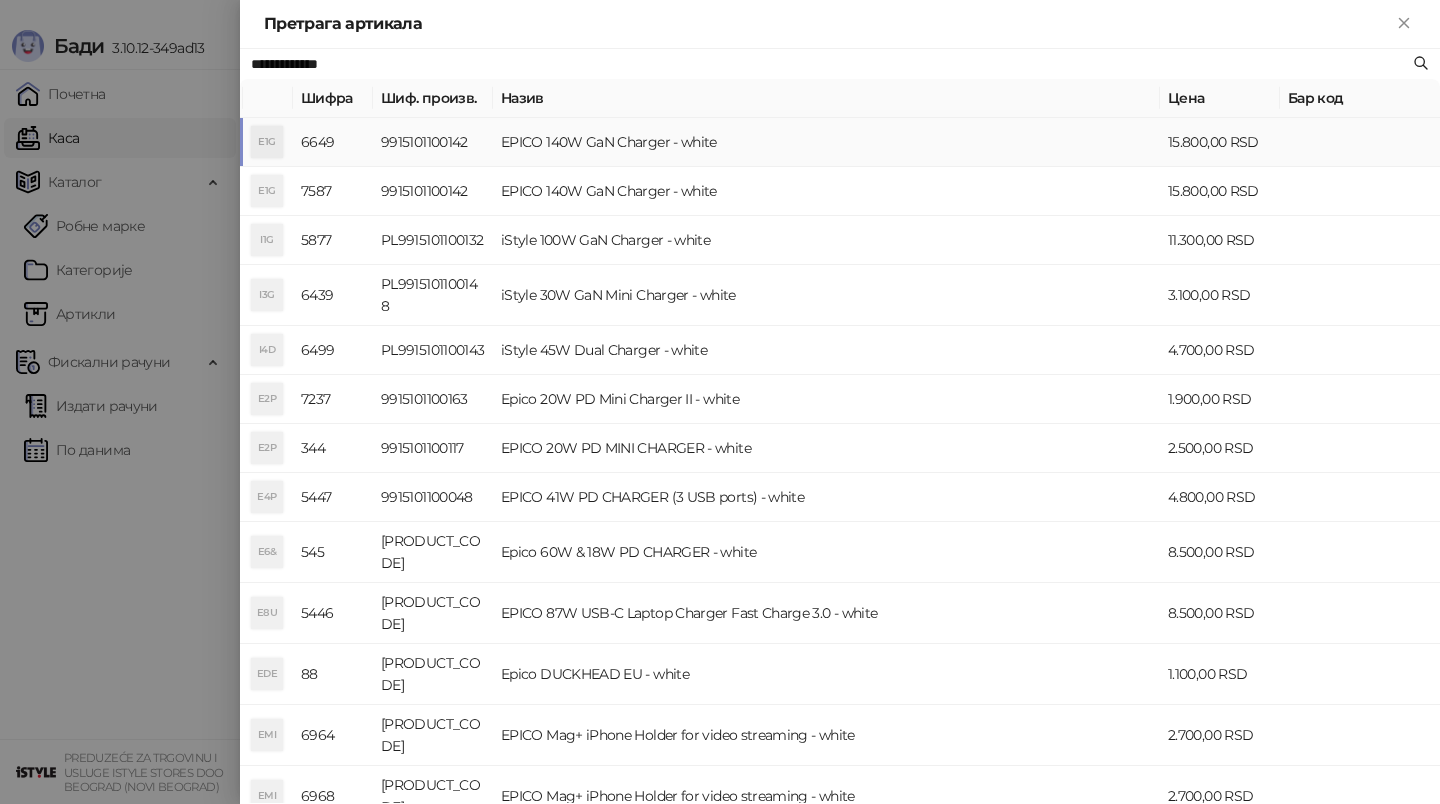 type on "**********" 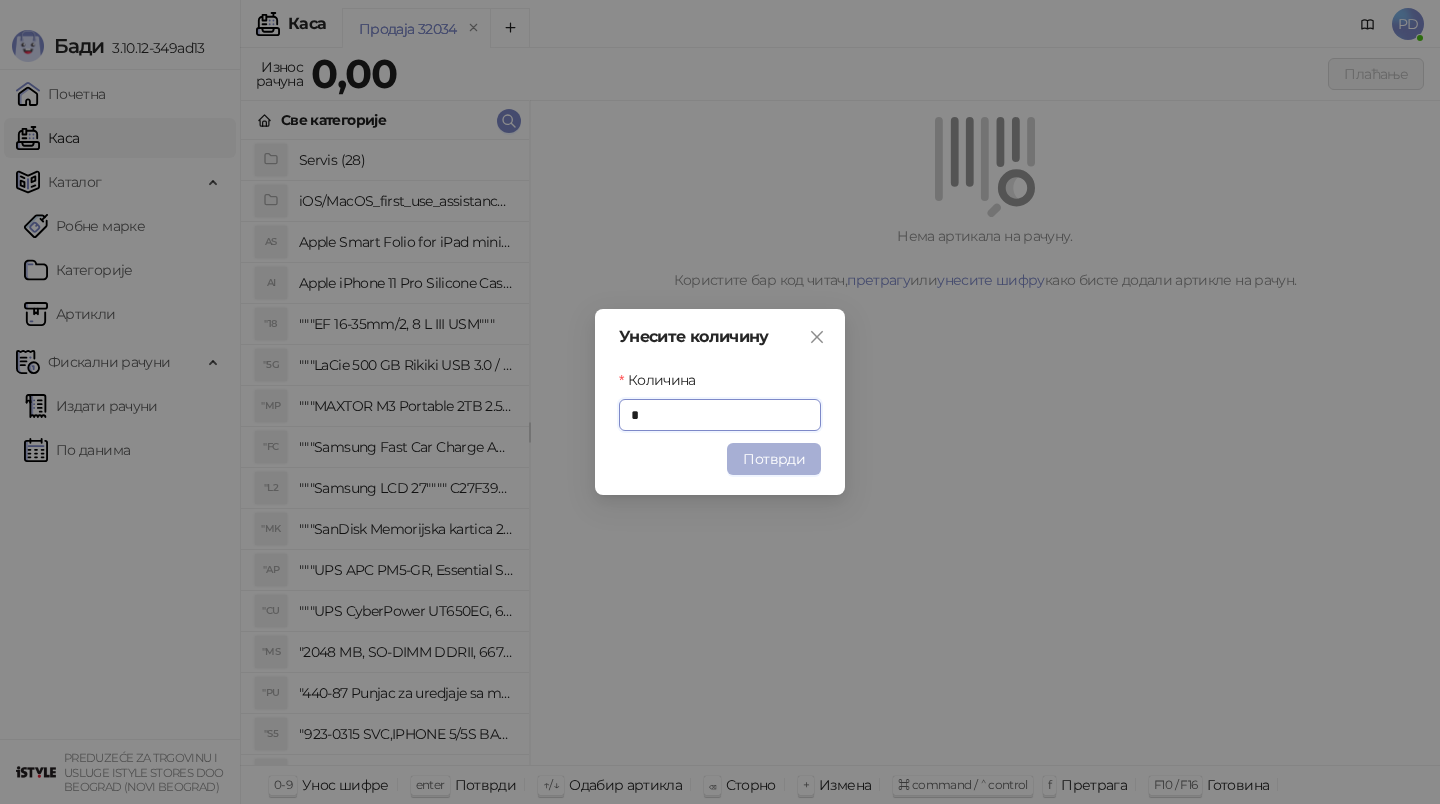 click on "Потврди" at bounding box center [774, 459] 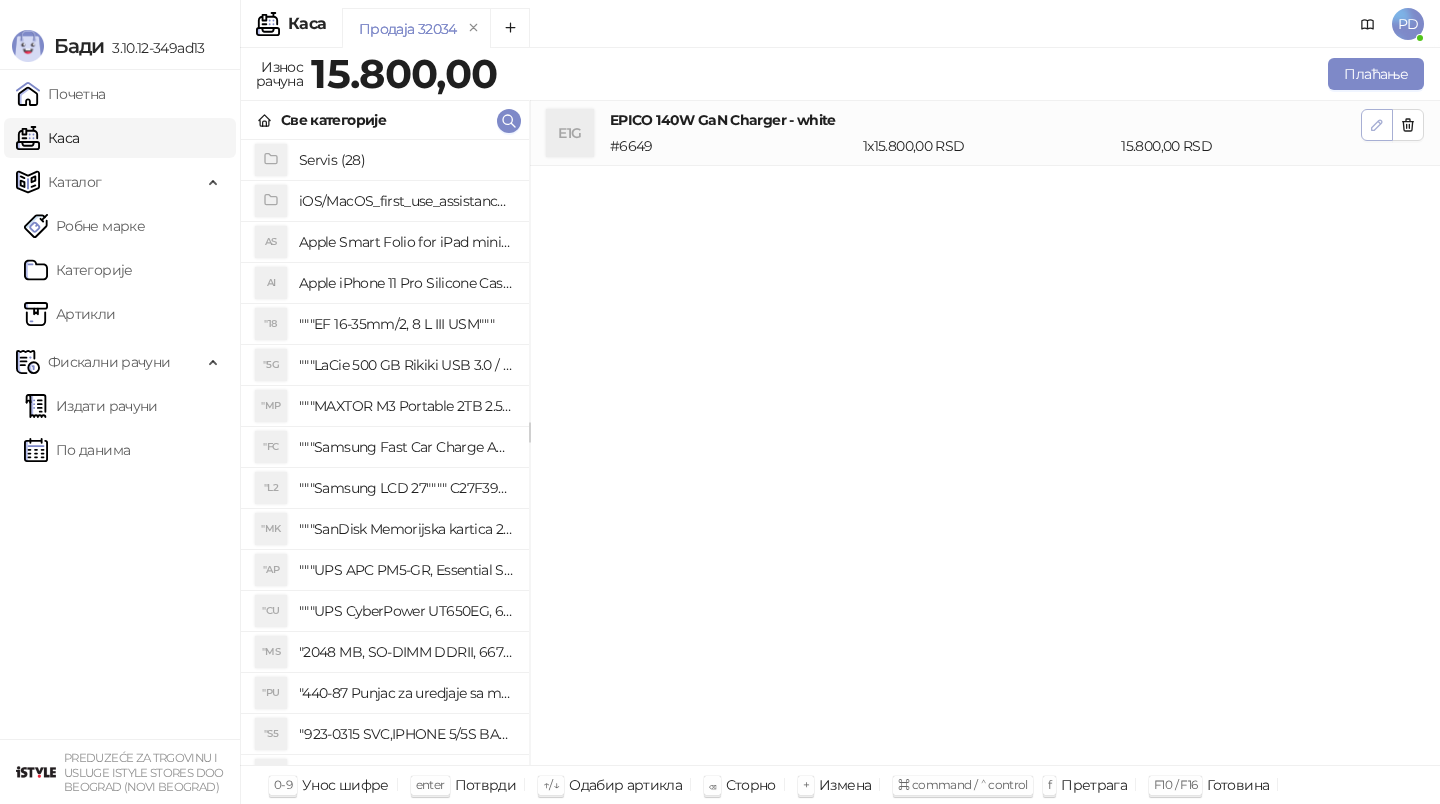 click 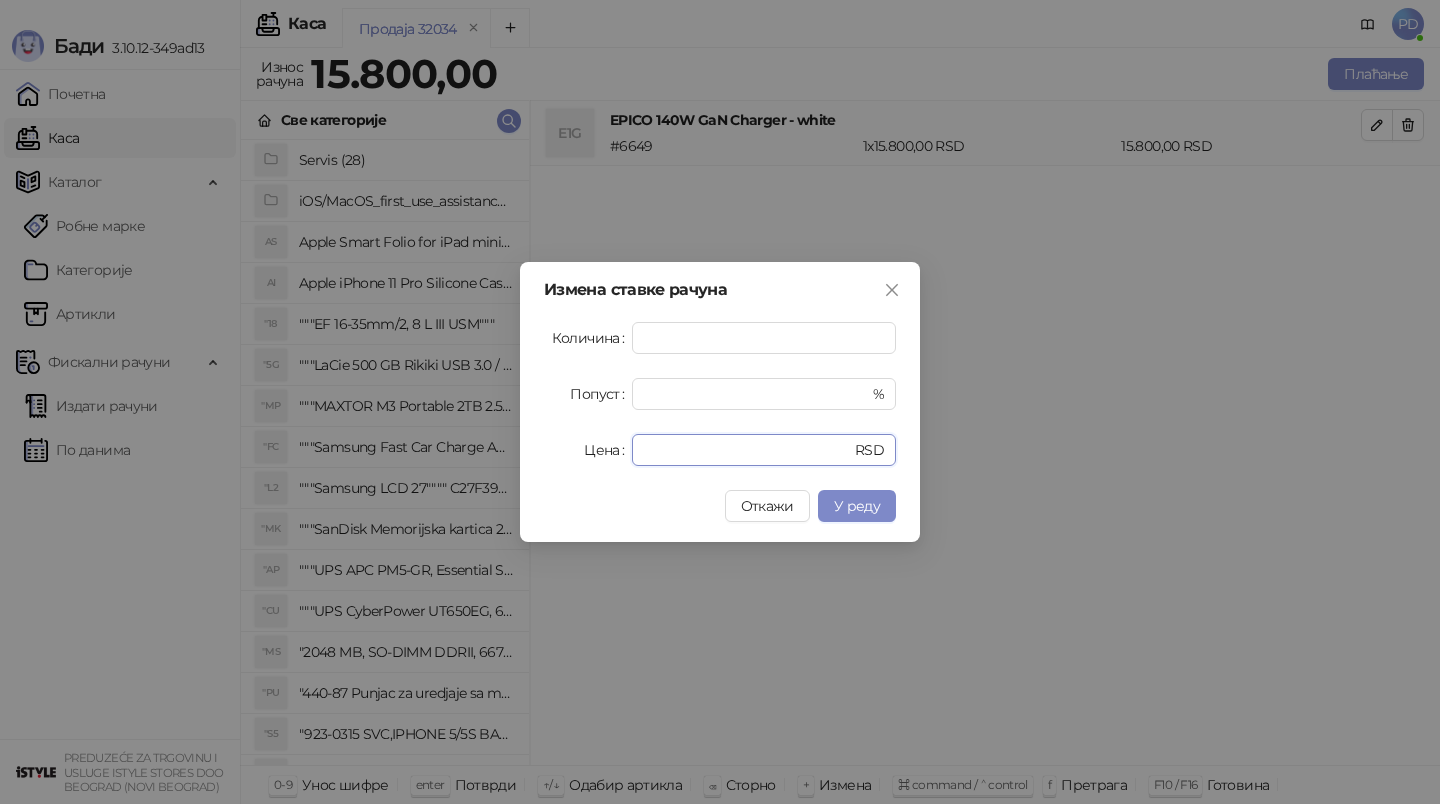 drag, startPoint x: 726, startPoint y: 445, endPoint x: 499, endPoint y: 444, distance: 227.0022 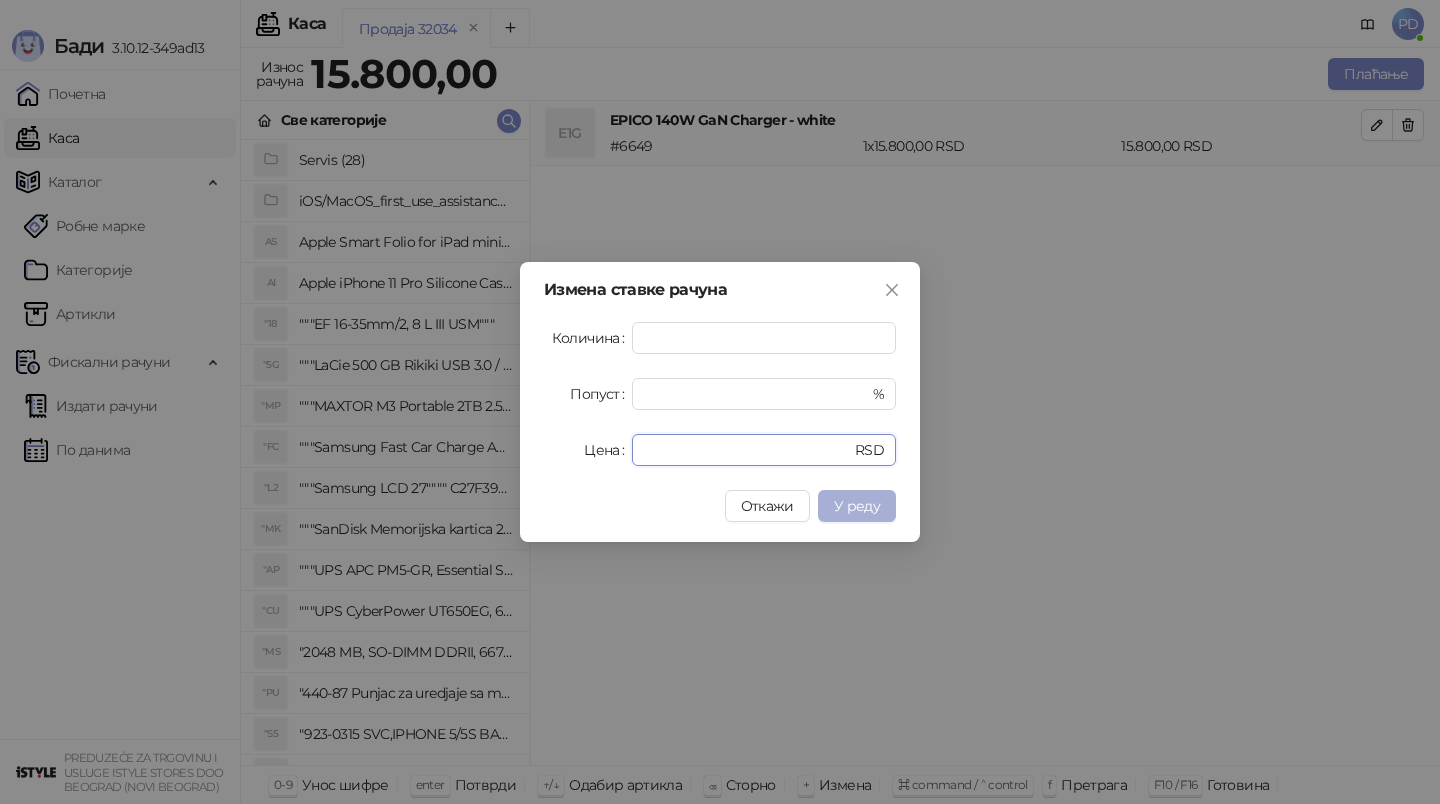 type on "****" 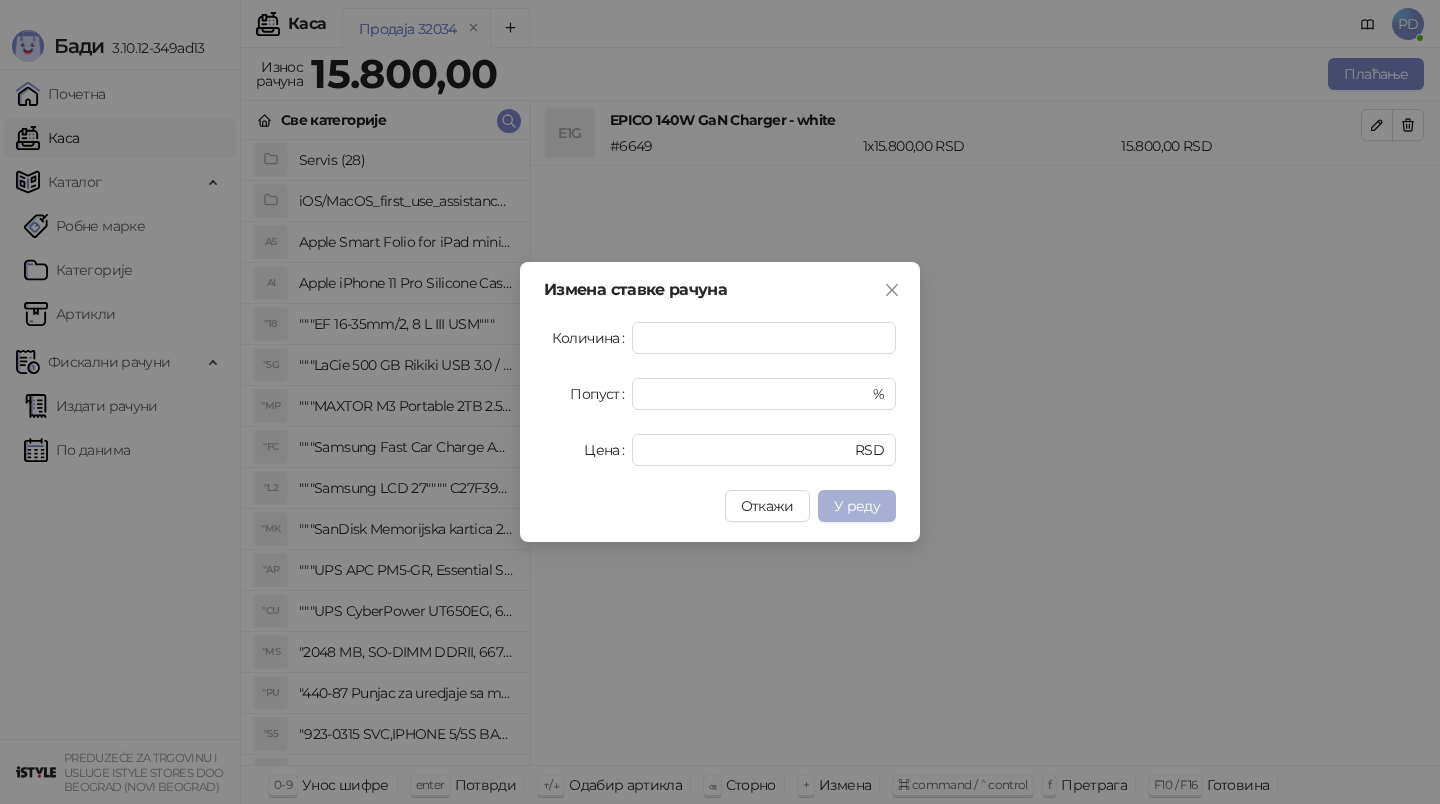 click on "У реду" at bounding box center [857, 506] 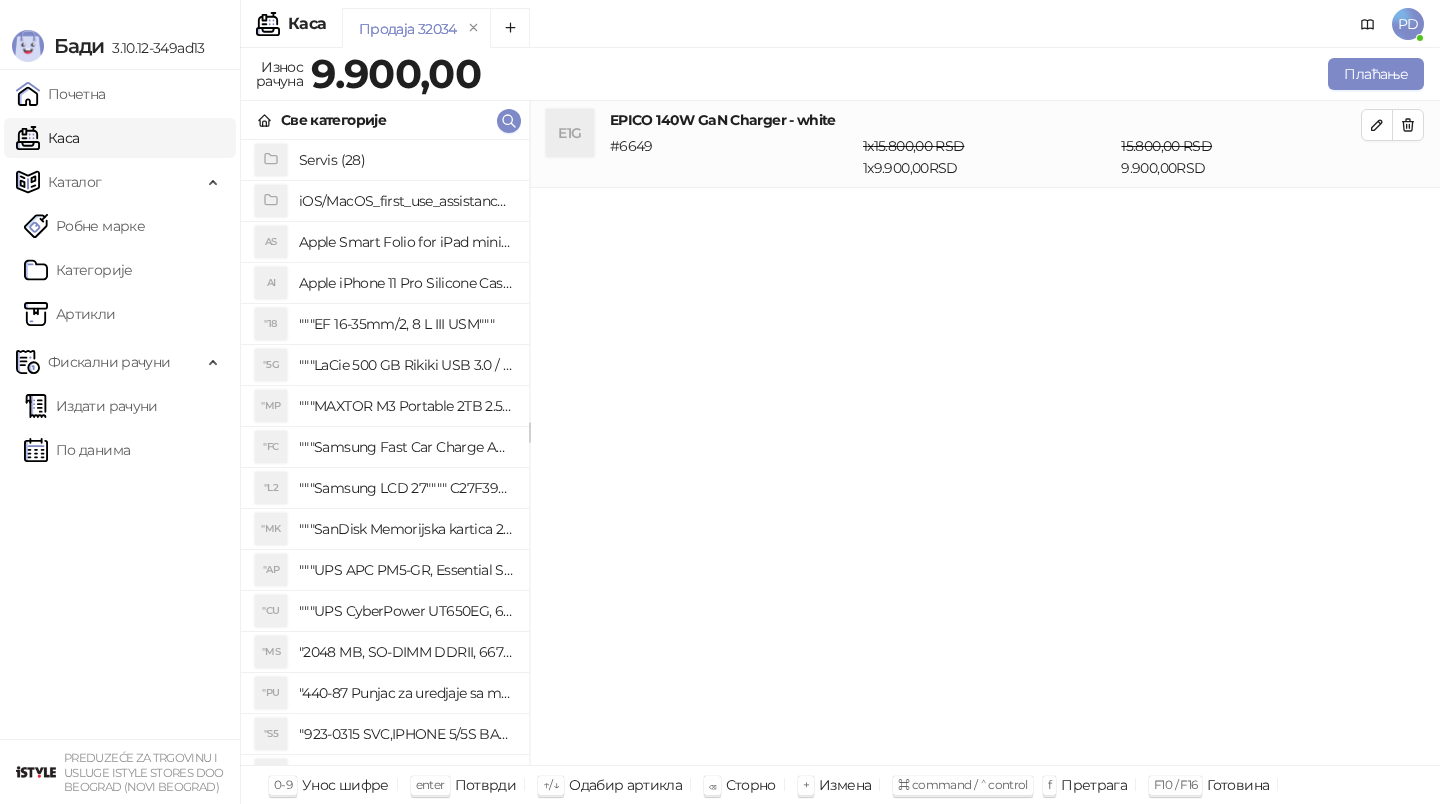 click on "Плаћање" at bounding box center (956, 74) 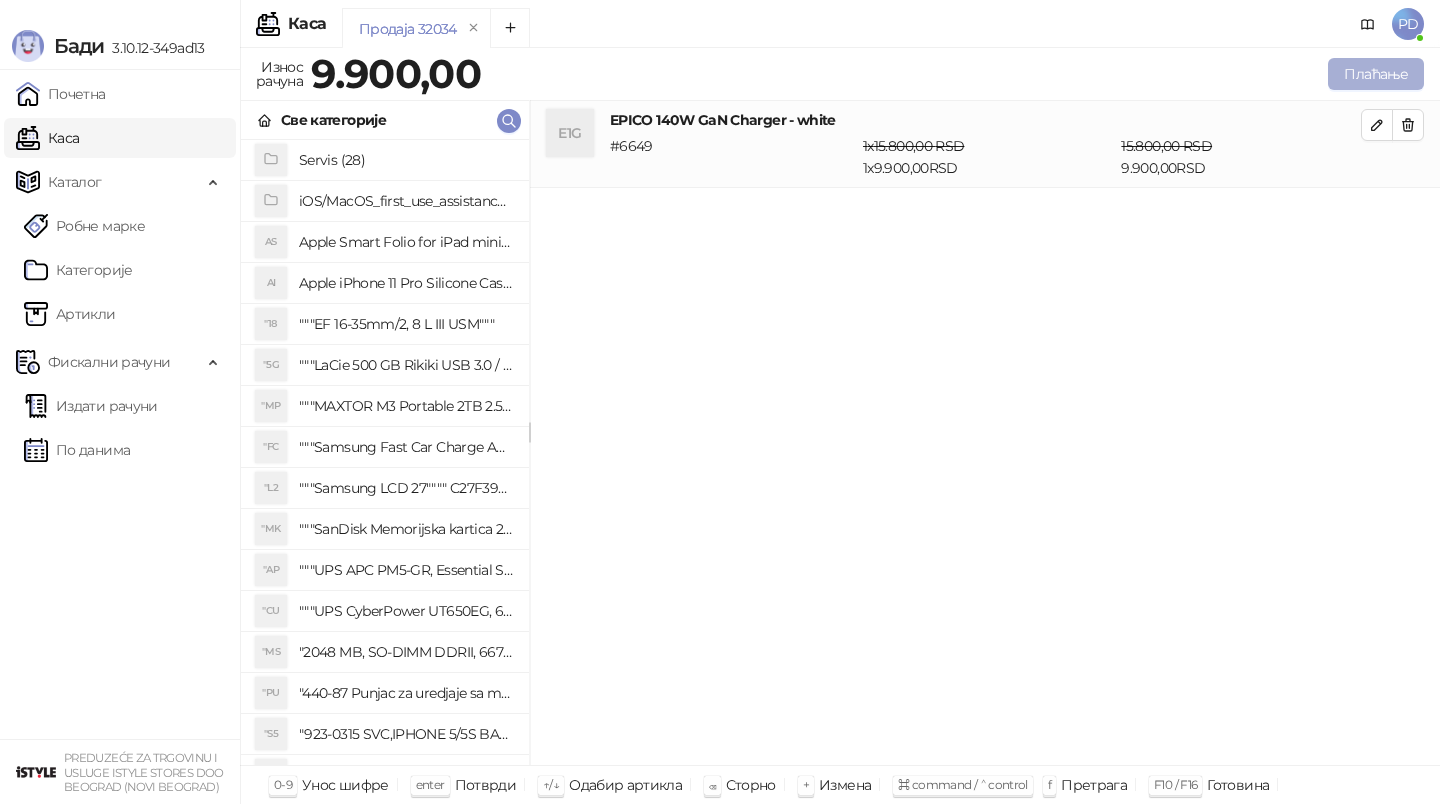 click on "Плаћање" at bounding box center (1376, 74) 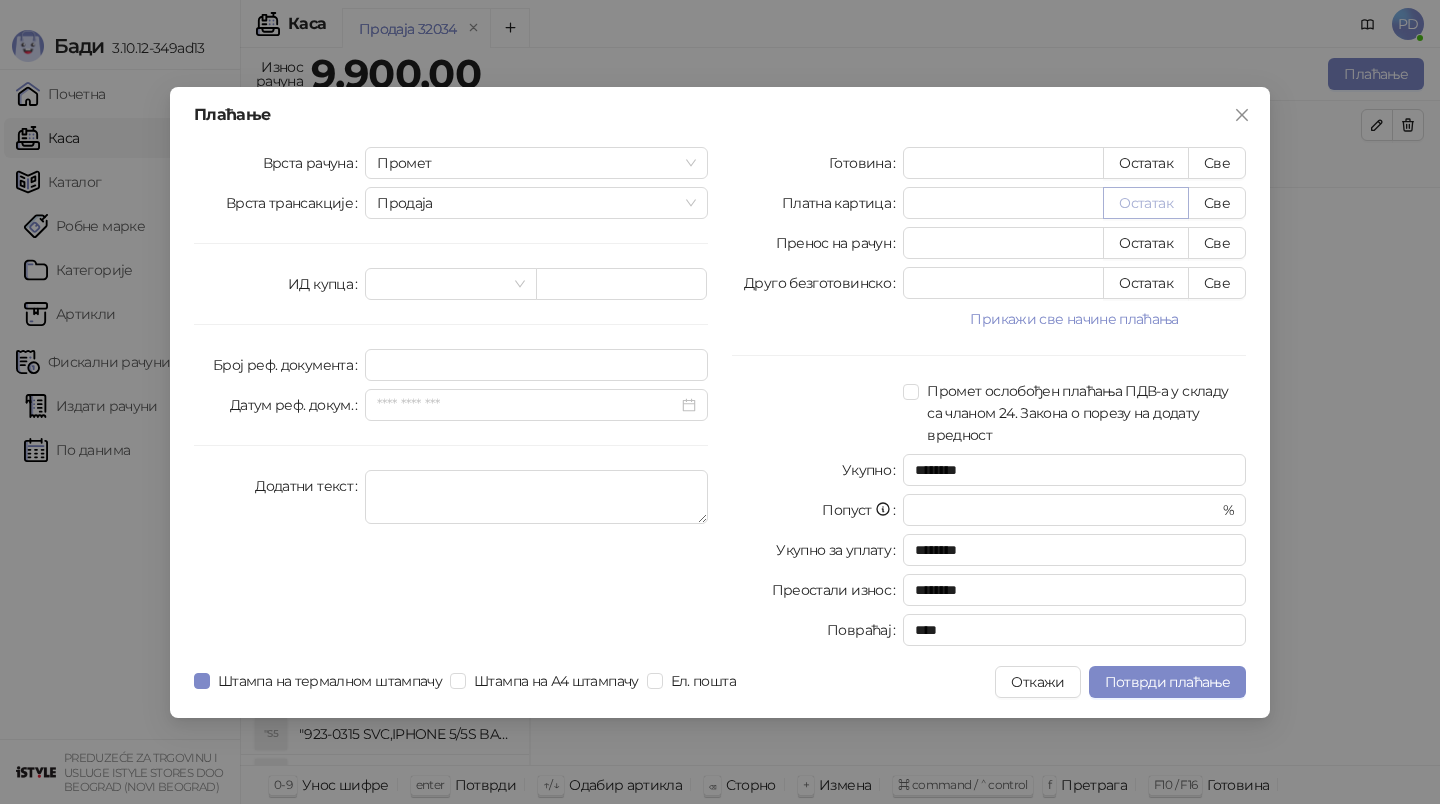 click on "Остатак" at bounding box center [1146, 203] 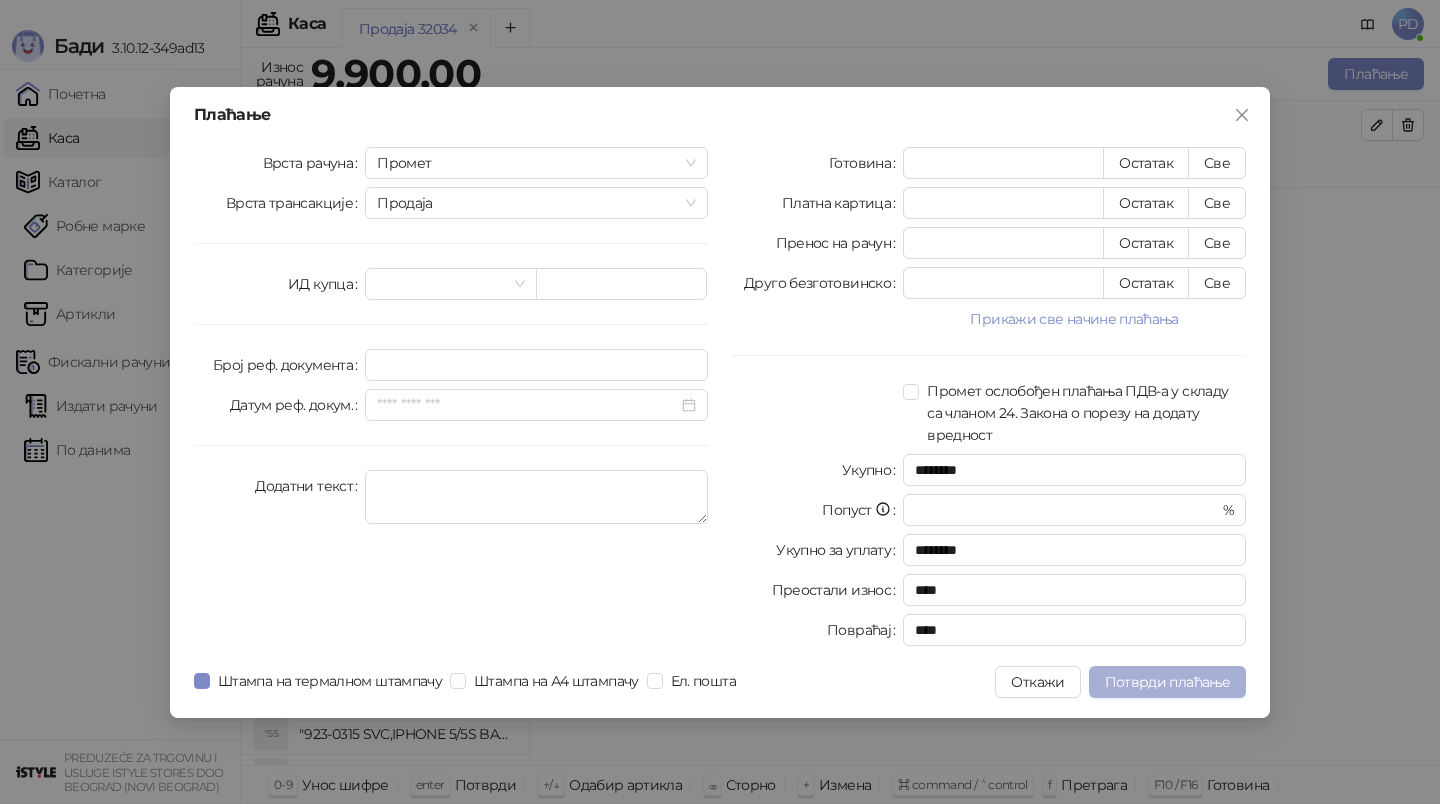 click on "Потврди плаћање" at bounding box center [1167, 682] 